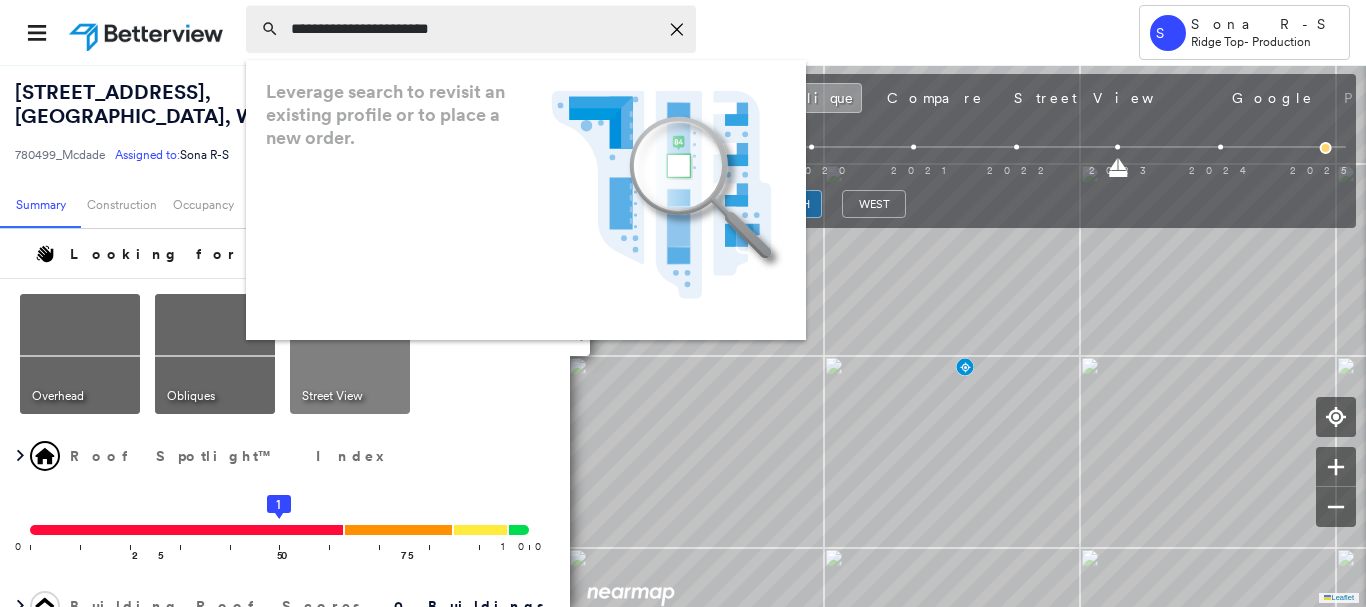 scroll, scrollTop: 0, scrollLeft: 0, axis: both 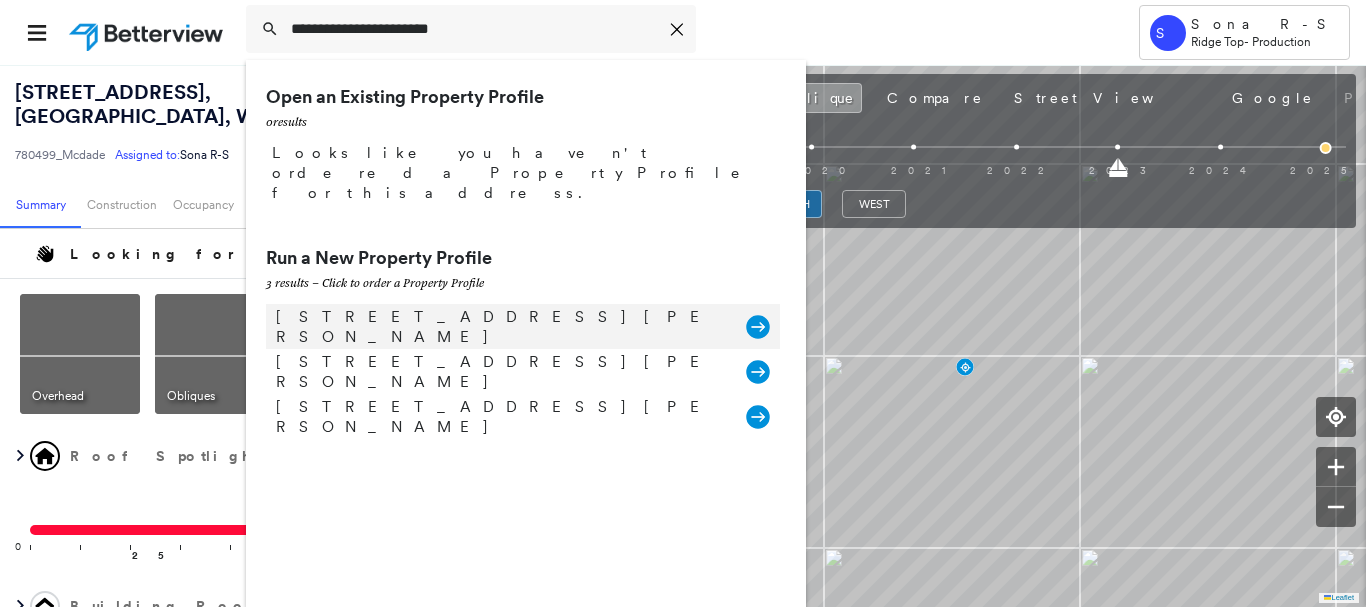 type on "**********" 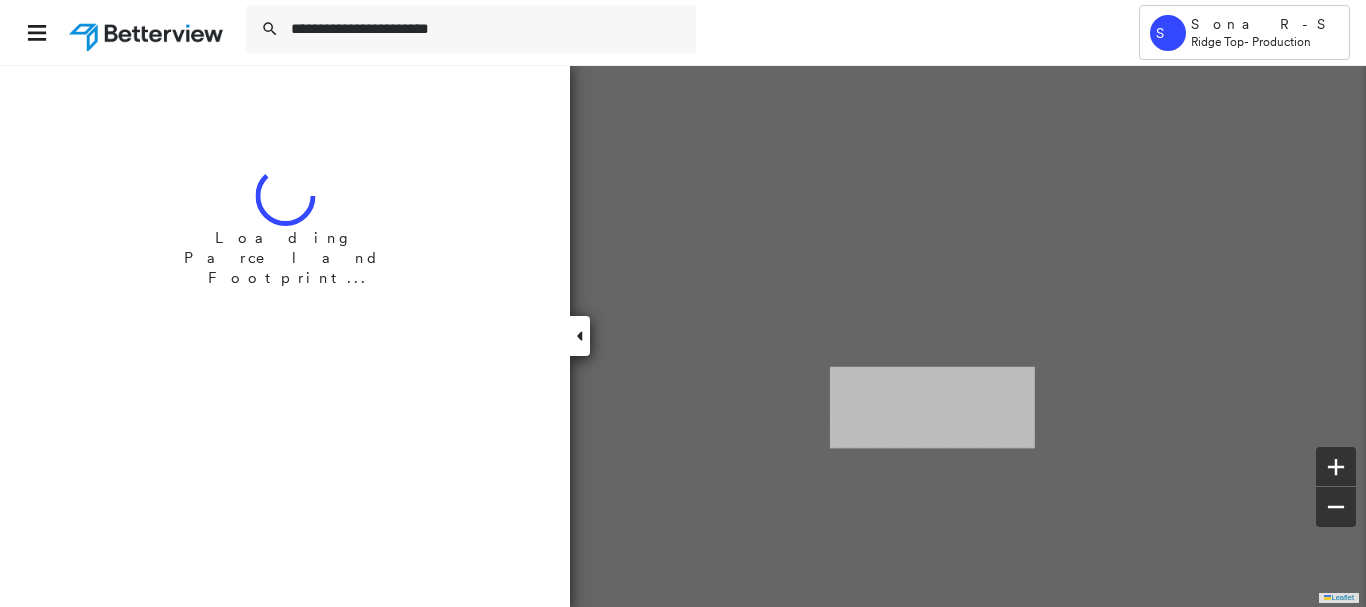 type 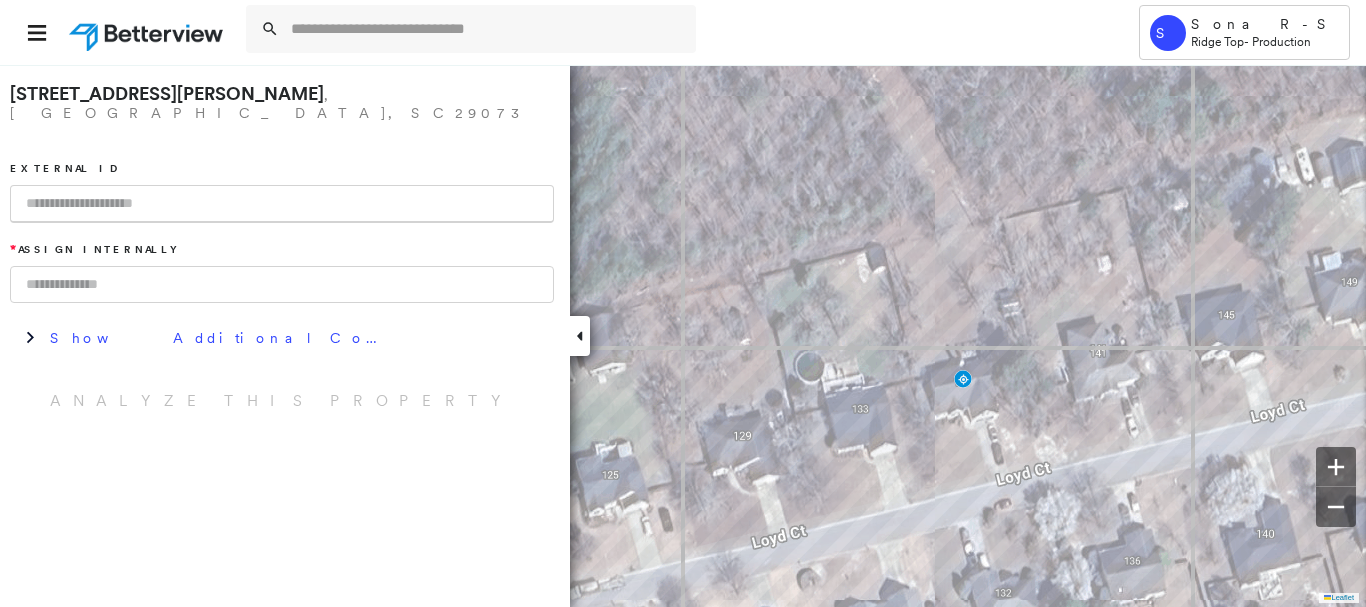 paste on "********" 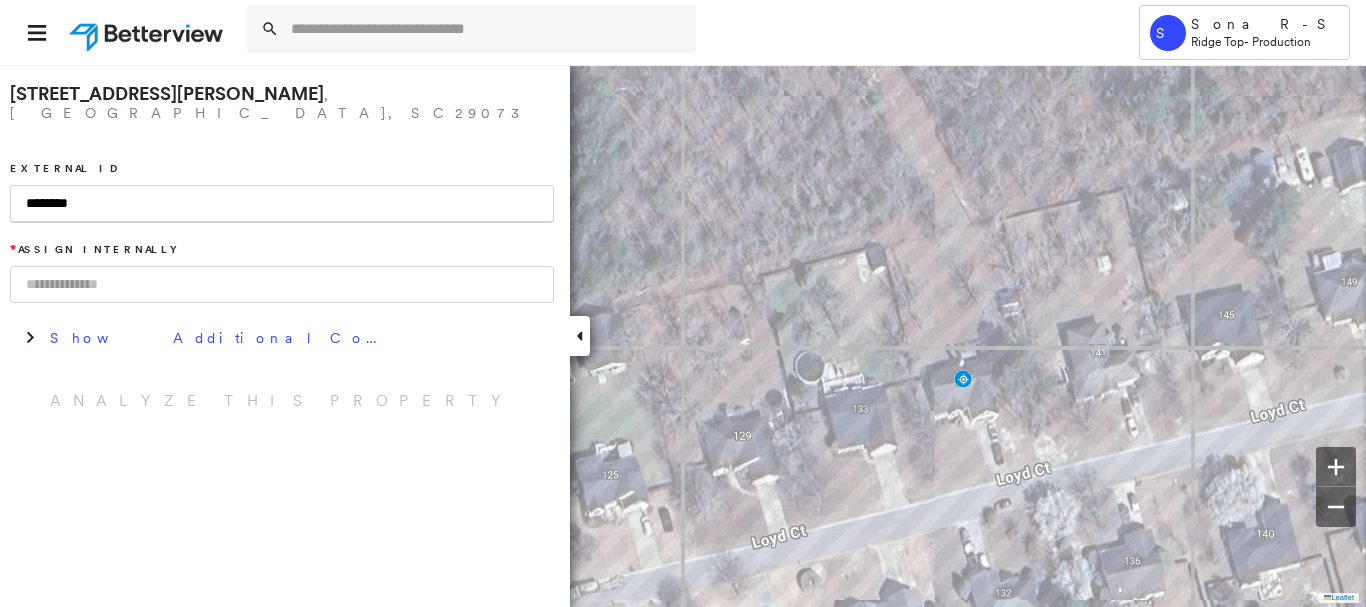 type on "********" 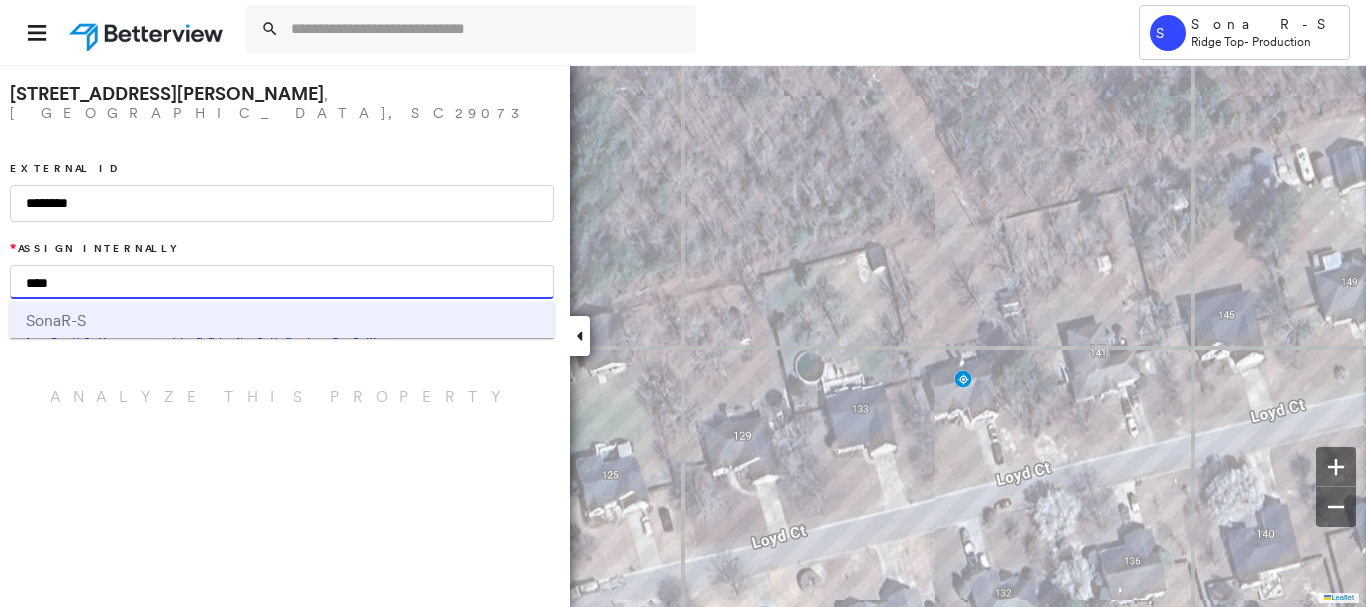 type on "****" 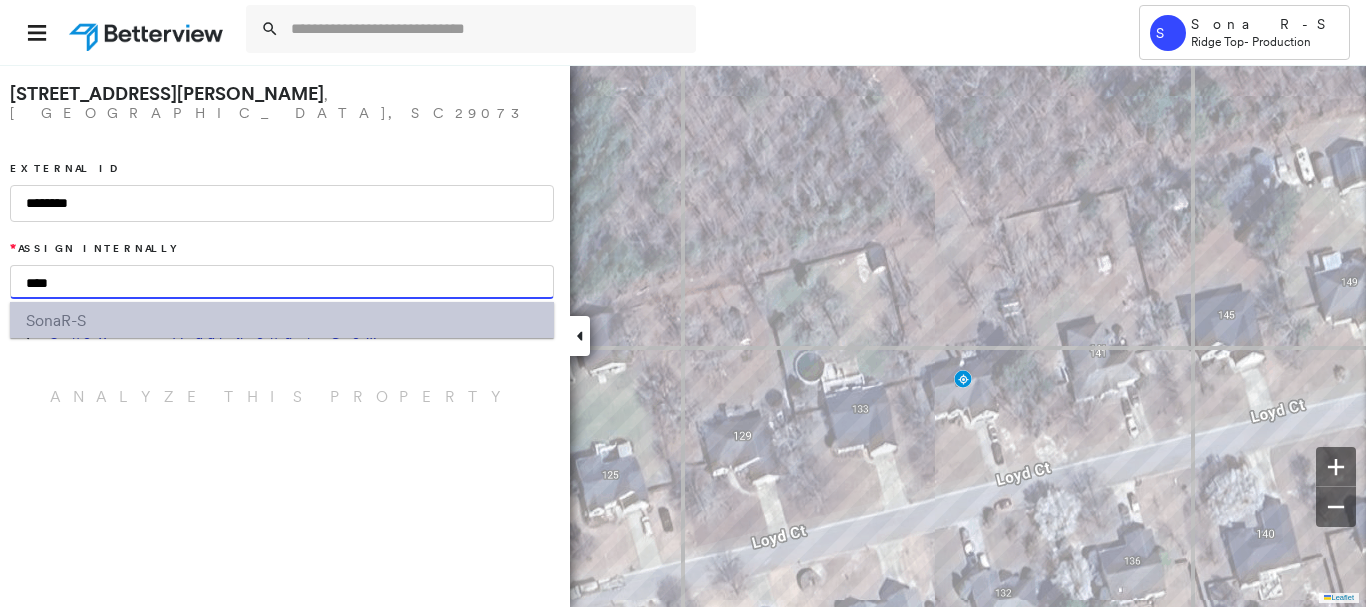 click on "Sona  R-S" at bounding box center (282, 320) 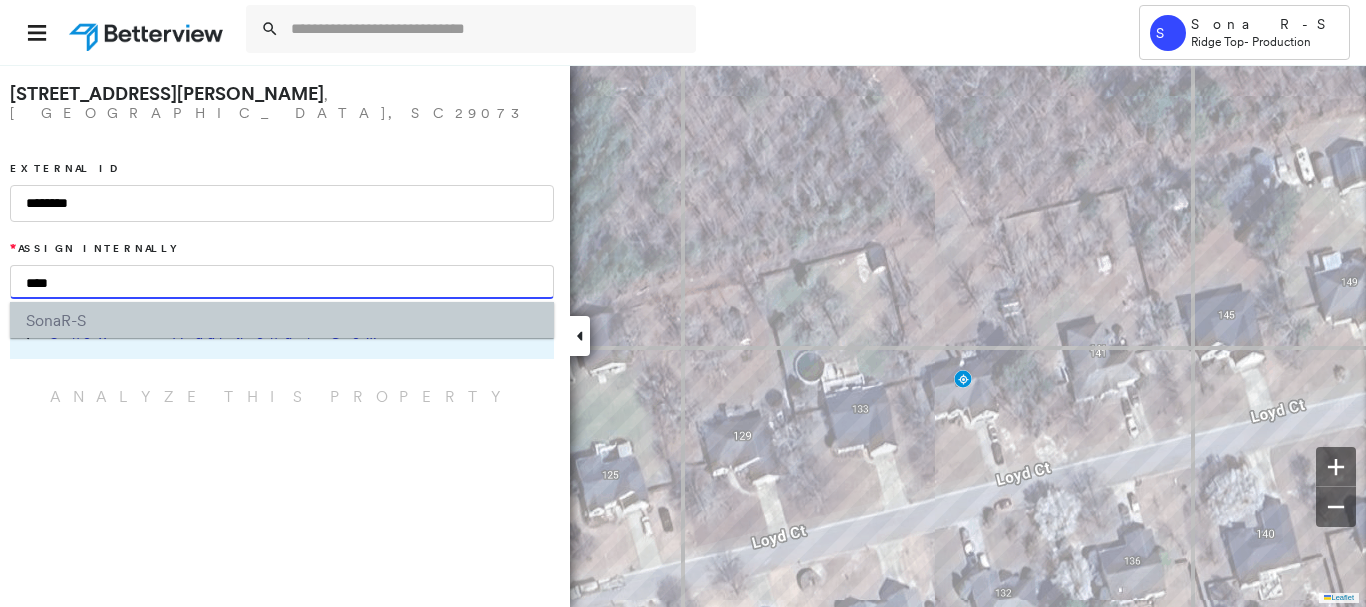 type 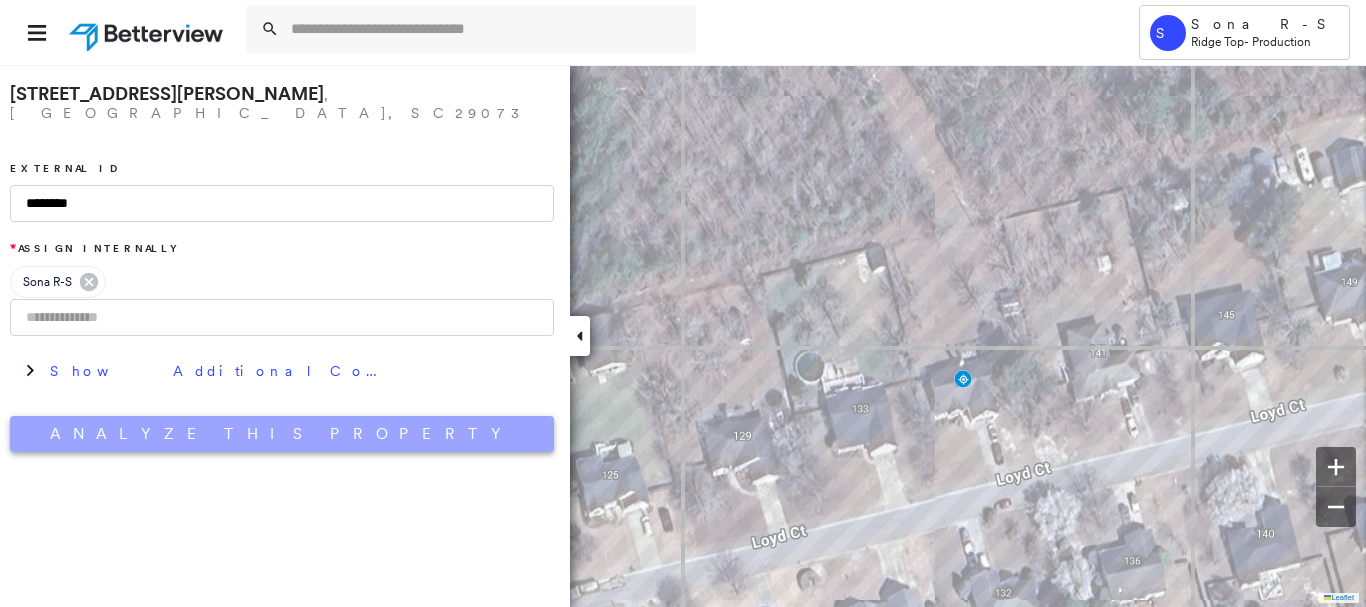 click on "Analyze This Property" at bounding box center (282, 434) 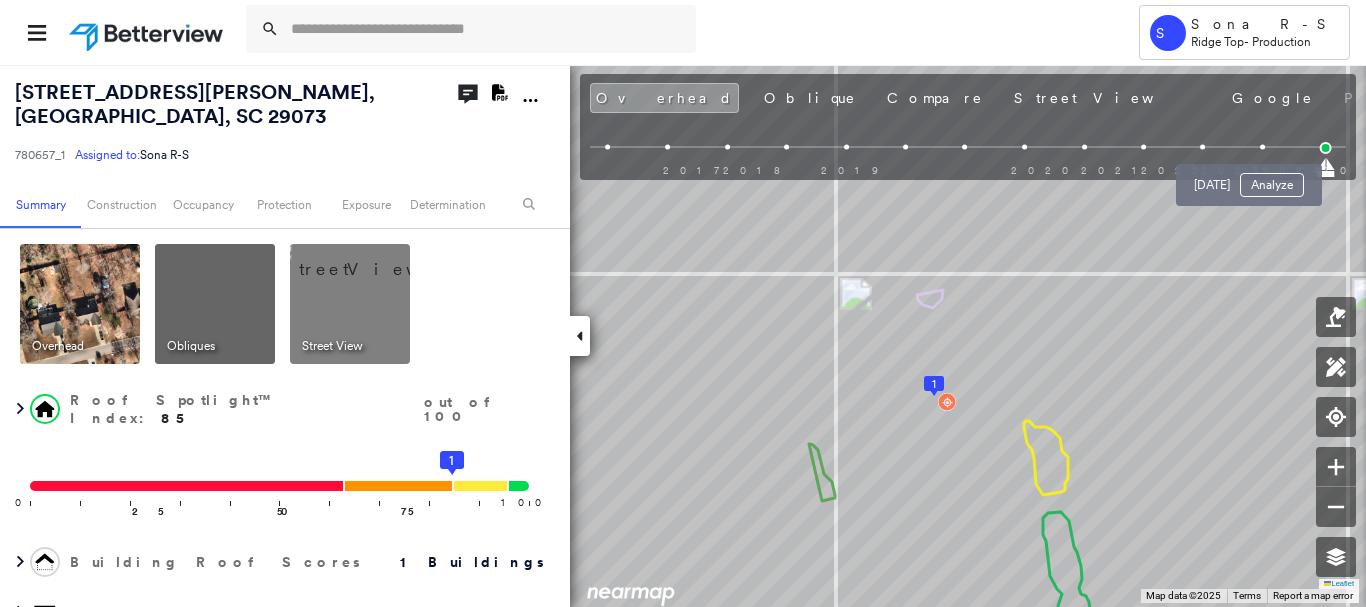 click at bounding box center (1262, 147) 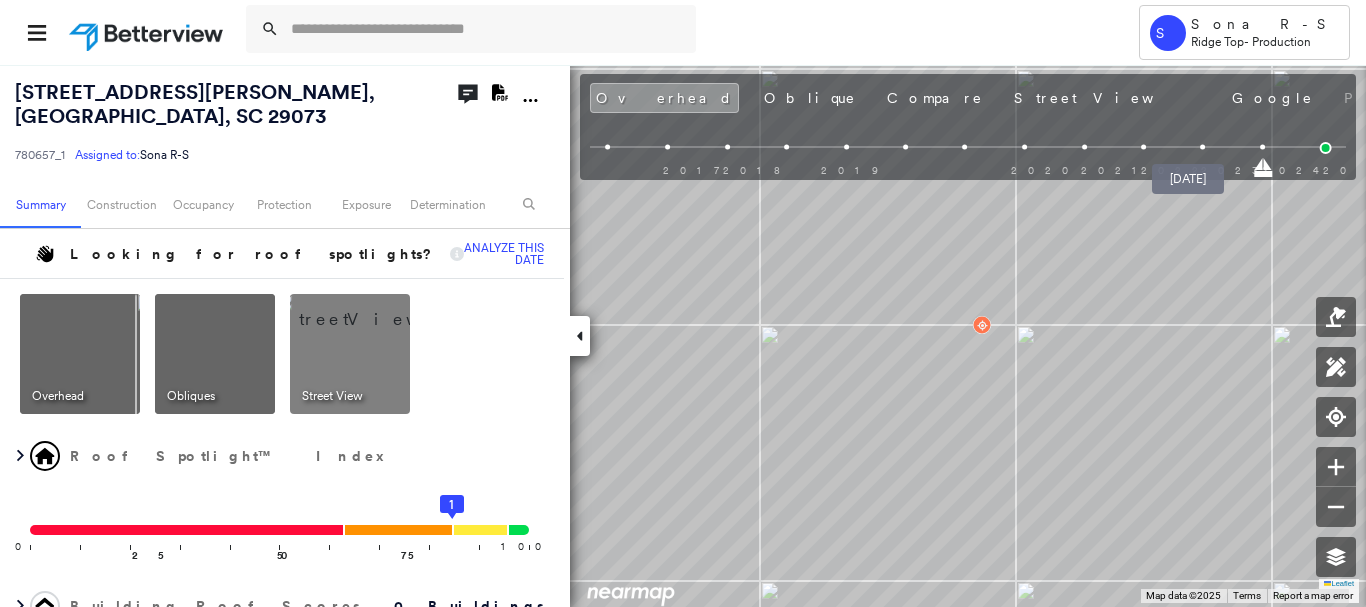 click at bounding box center (1203, 147) 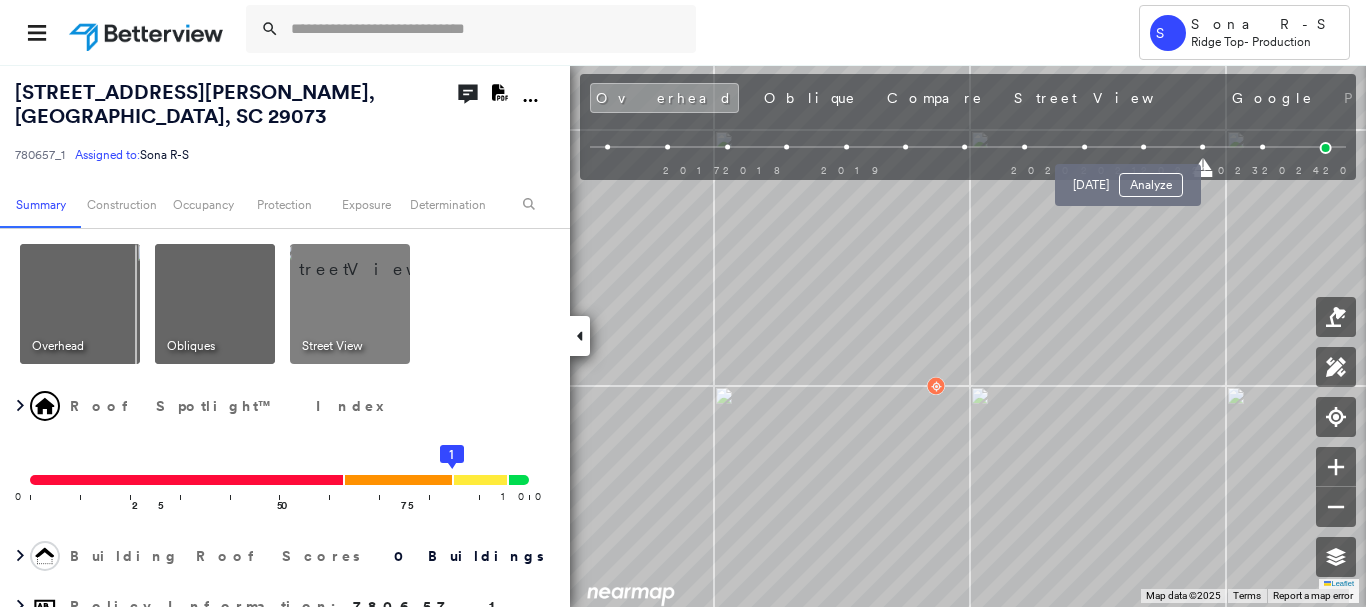 click at bounding box center [1143, 147] 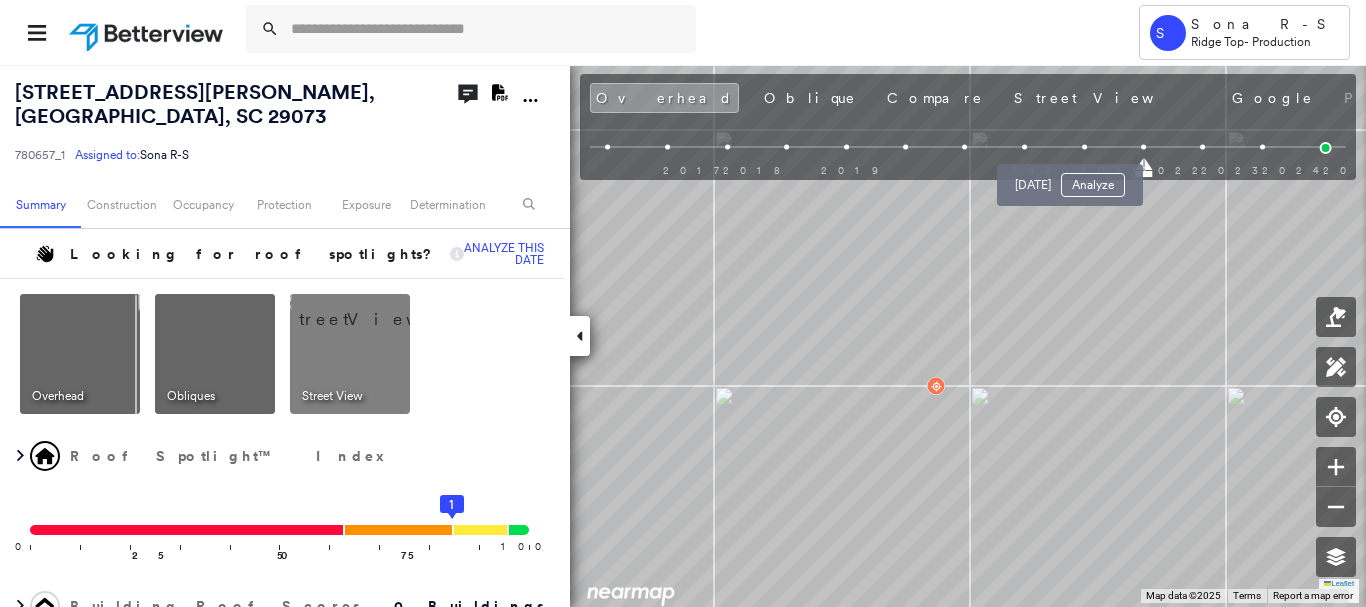 click at bounding box center (1084, 147) 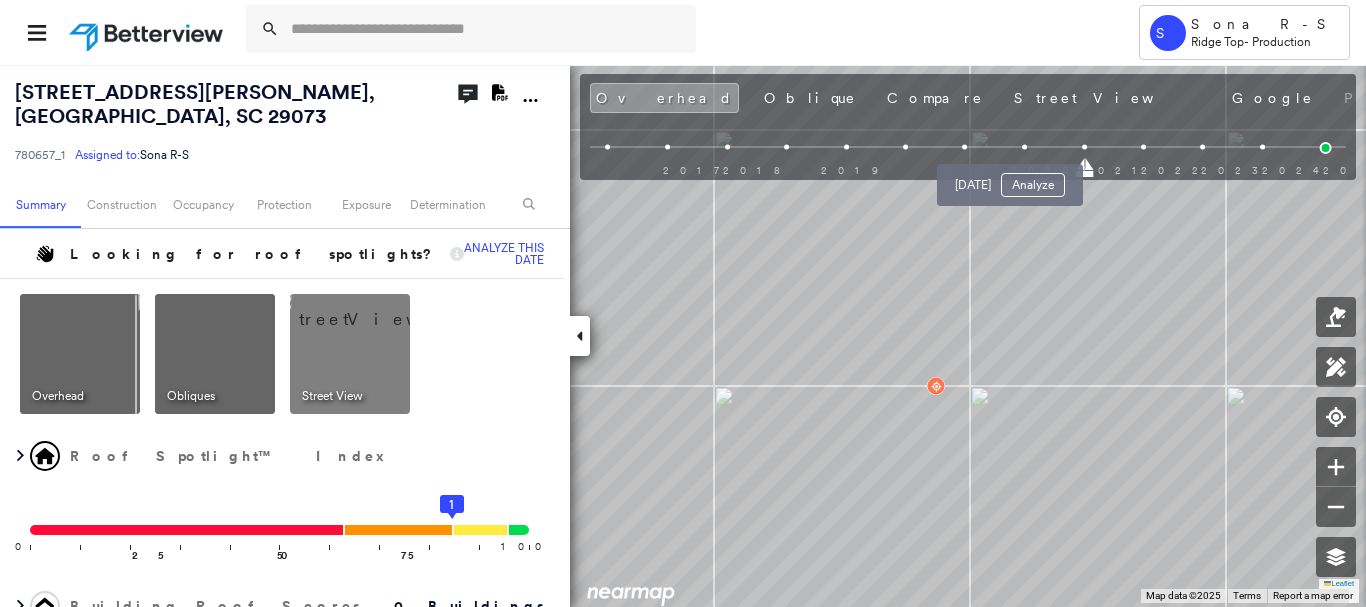 click at bounding box center [1024, 147] 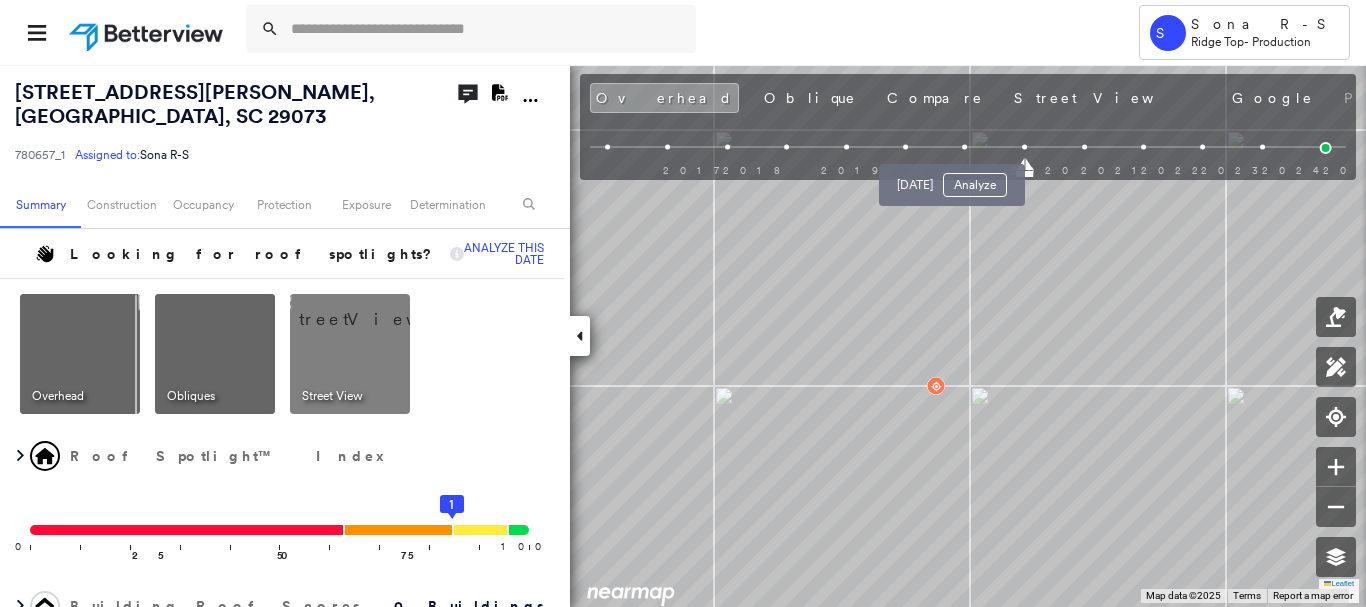 click at bounding box center [965, 147] 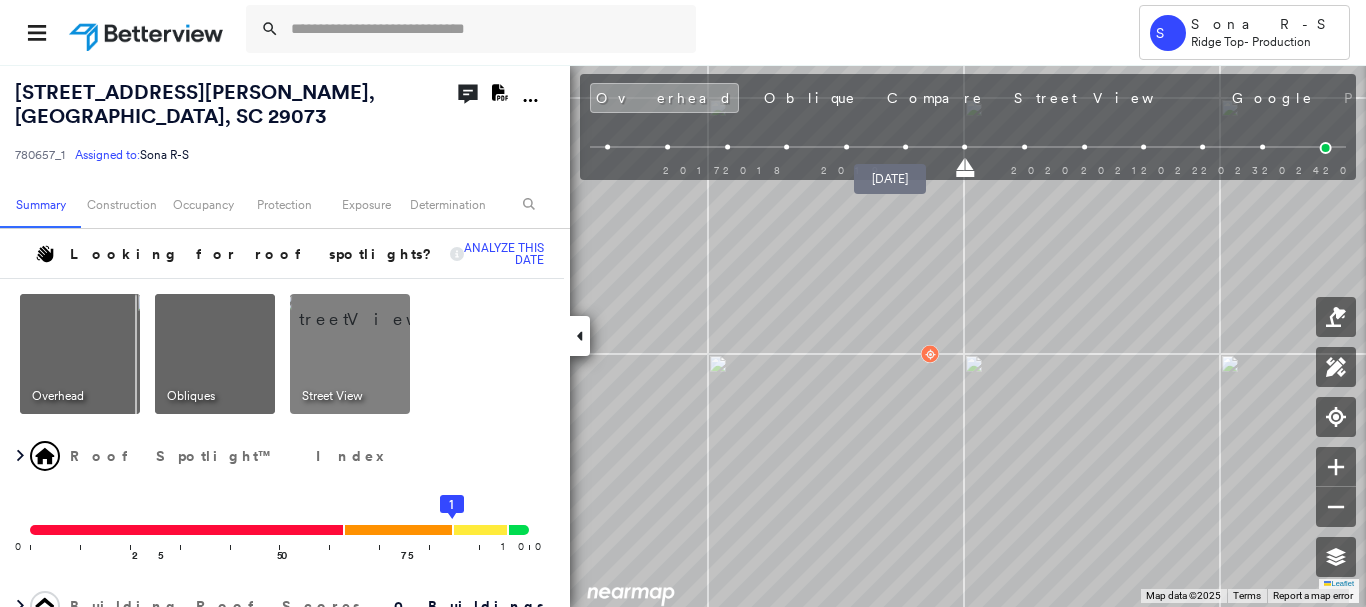 click at bounding box center [905, 147] 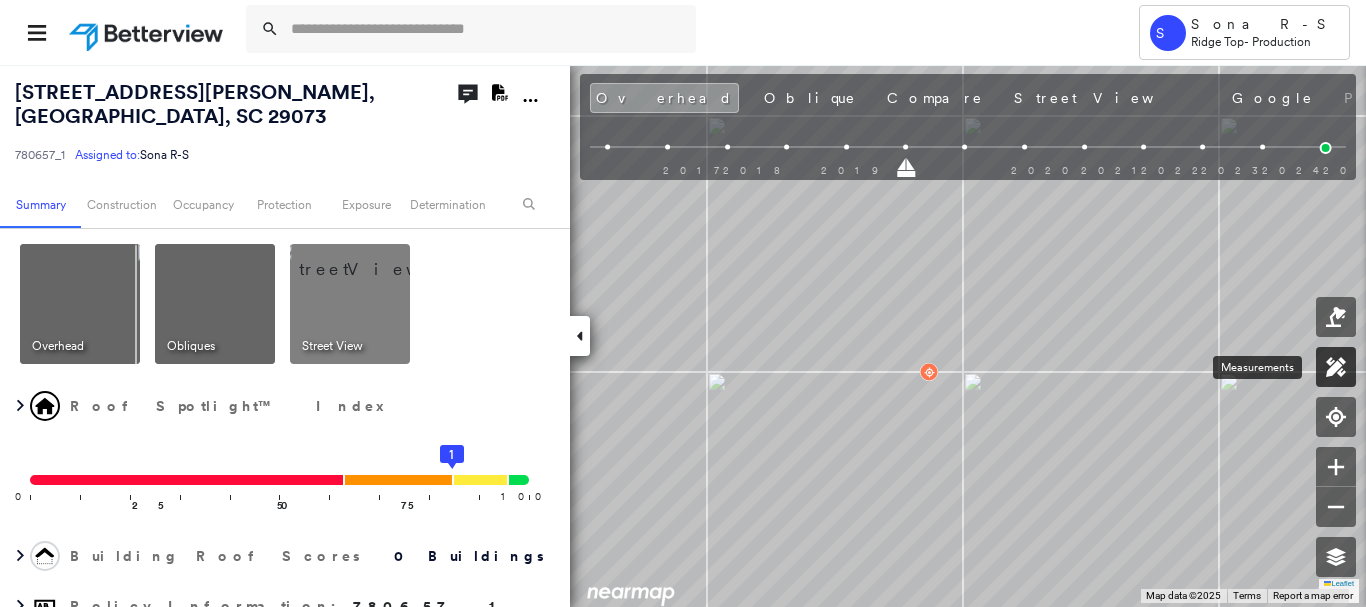 click 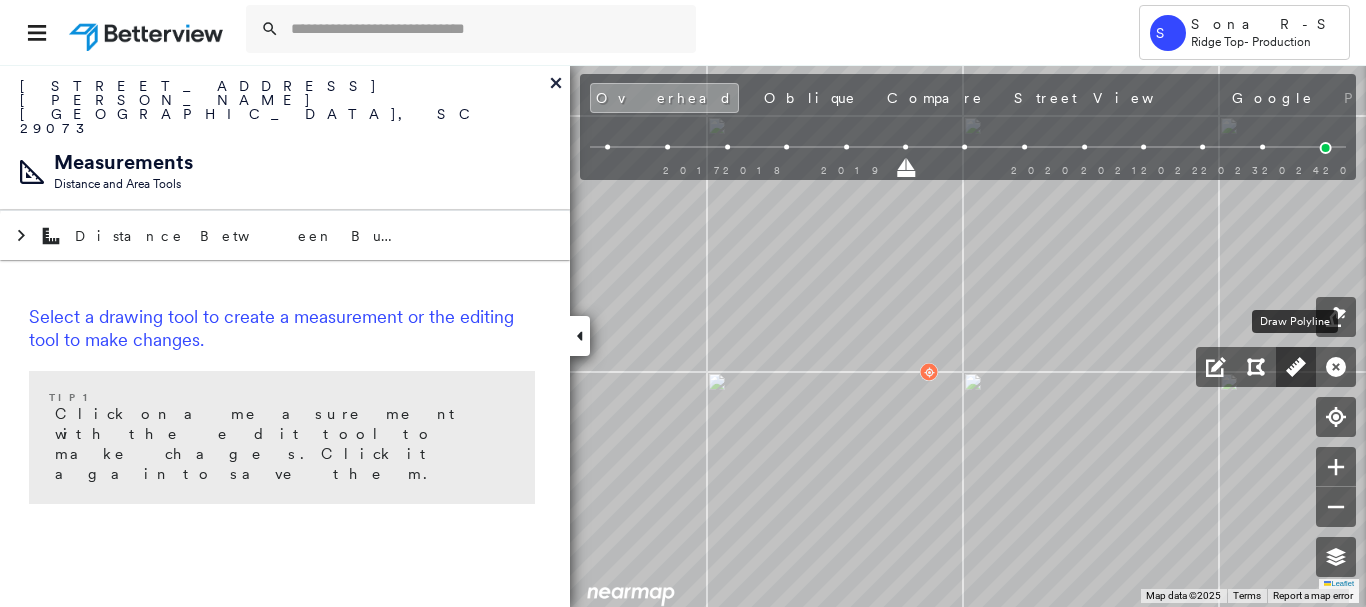 click 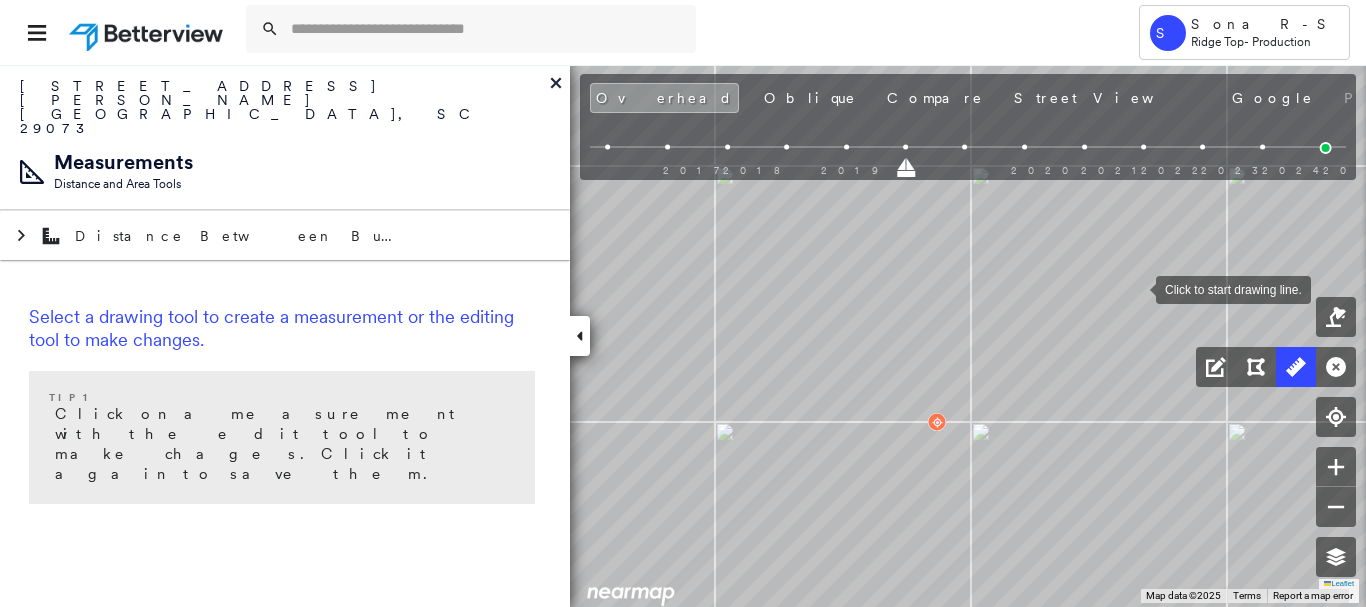 drag, startPoint x: 1134, startPoint y: 288, endPoint x: 1139, endPoint y: 278, distance: 11.18034 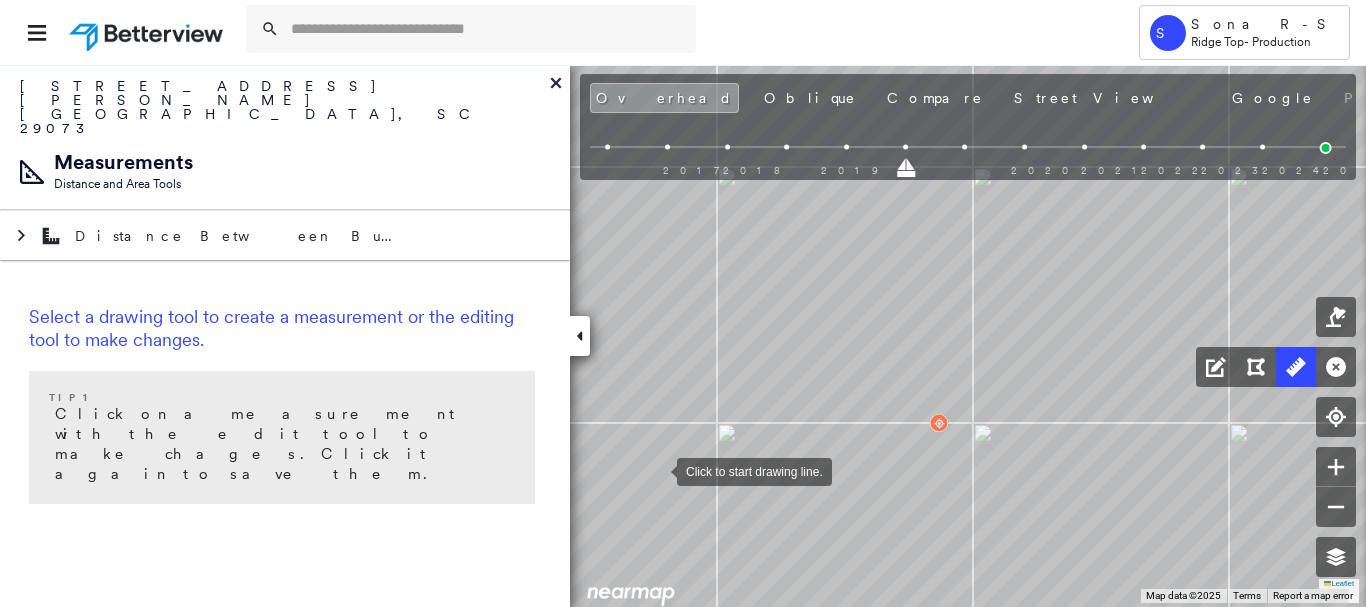 click at bounding box center [657, 470] 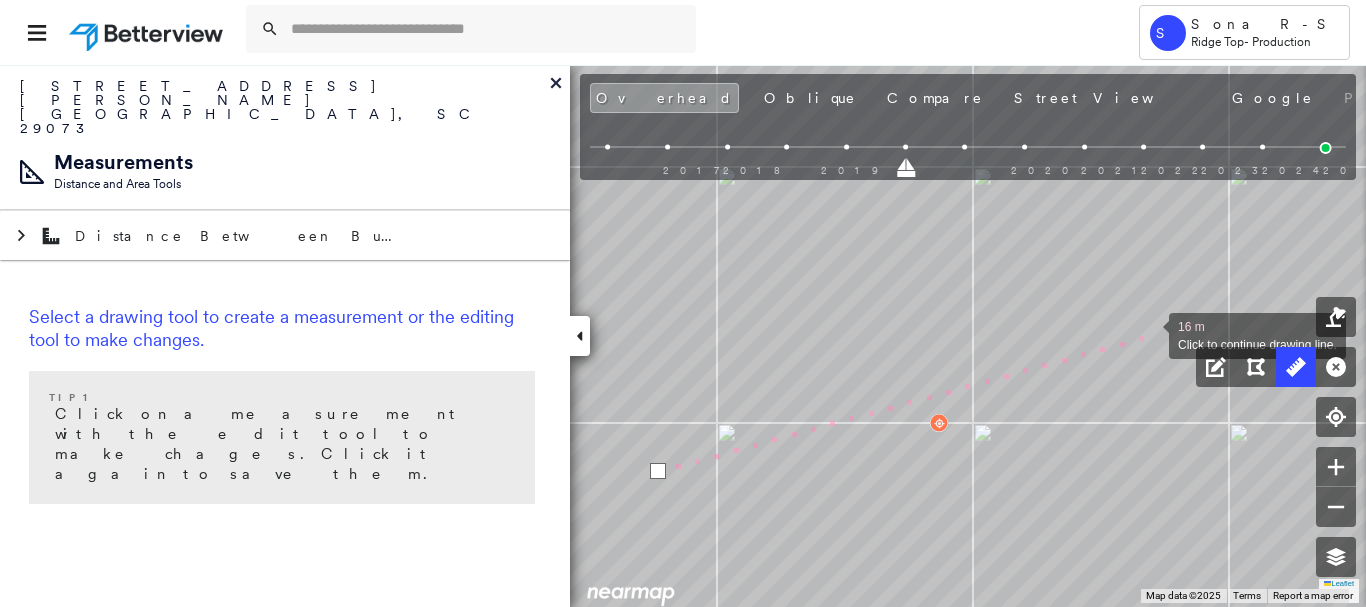 click at bounding box center [1149, 334] 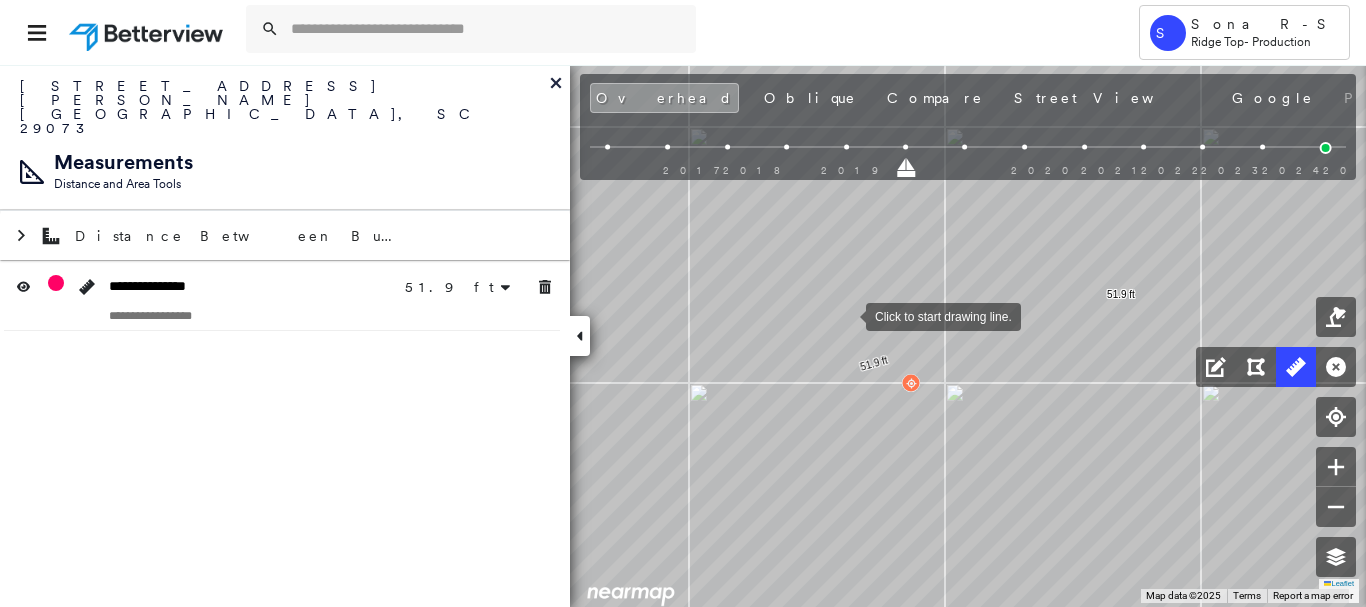 drag, startPoint x: 886, startPoint y: 367, endPoint x: 840, endPoint y: 302, distance: 79.630394 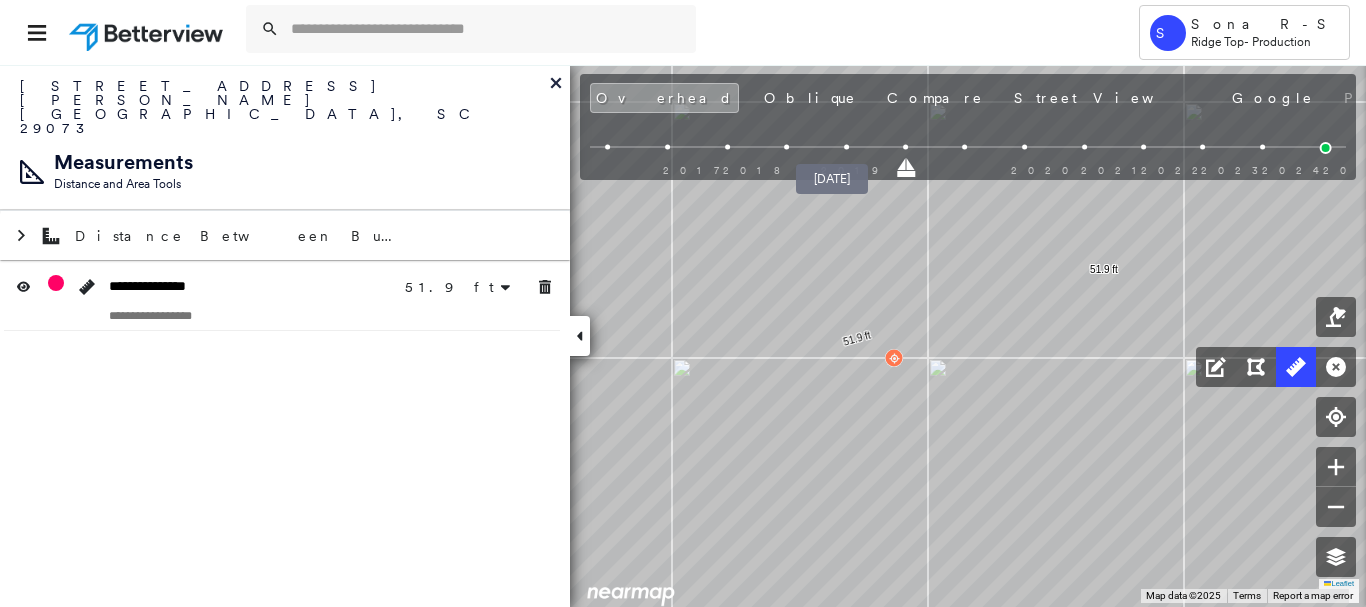 click at bounding box center (846, 147) 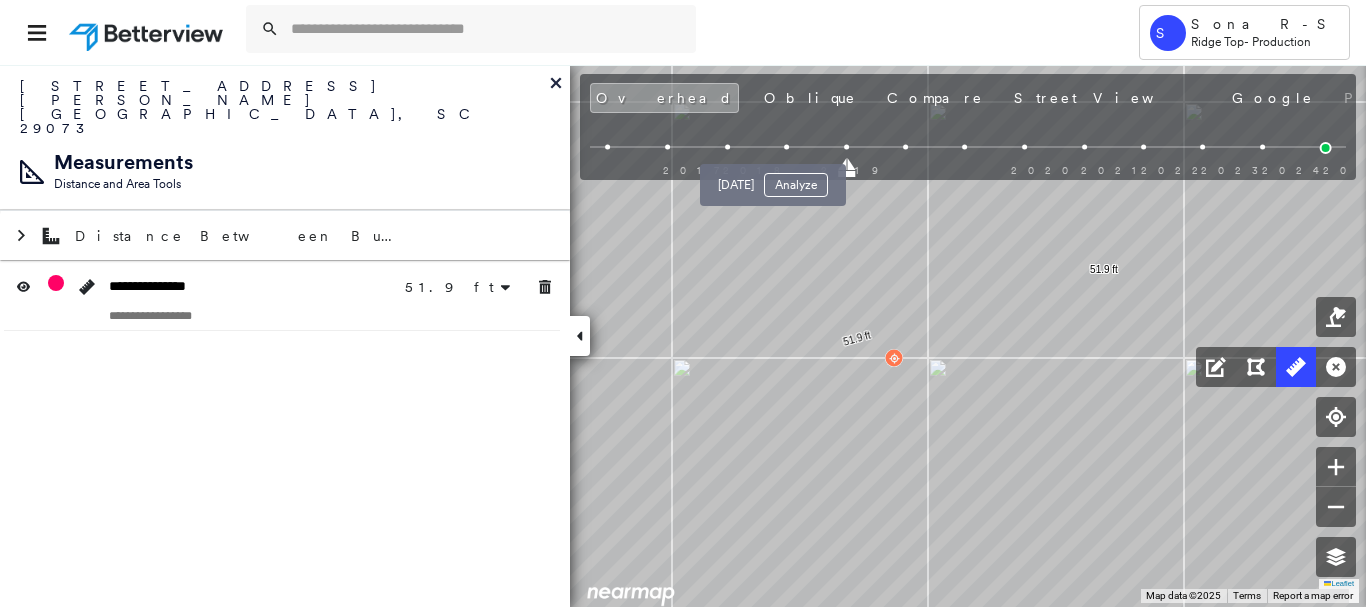 click at bounding box center (786, 147) 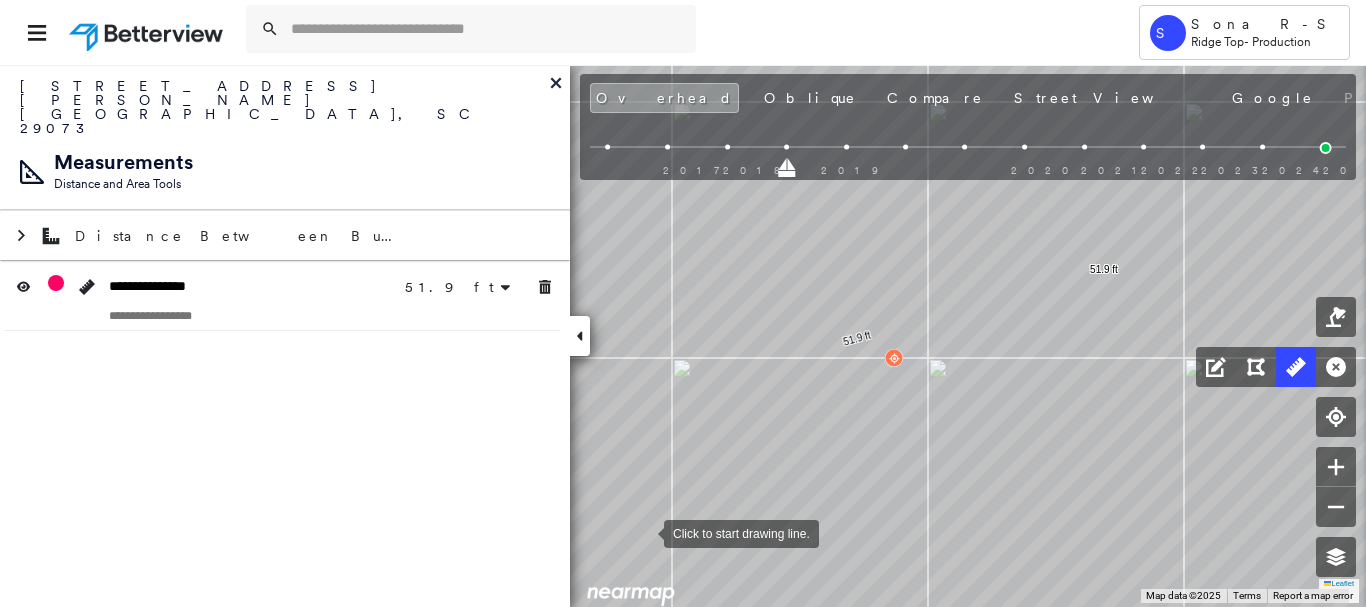 click at bounding box center [644, 532] 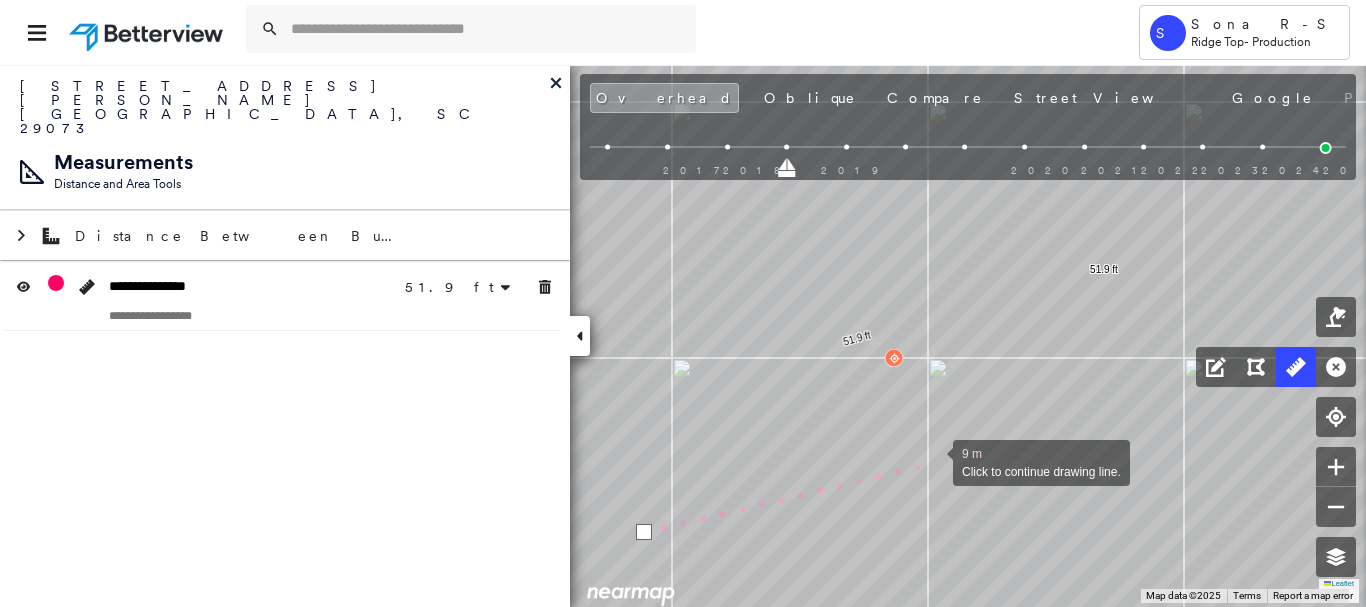 click at bounding box center [933, 461] 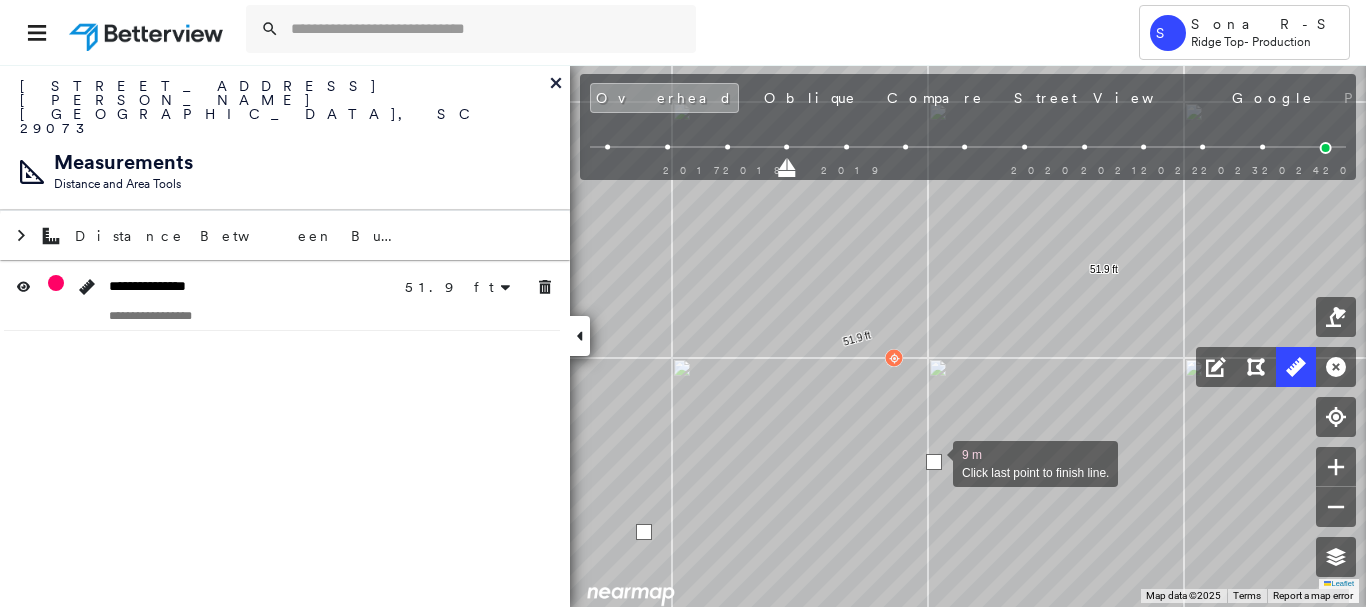 click at bounding box center [934, 462] 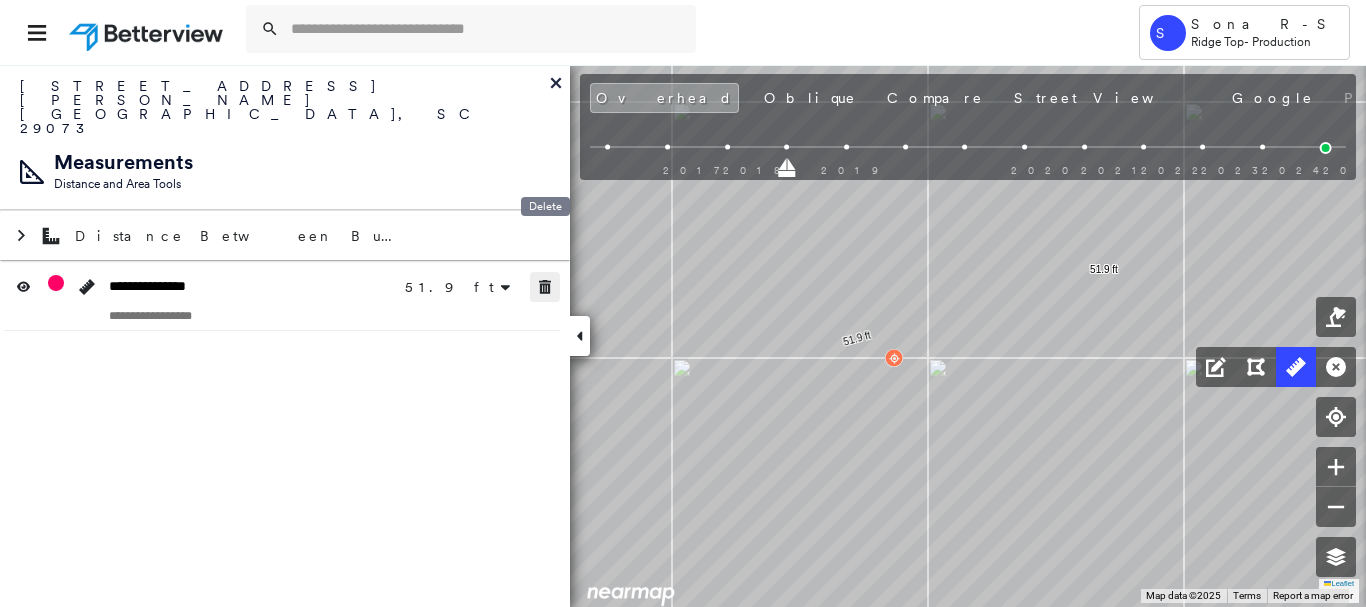 click 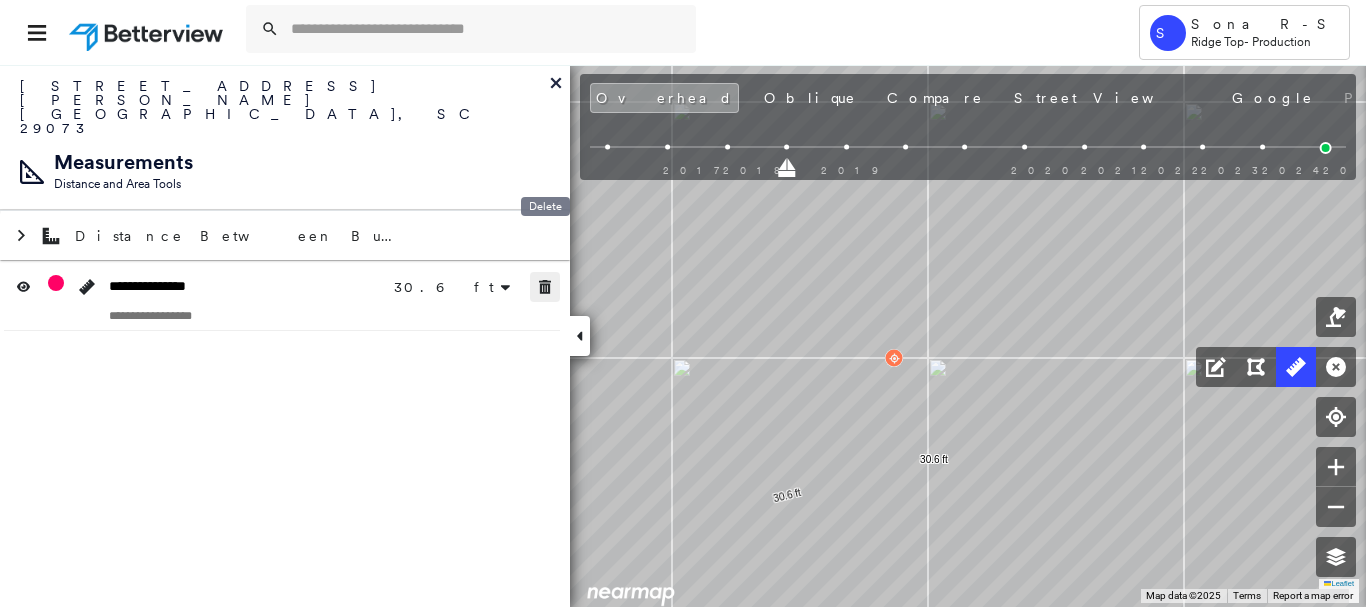 click 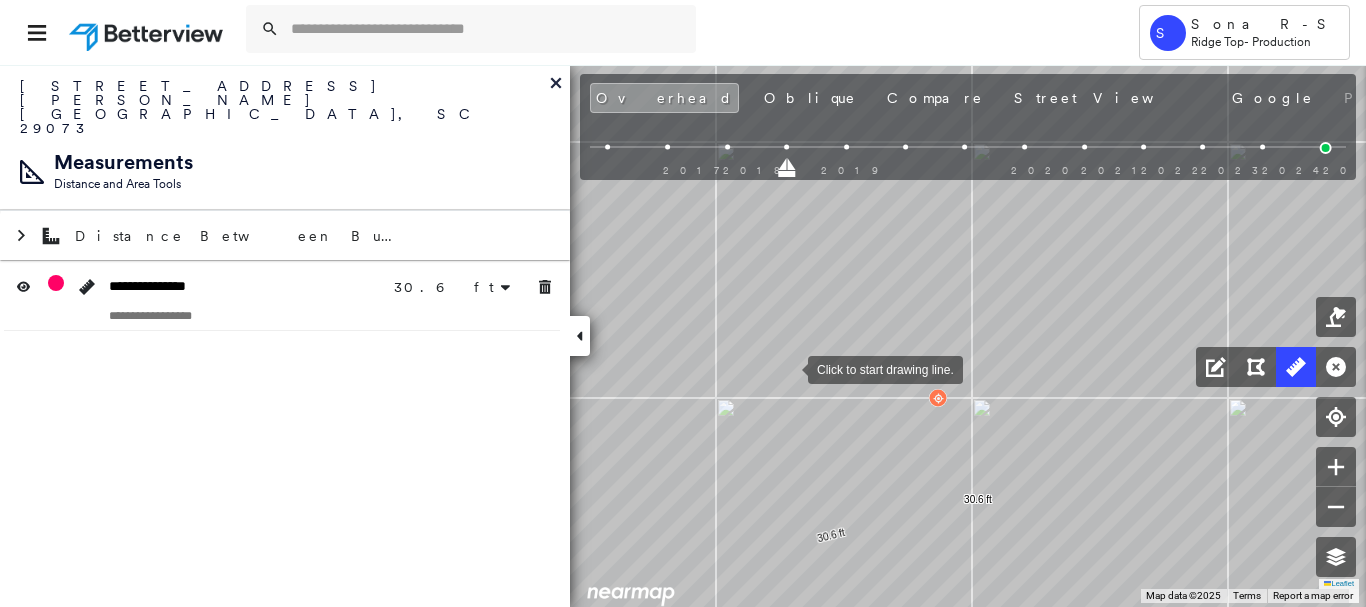 drag, startPoint x: 781, startPoint y: 361, endPoint x: 799, endPoint y: 372, distance: 21.095022 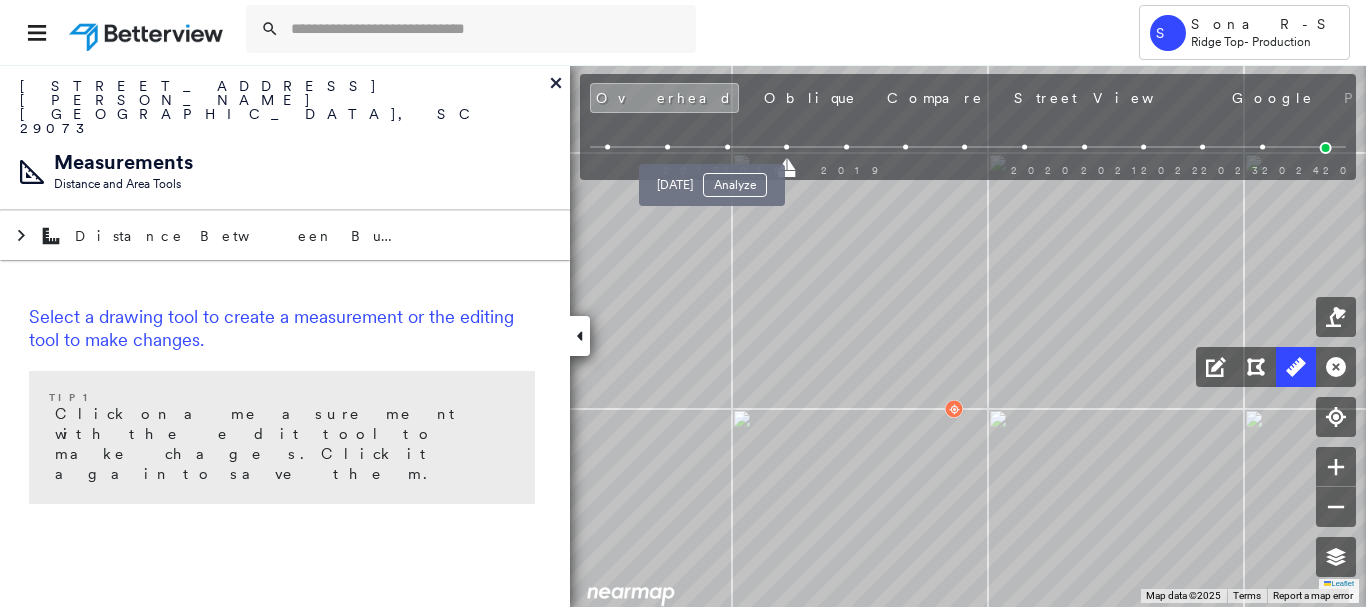 click at bounding box center [727, 147] 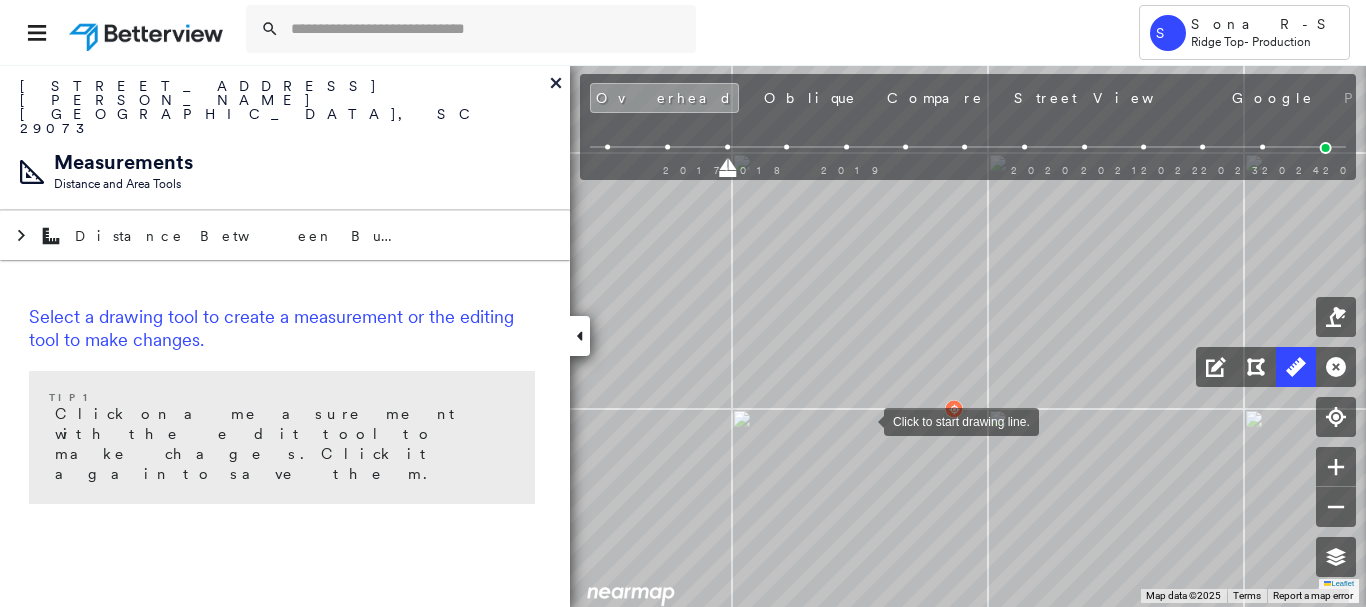 drag, startPoint x: 863, startPoint y: 430, endPoint x: 850, endPoint y: 430, distance: 13 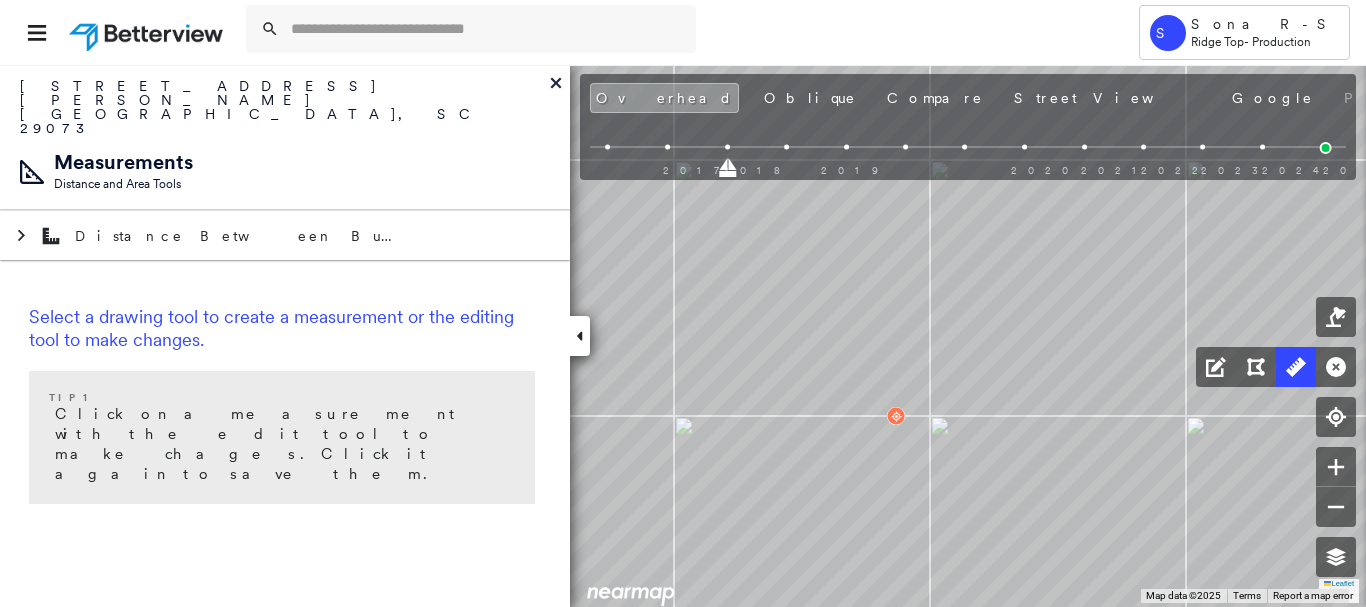 click at bounding box center (667, 147) 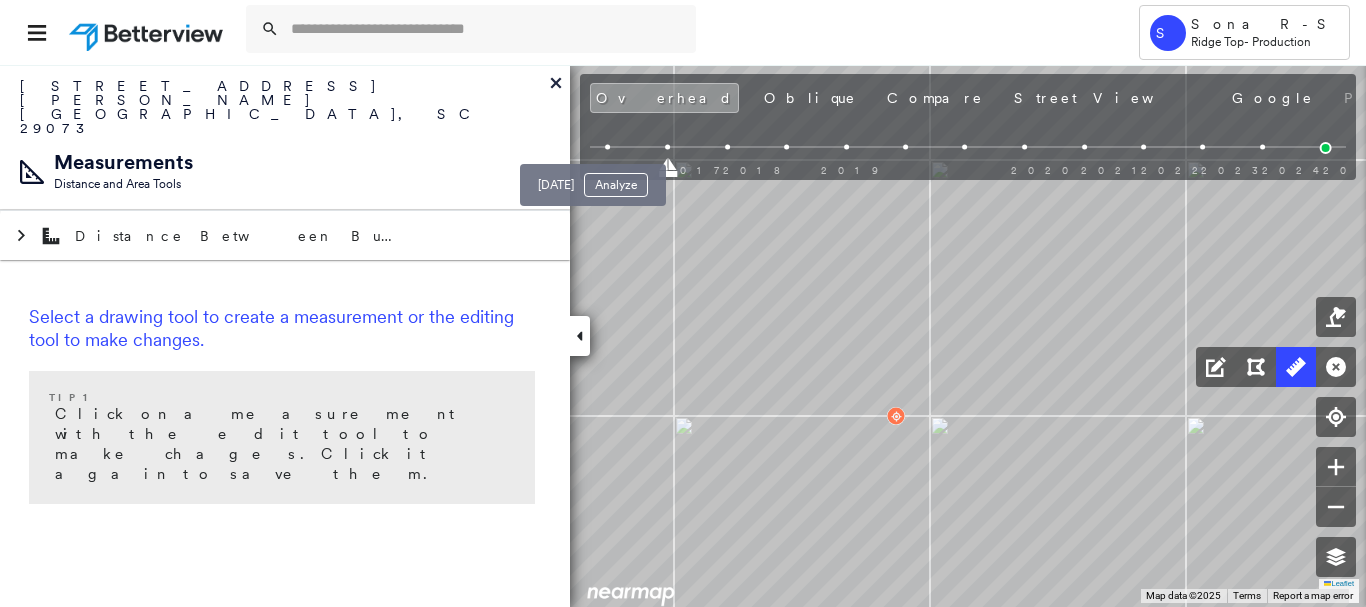 click at bounding box center [608, 147] 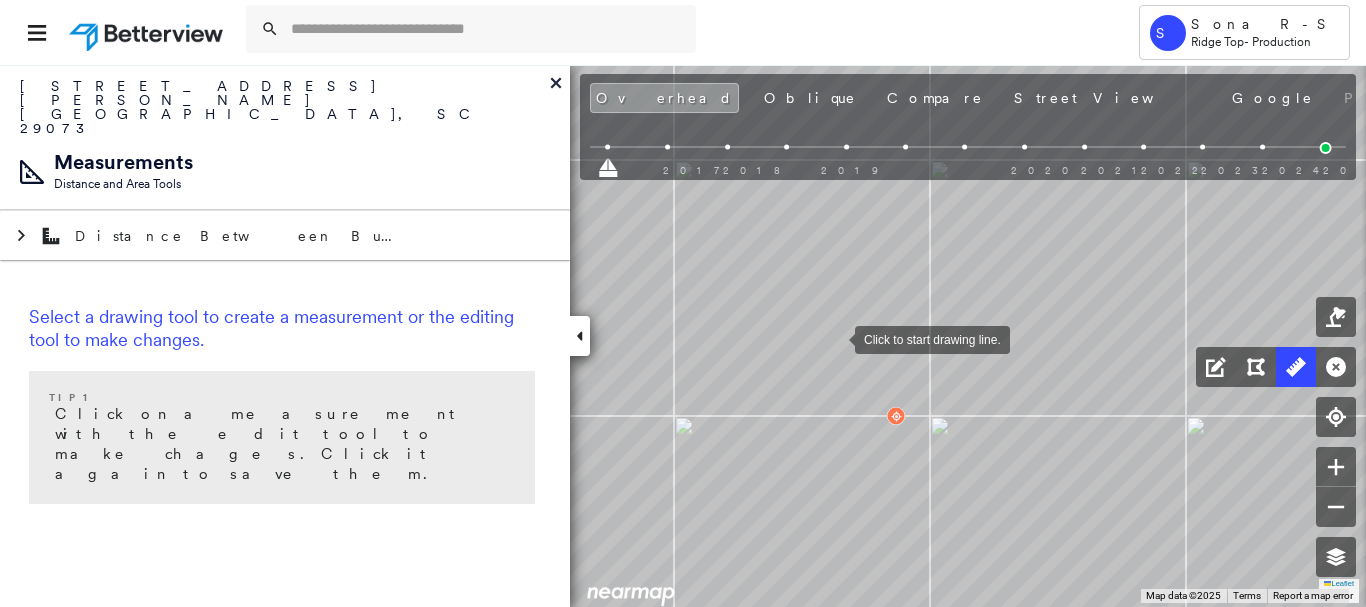 drag, startPoint x: 835, startPoint y: 338, endPoint x: 893, endPoint y: 259, distance: 98.005104 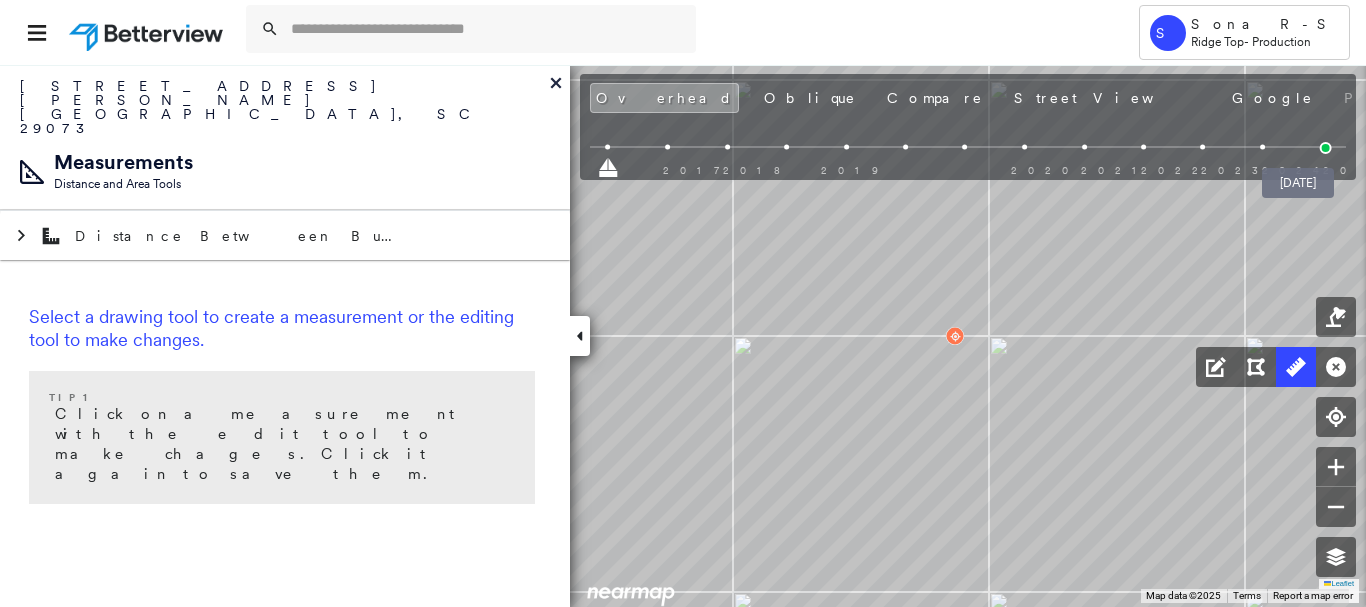 click at bounding box center [1326, 148] 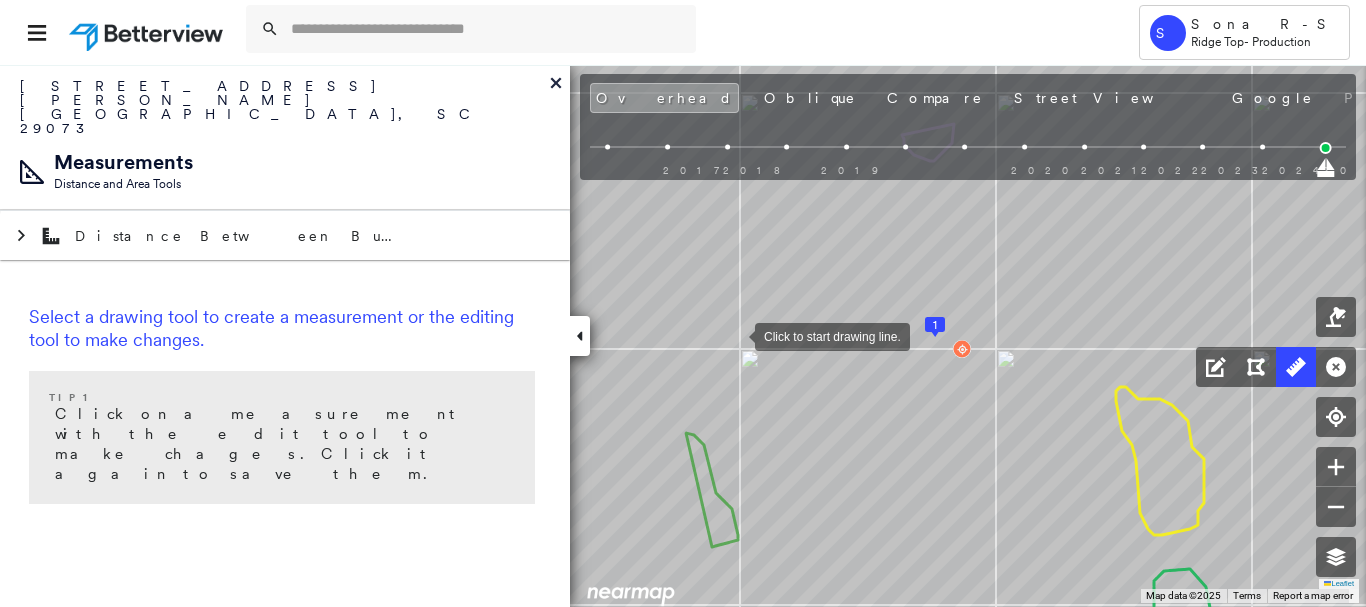 drag, startPoint x: 731, startPoint y: 327, endPoint x: 735, endPoint y: 346, distance: 19.416489 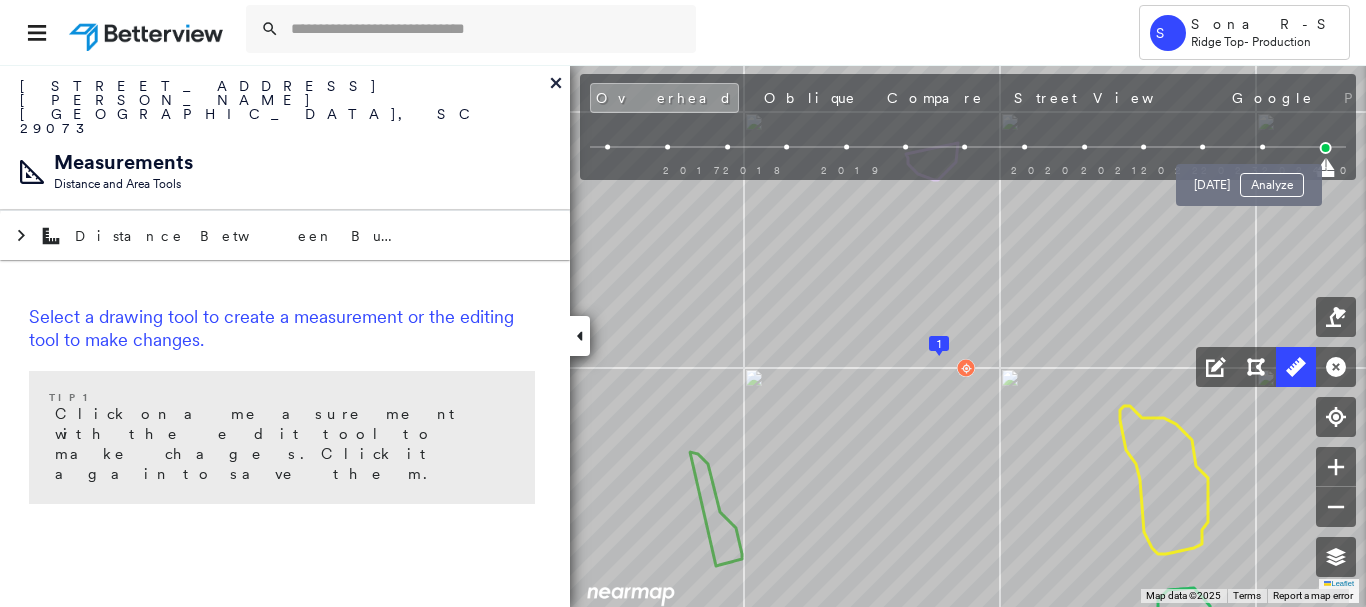 click at bounding box center [1262, 147] 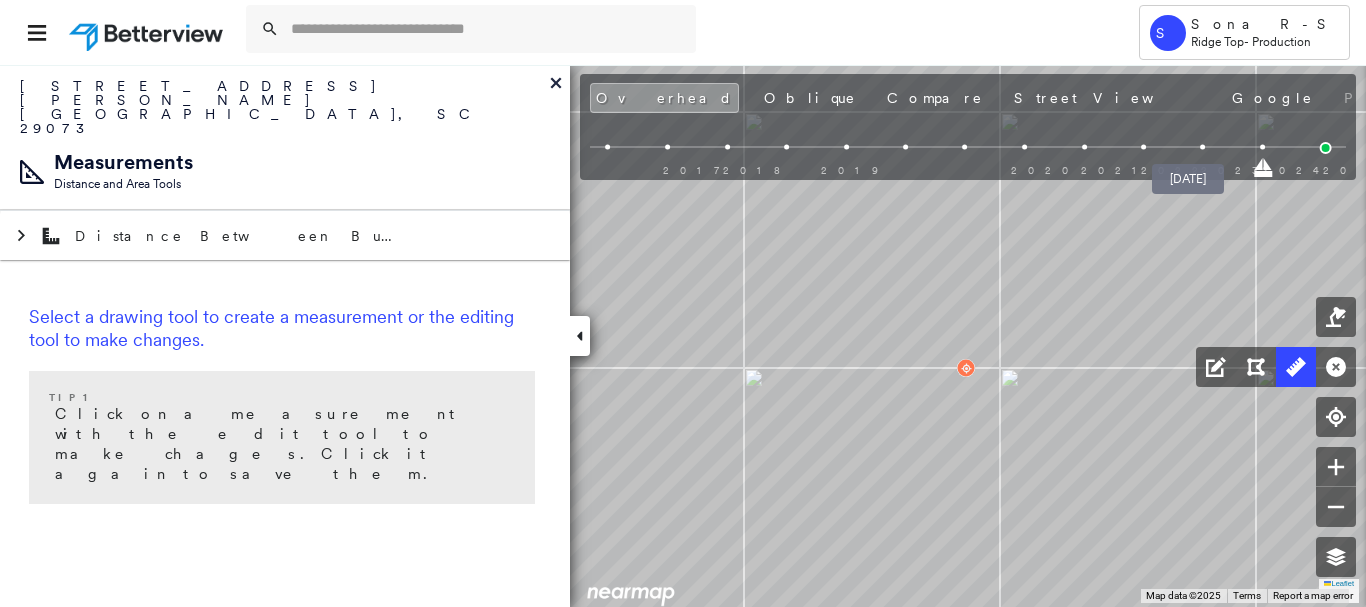 click at bounding box center (1203, 147) 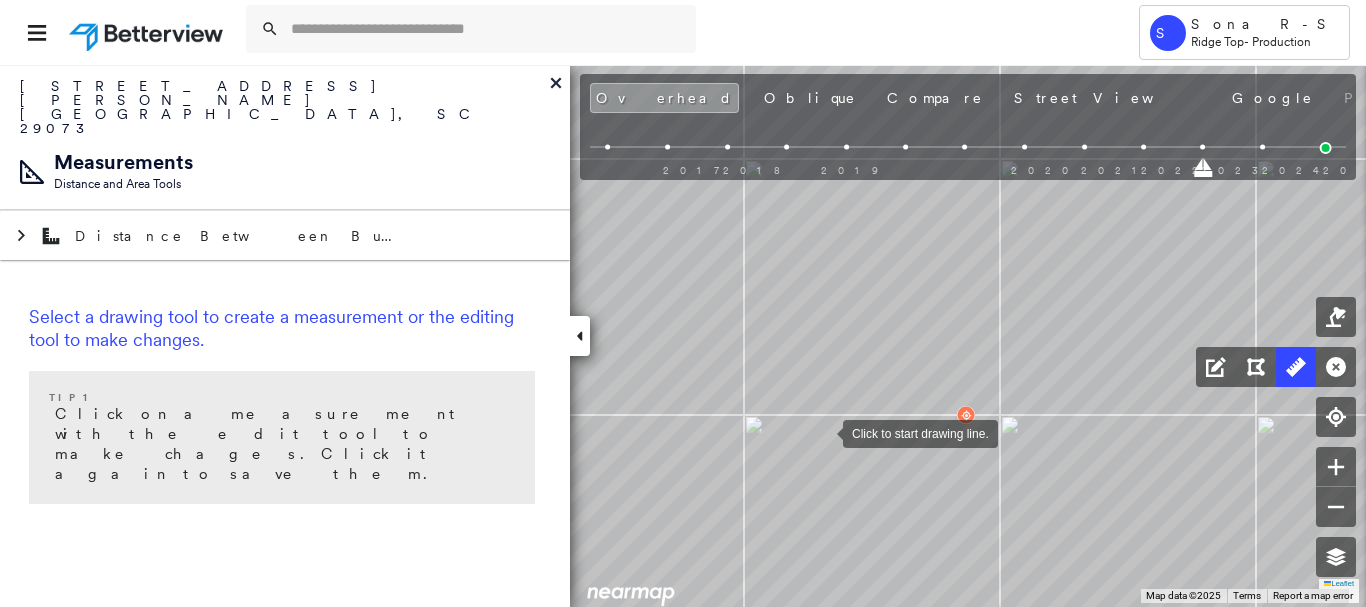 drag, startPoint x: 823, startPoint y: 422, endPoint x: 823, endPoint y: 435, distance: 13 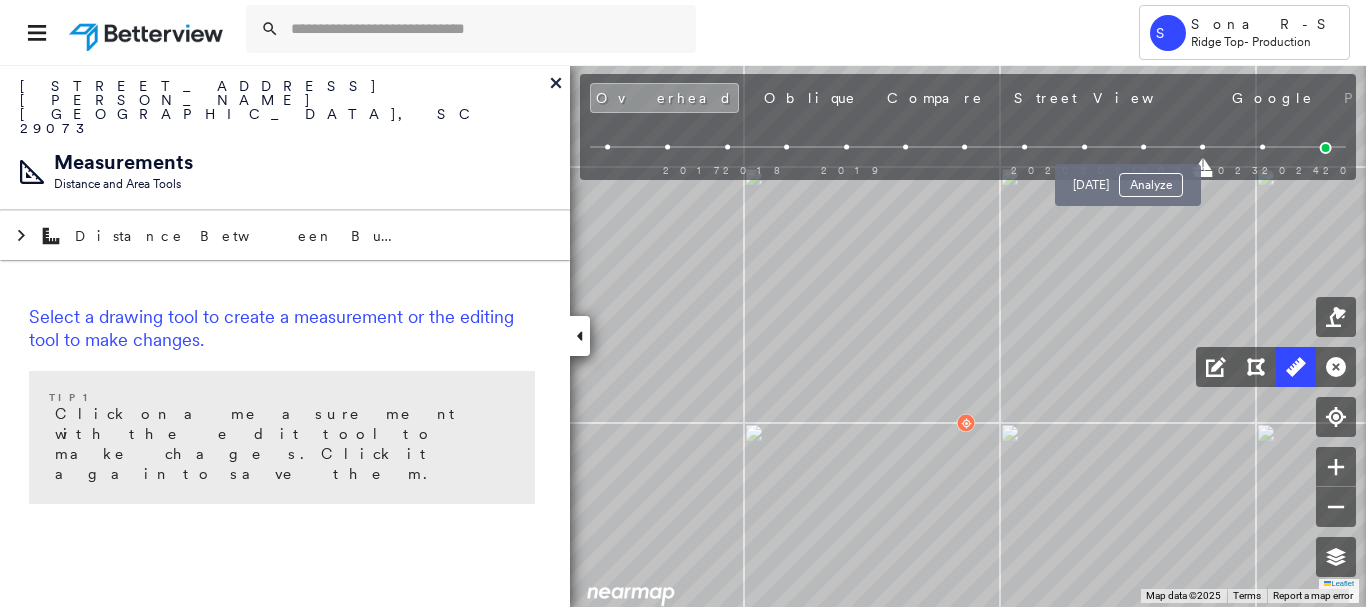 click at bounding box center (1143, 147) 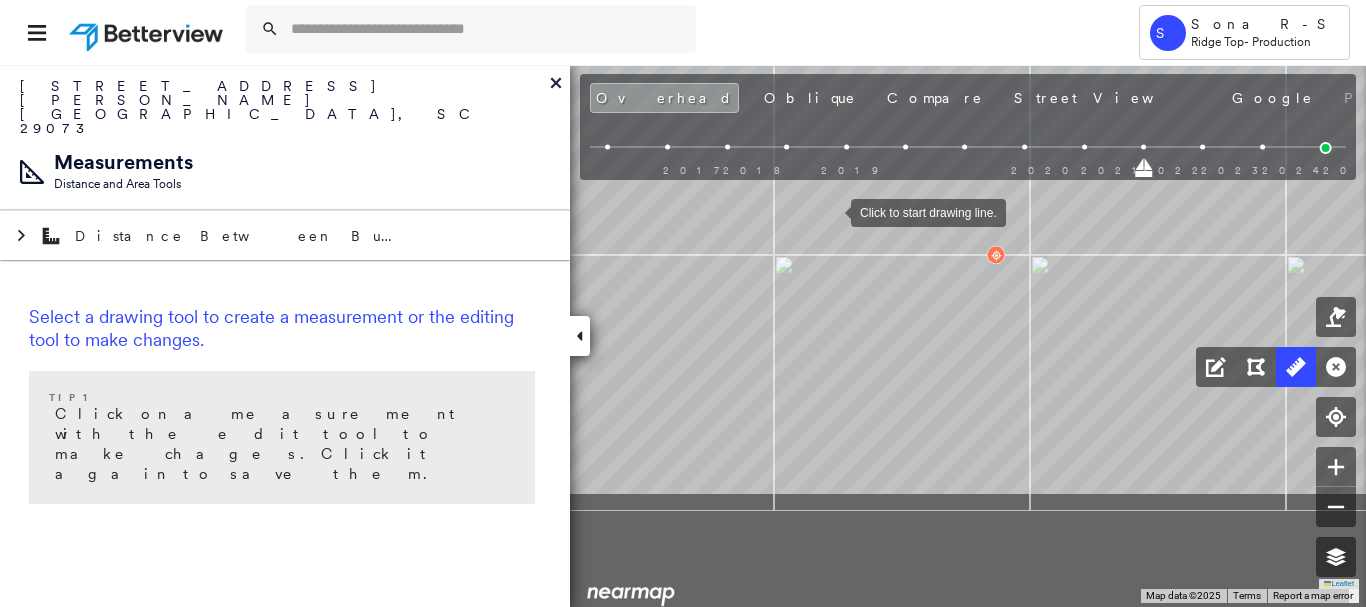 drag, startPoint x: 819, startPoint y: 320, endPoint x: 831, endPoint y: 213, distance: 107.67079 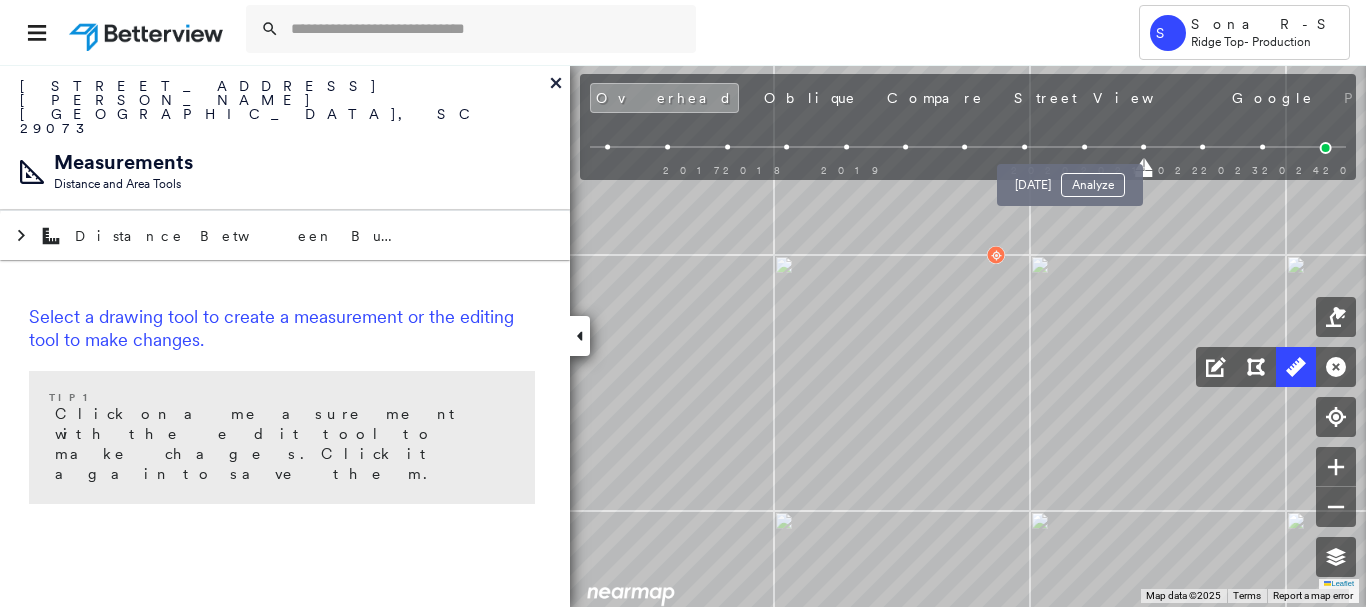 click at bounding box center (1084, 147) 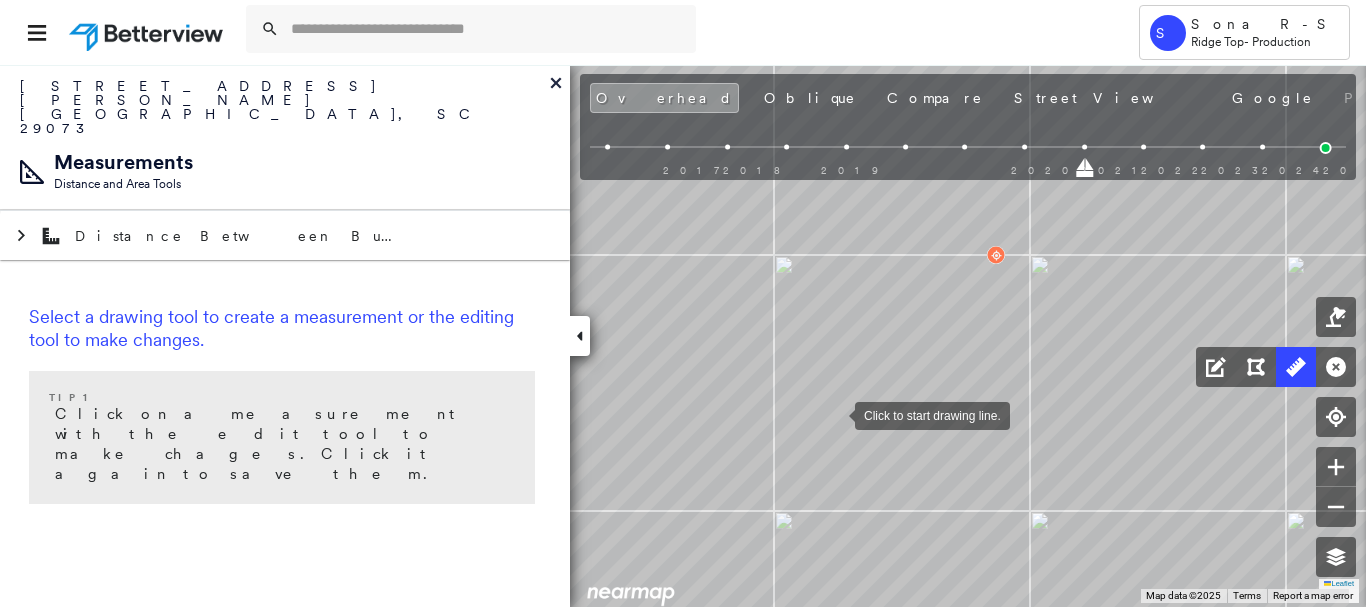 click at bounding box center [835, 414] 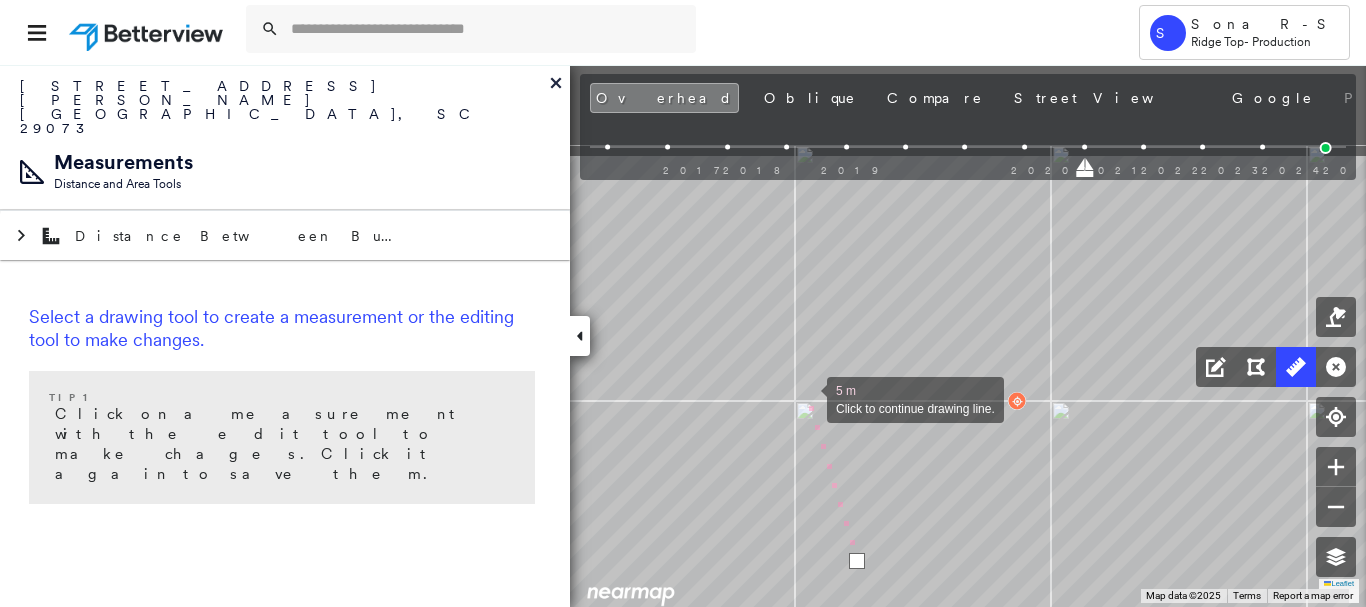 drag, startPoint x: 785, startPoint y: 251, endPoint x: 806, endPoint y: 397, distance: 147.50255 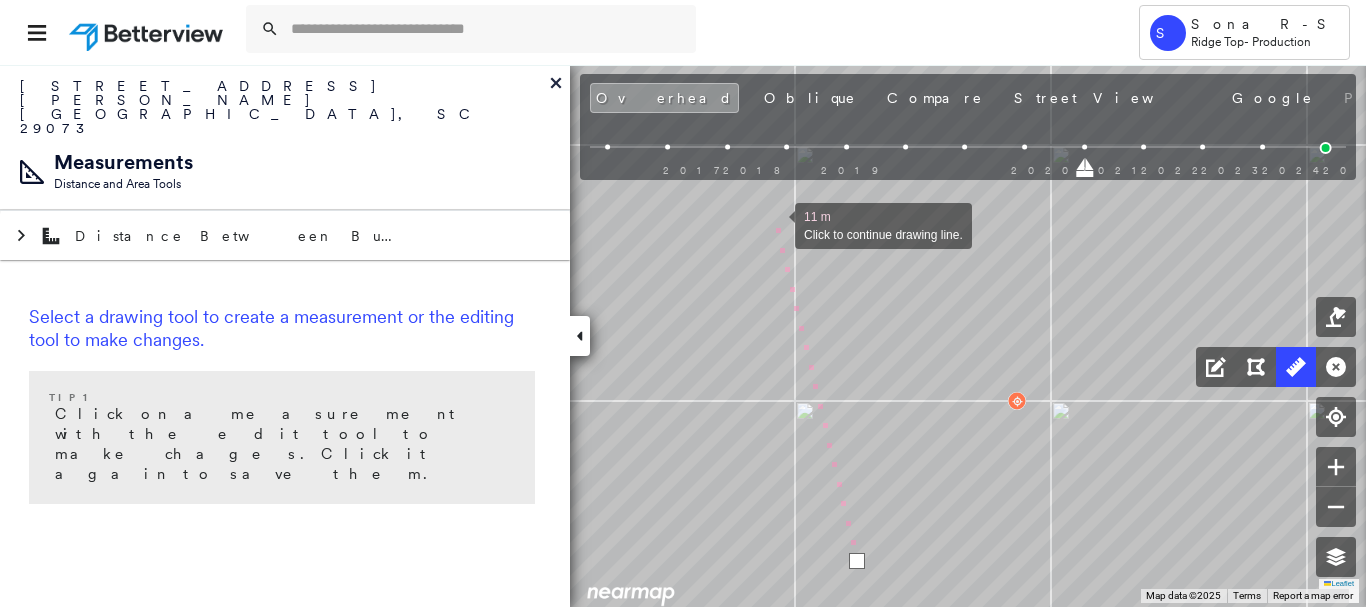 click at bounding box center [775, 224] 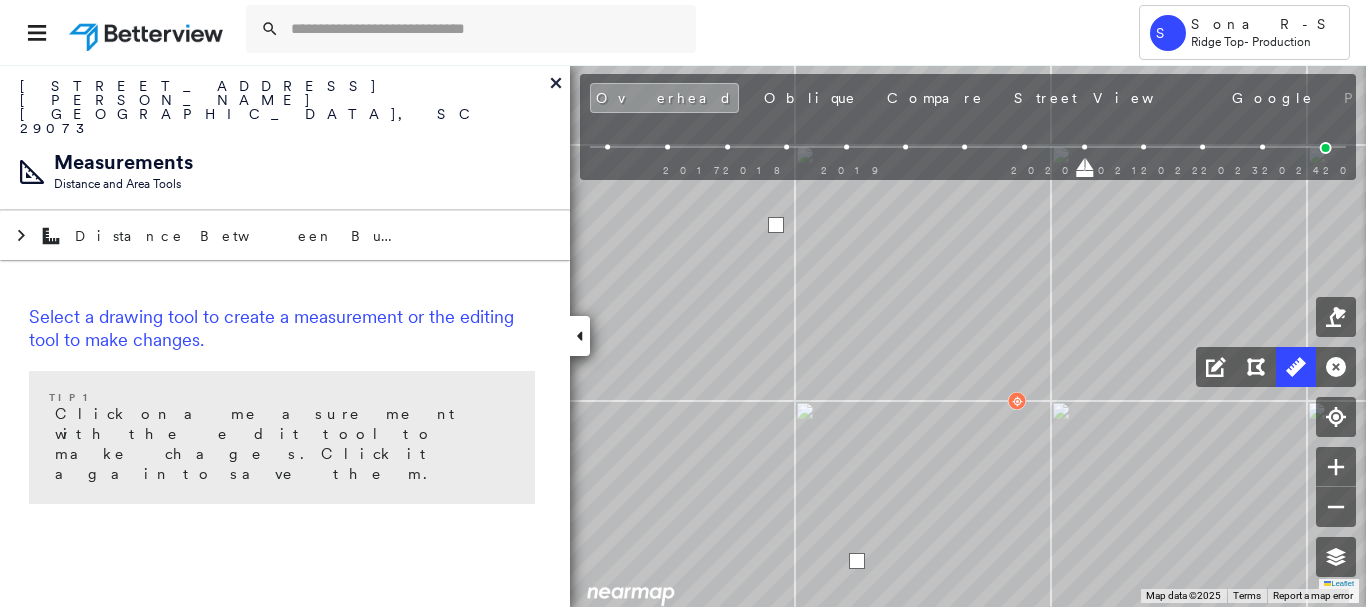 click at bounding box center (776, 225) 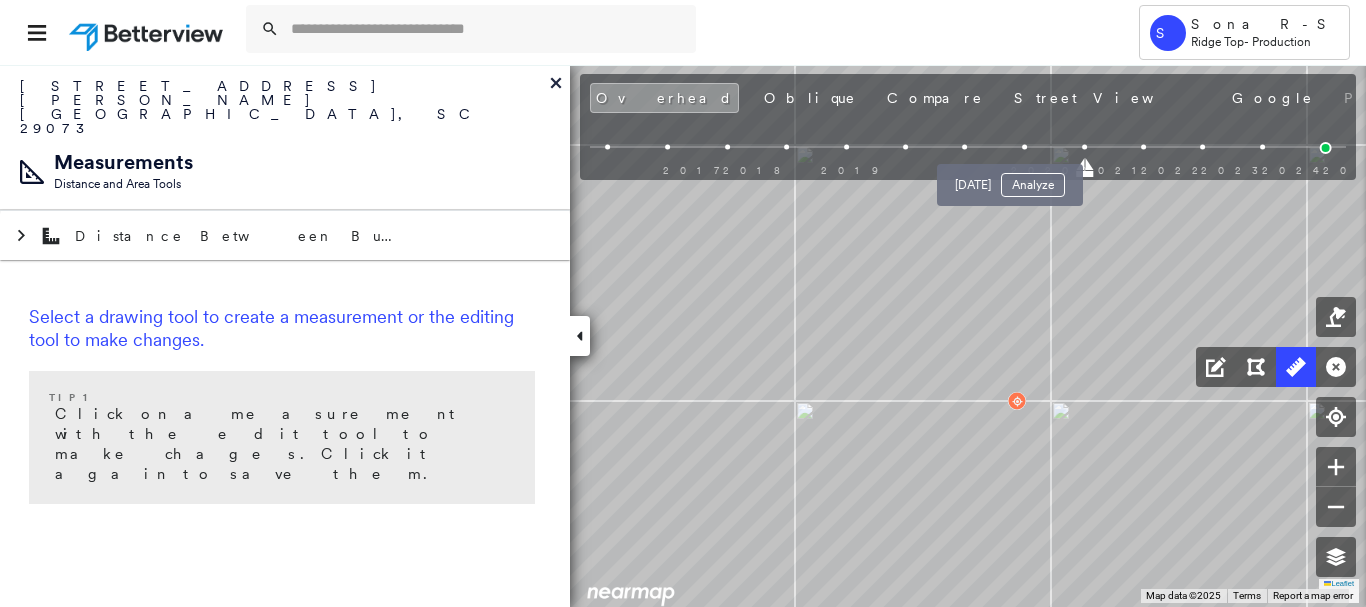 click at bounding box center [1024, 147] 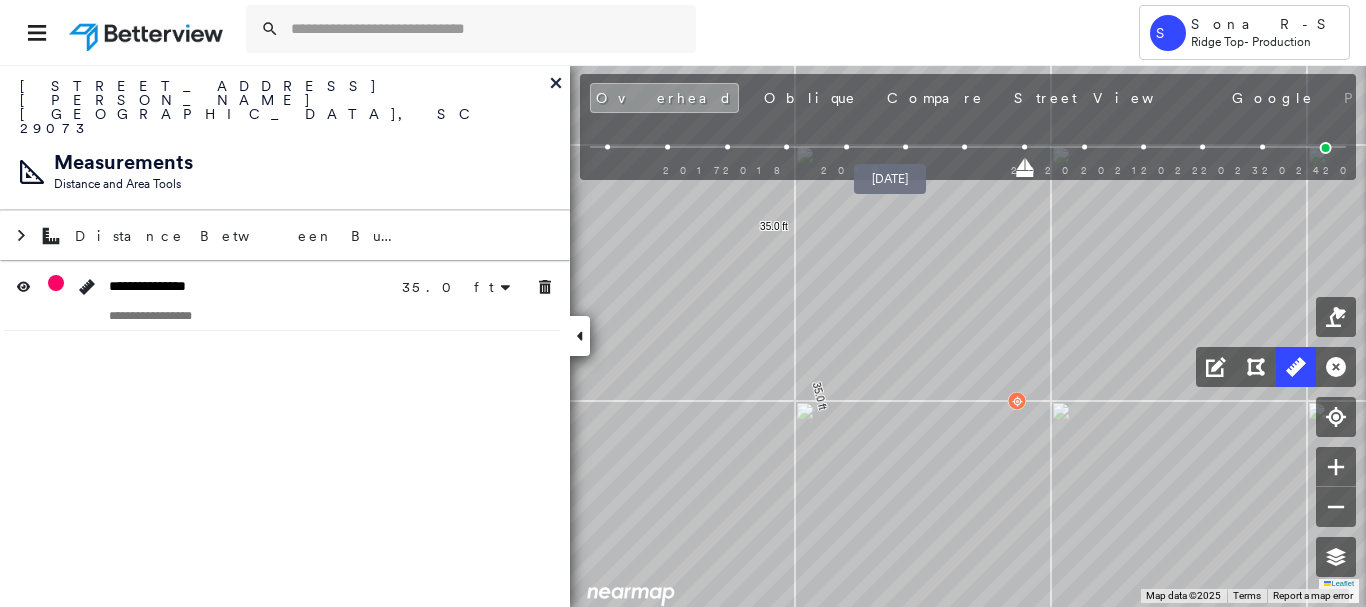 click at bounding box center (905, 147) 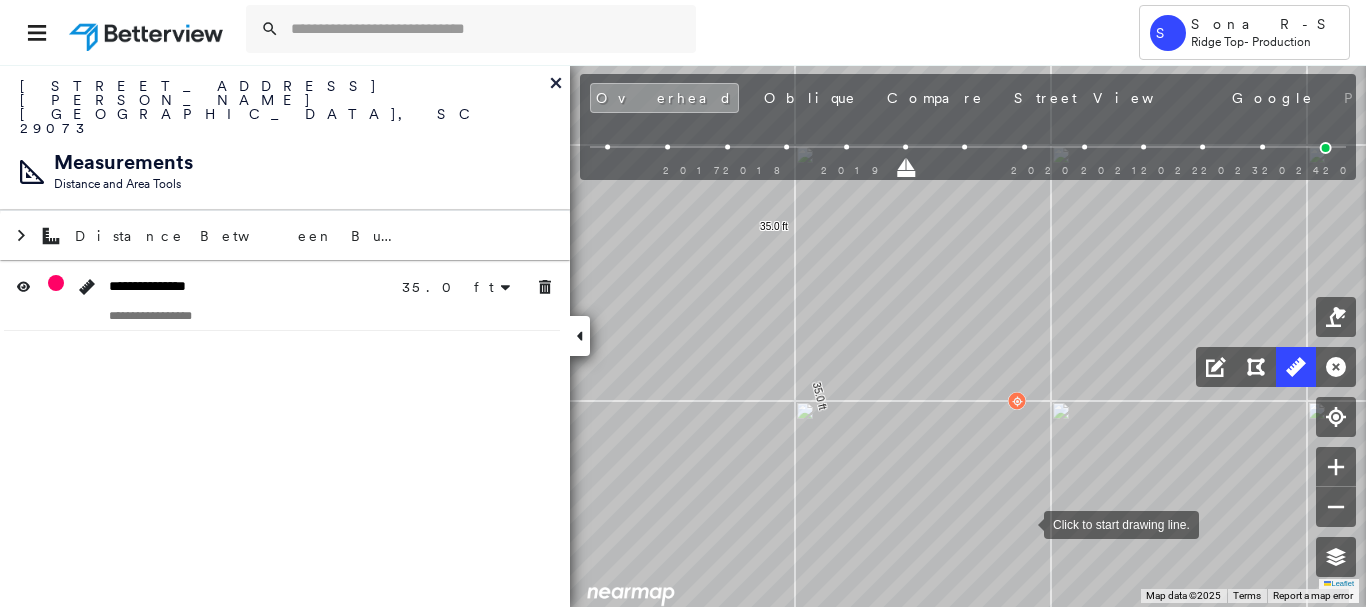 click at bounding box center (1024, 523) 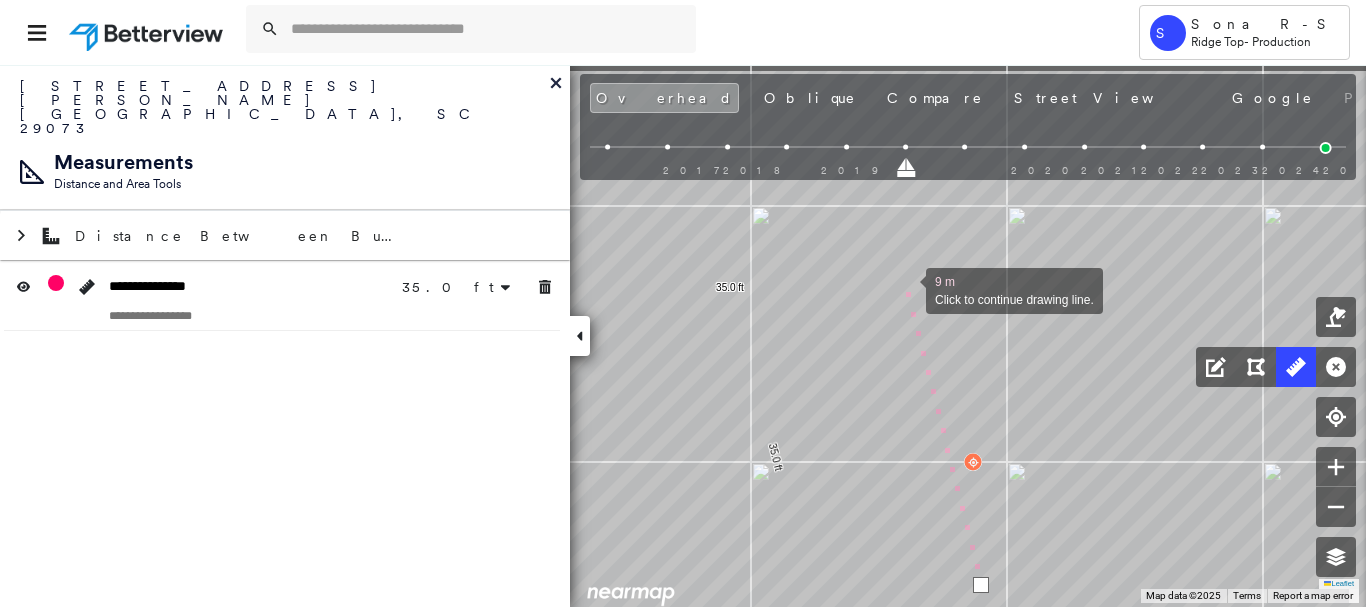 drag, startPoint x: 929, startPoint y: 262, endPoint x: 907, endPoint y: 290, distance: 35.608986 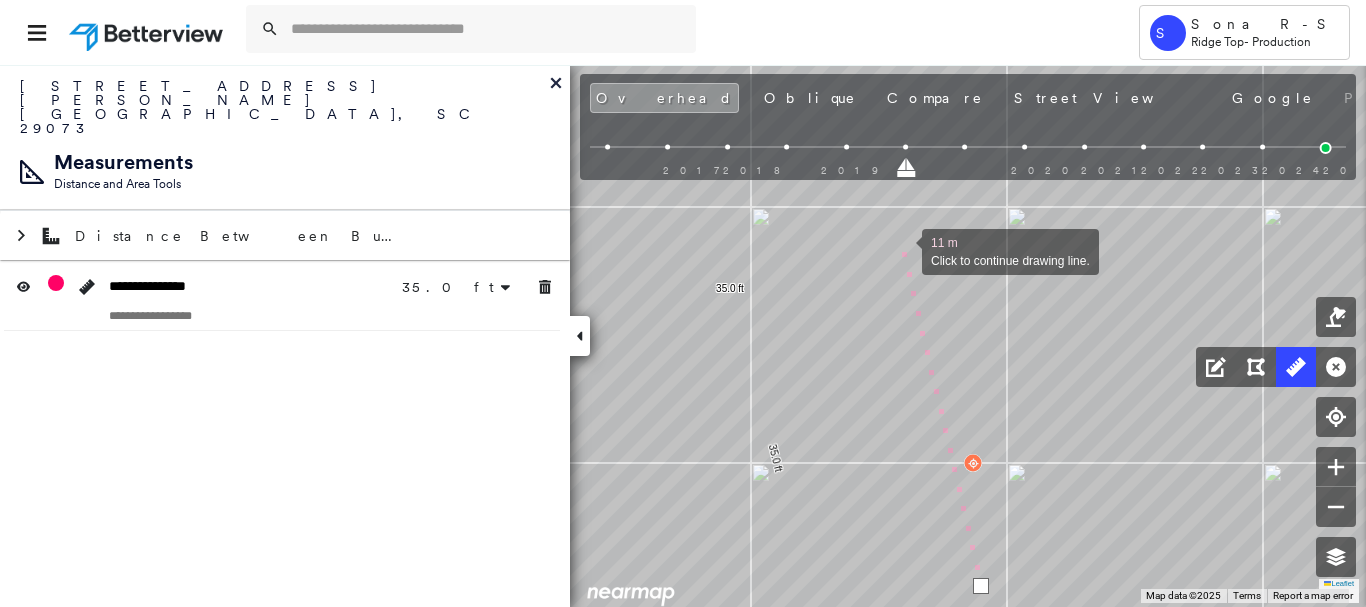 click at bounding box center [902, 250] 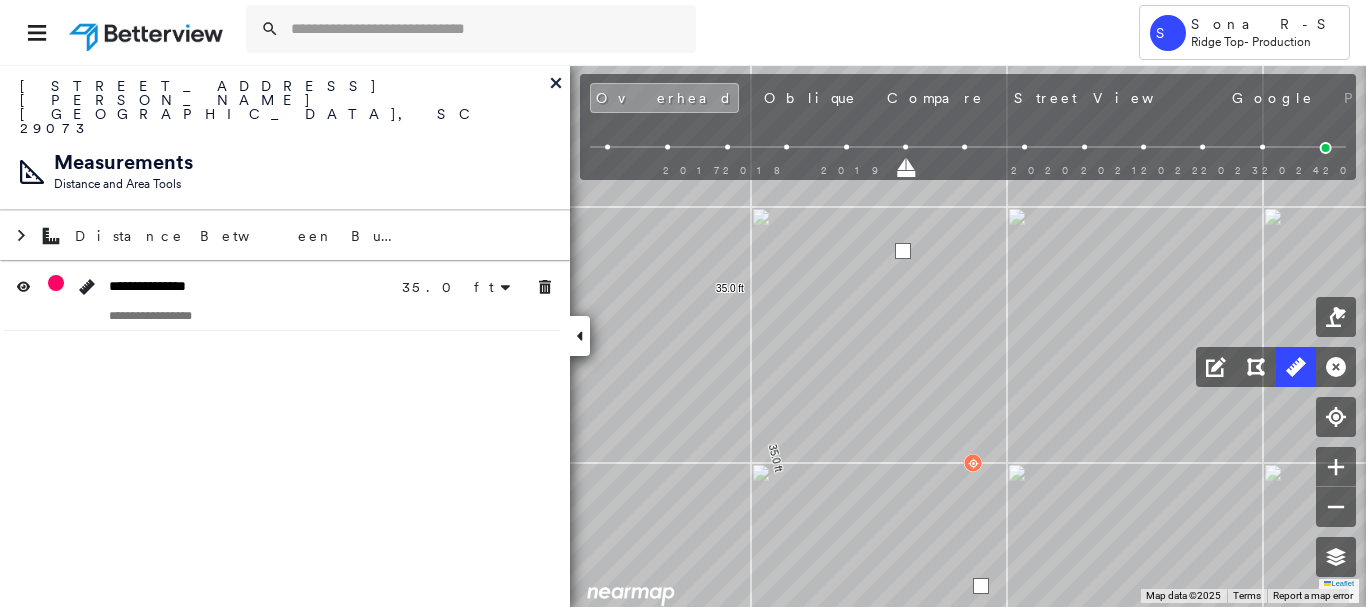 click at bounding box center [903, 251] 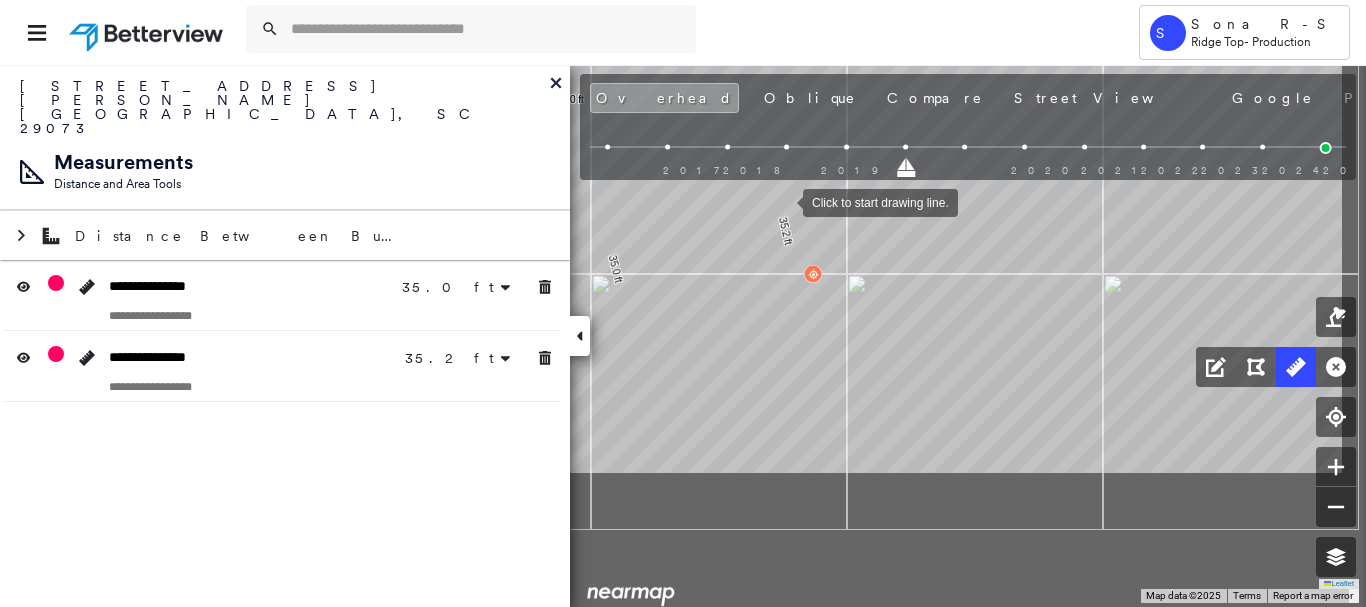 drag, startPoint x: 946, startPoint y: 398, endPoint x: 782, endPoint y: 204, distance: 254.0315 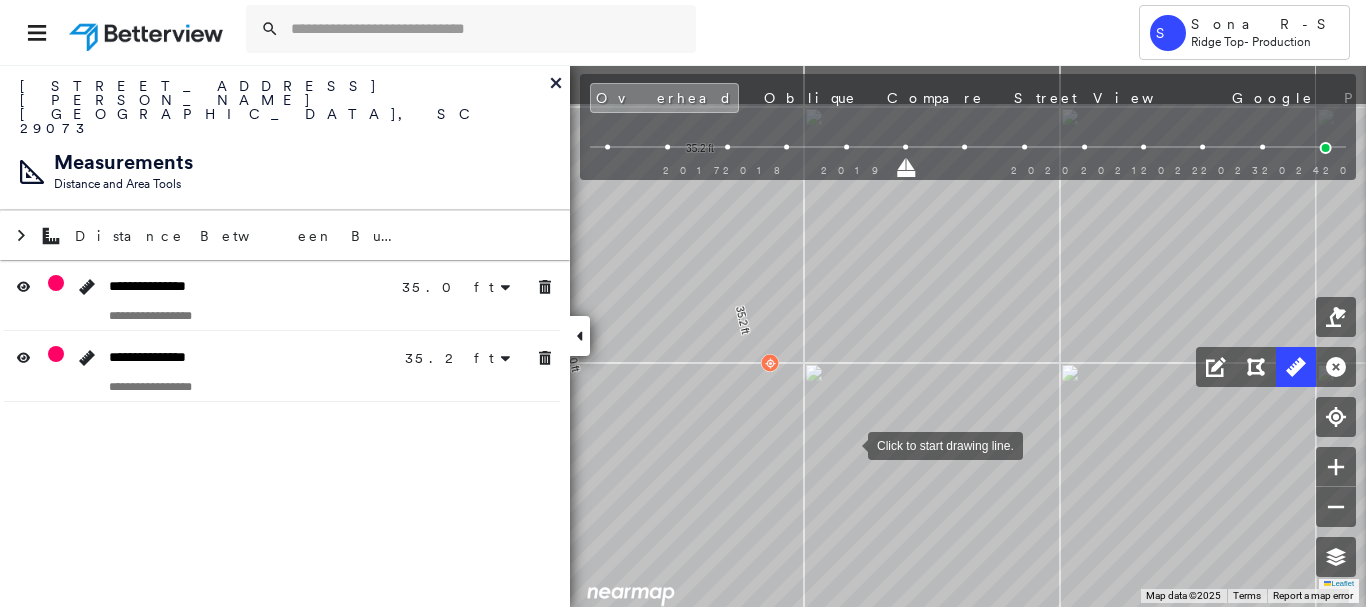 click at bounding box center [848, 444] 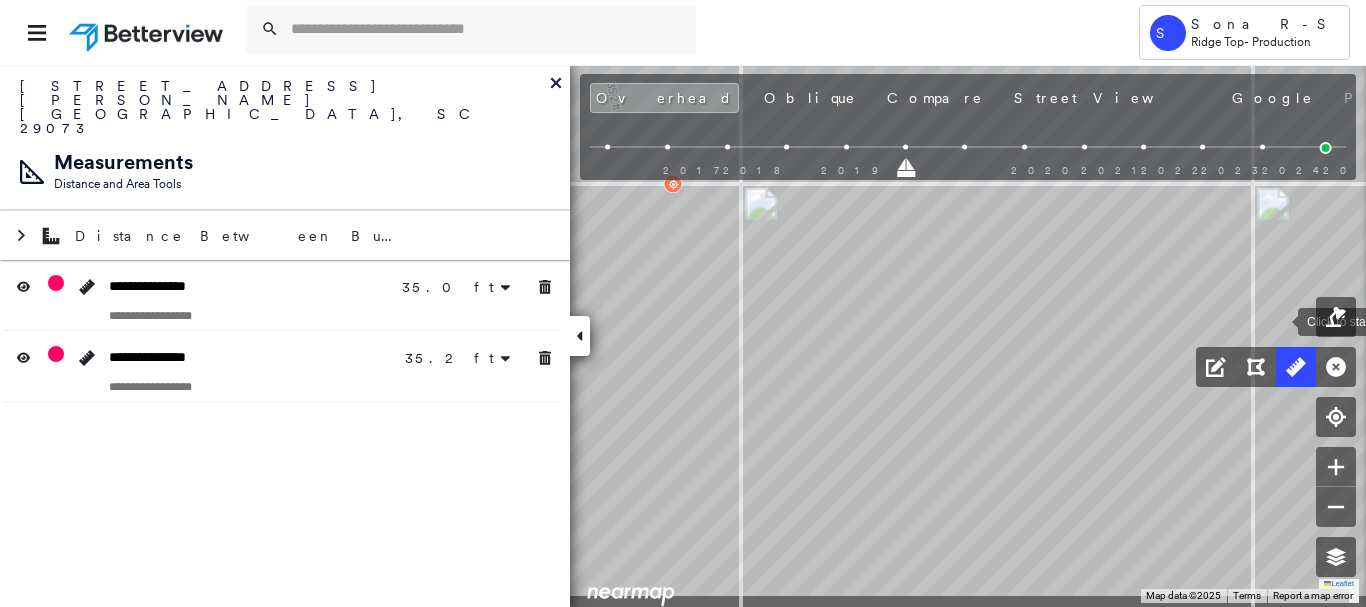 click on "35.0 ft 35.0 ft 35.2 ft 35.2 ft Click to start drawing line." at bounding box center (-59, -58) 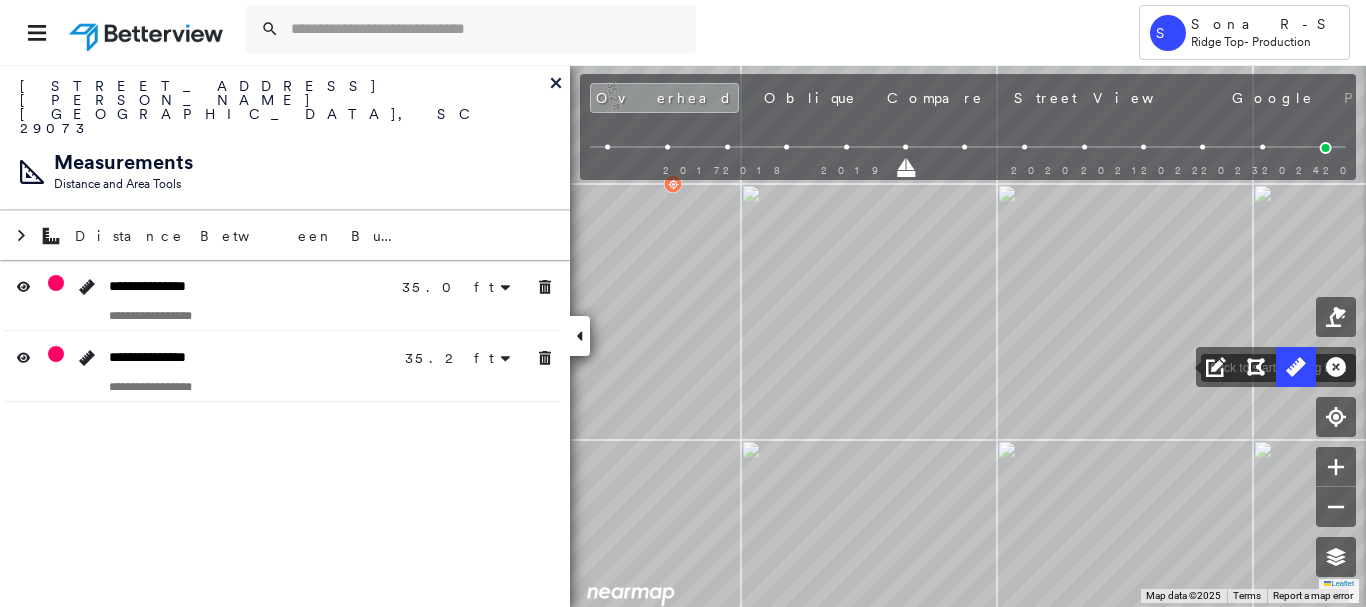 click at bounding box center (1181, 366) 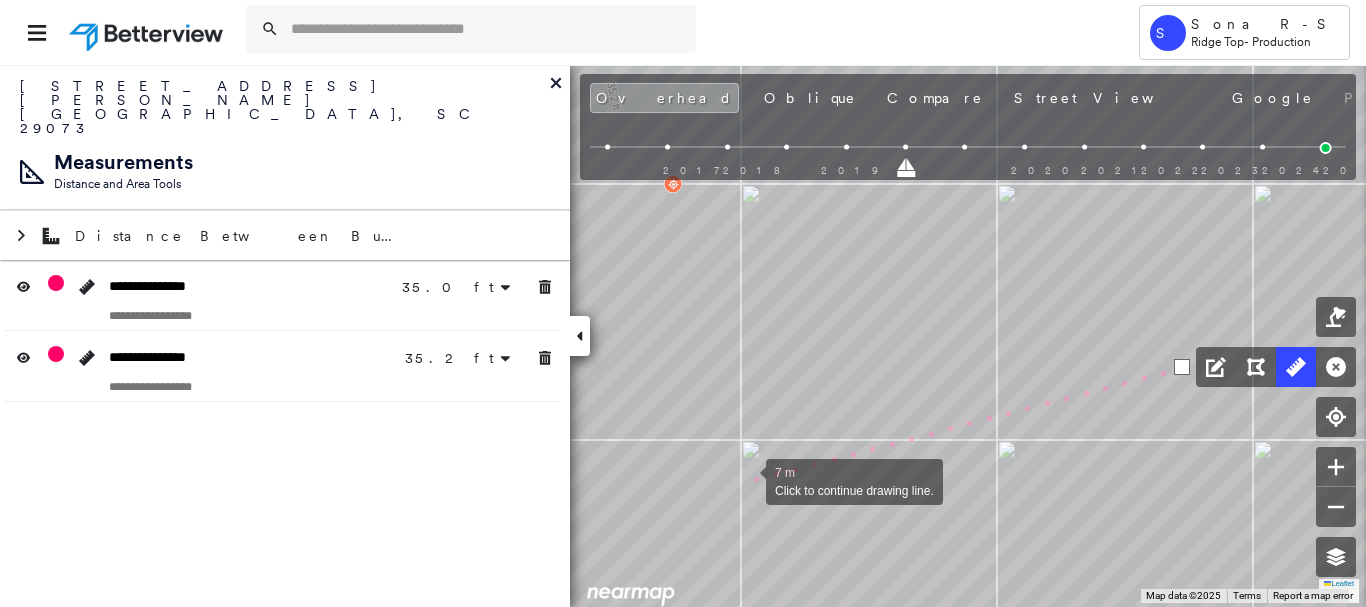 click at bounding box center (746, 480) 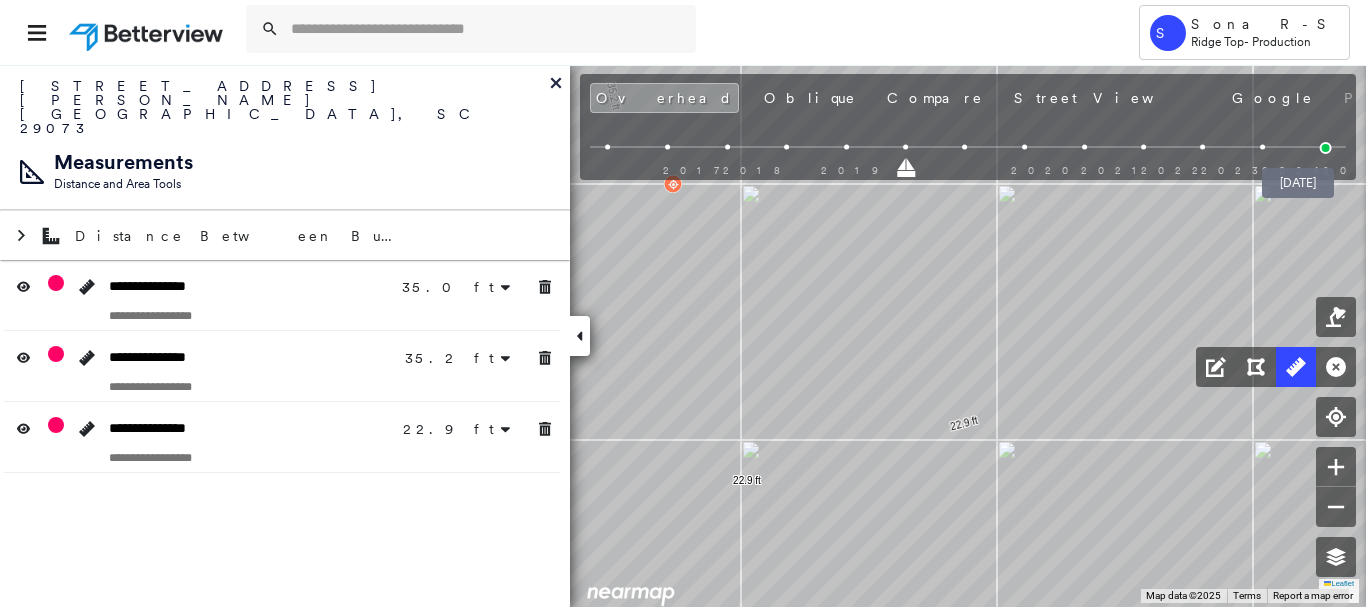 click at bounding box center (1326, 148) 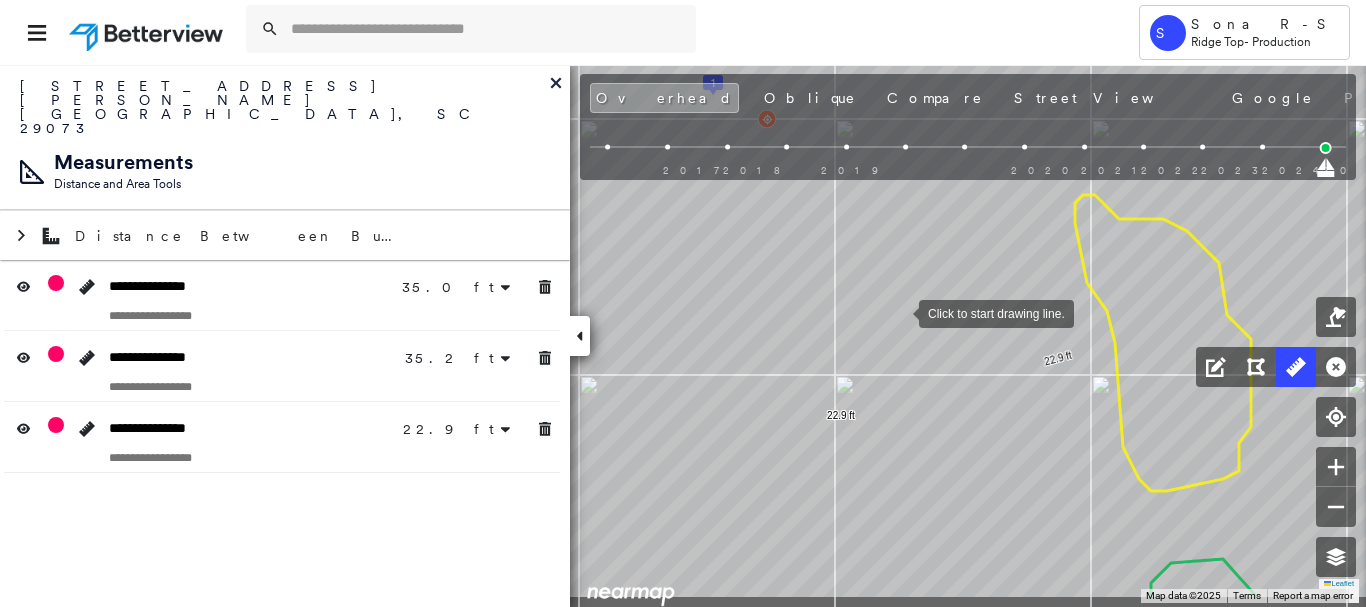 click at bounding box center (899, 312) 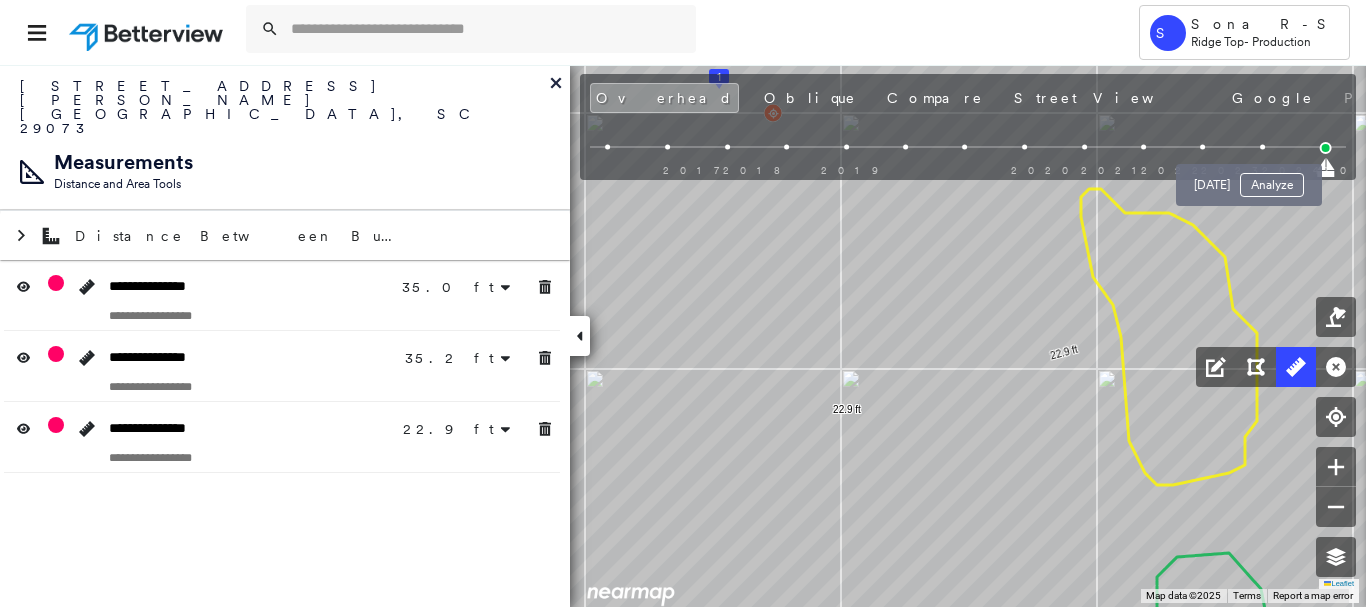 click at bounding box center (1262, 147) 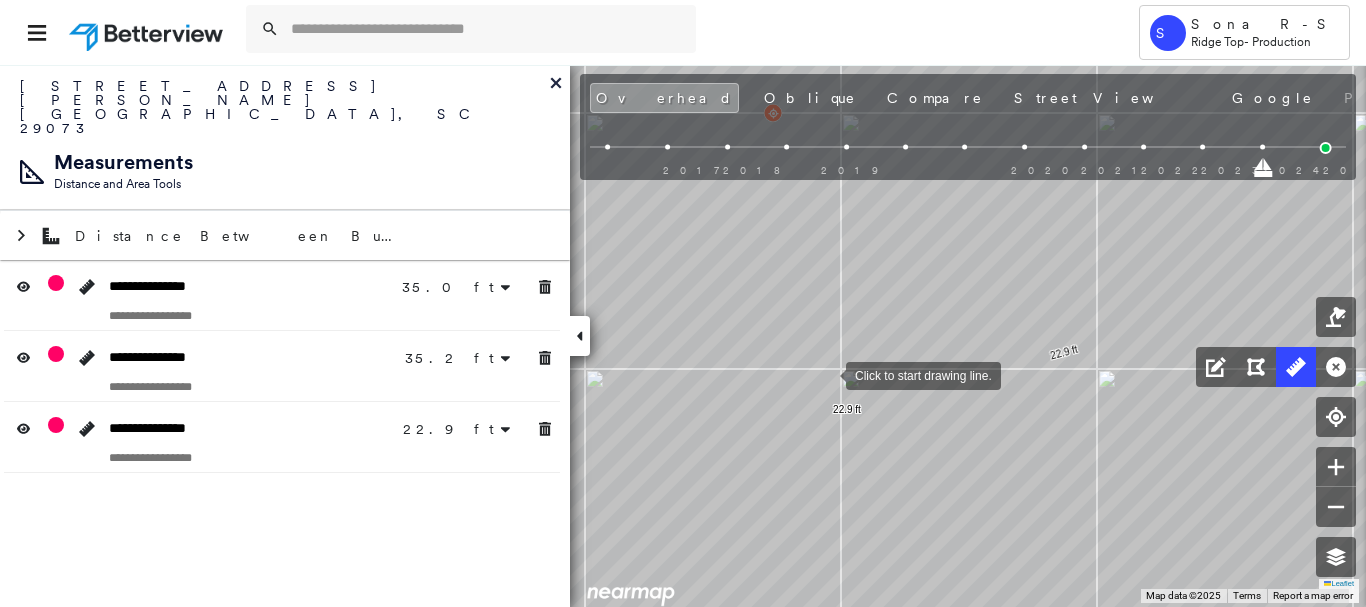 click at bounding box center [826, 374] 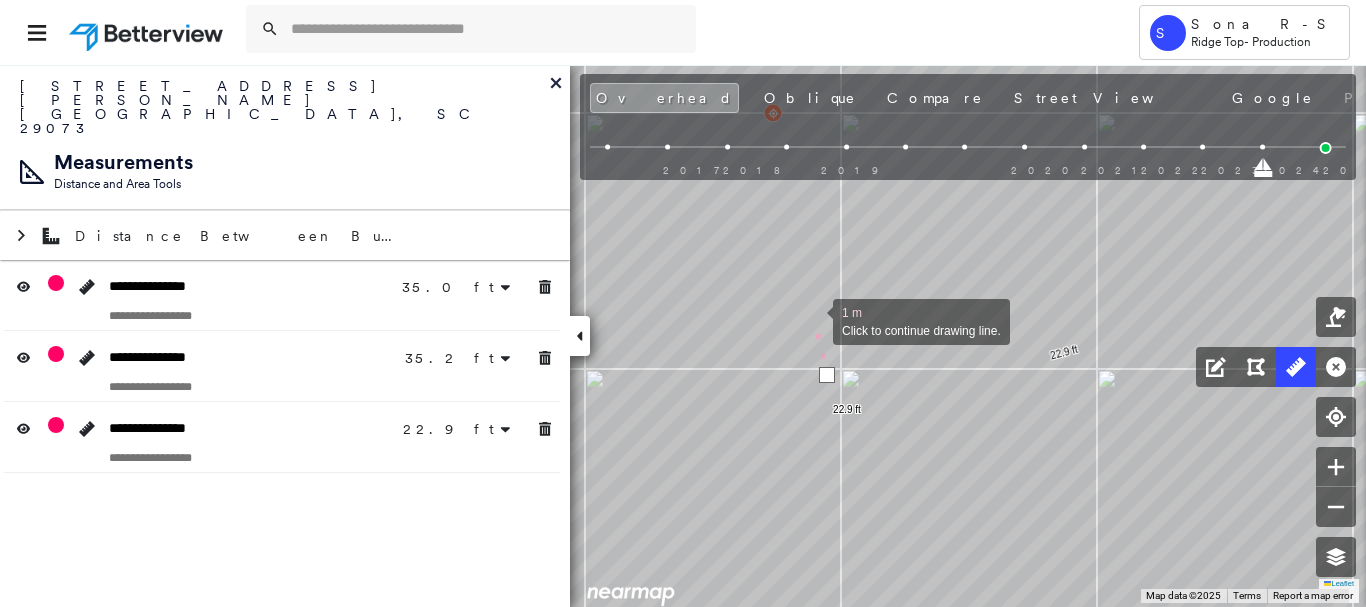 click at bounding box center (813, 320) 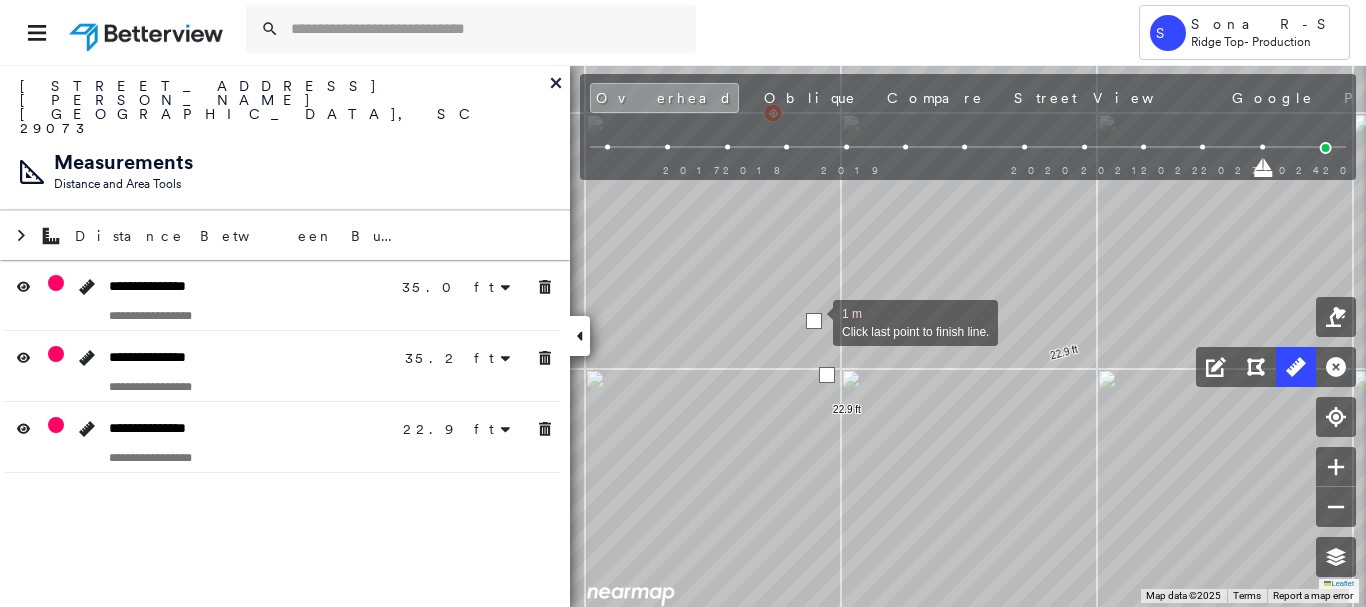 click at bounding box center (814, 321) 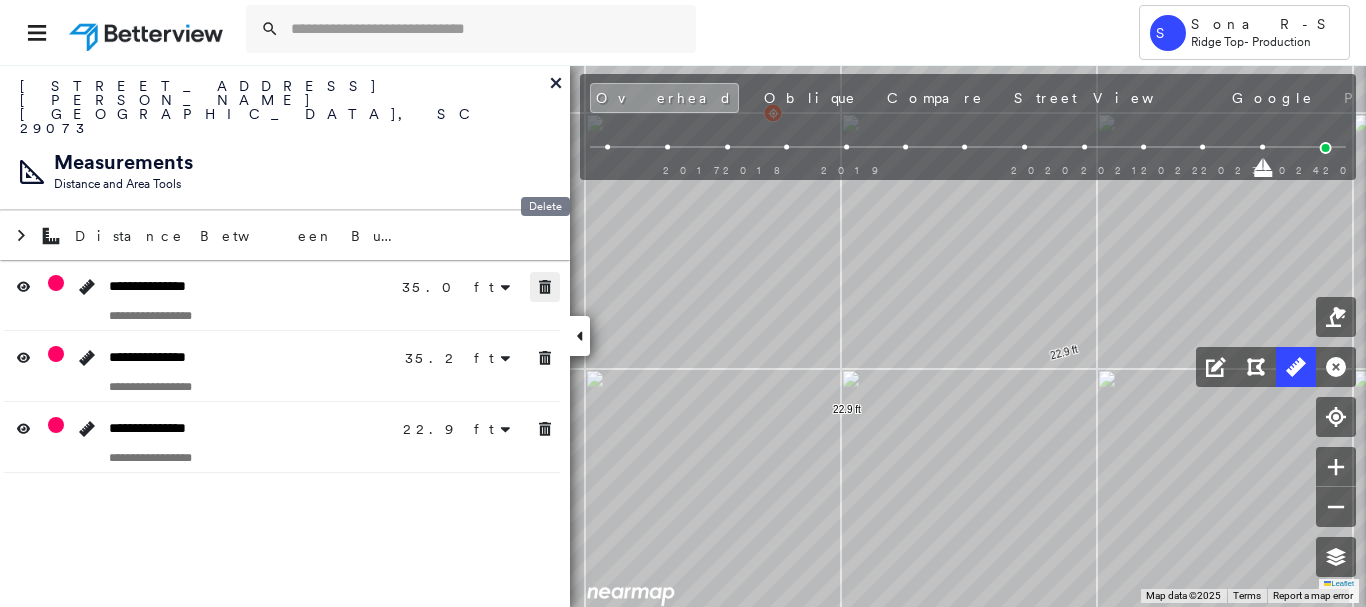 click 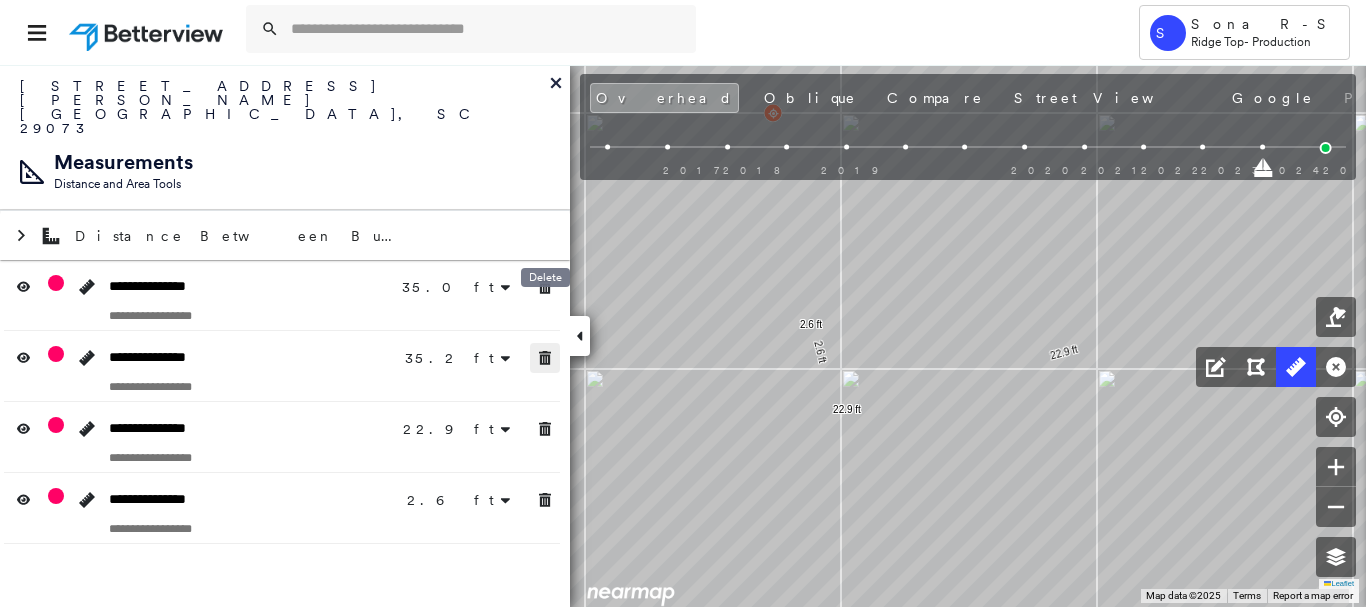 drag, startPoint x: 543, startPoint y: 316, endPoint x: 556, endPoint y: 342, distance: 29.068884 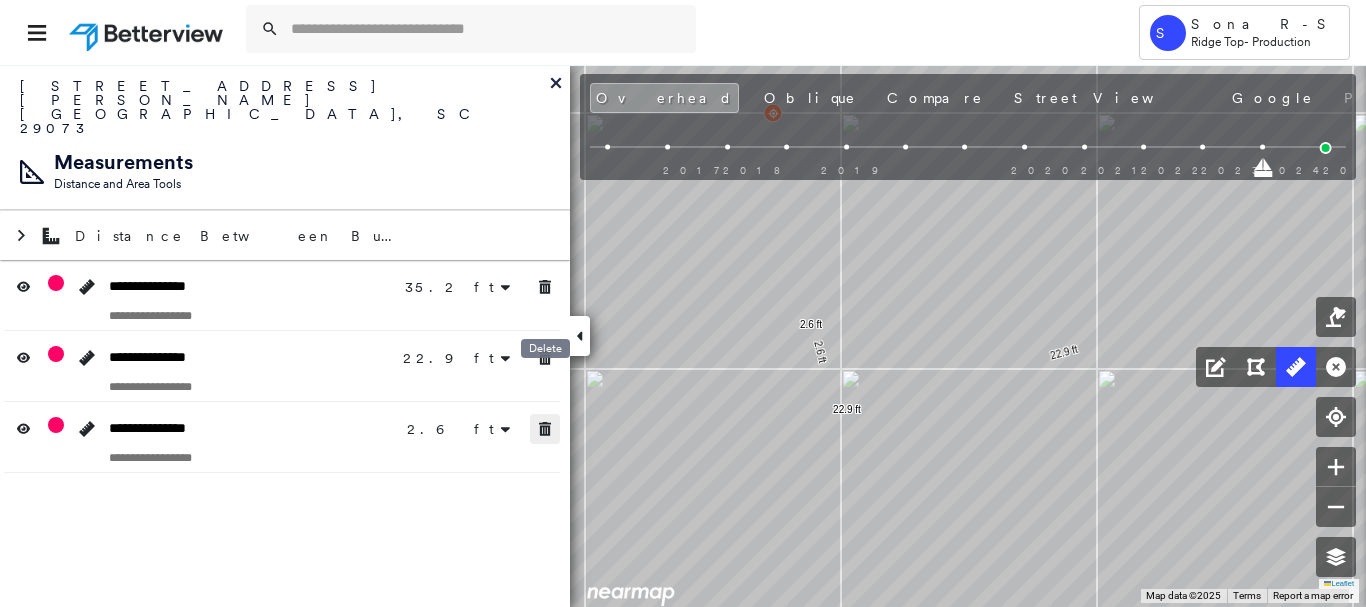 click at bounding box center (545, 429) 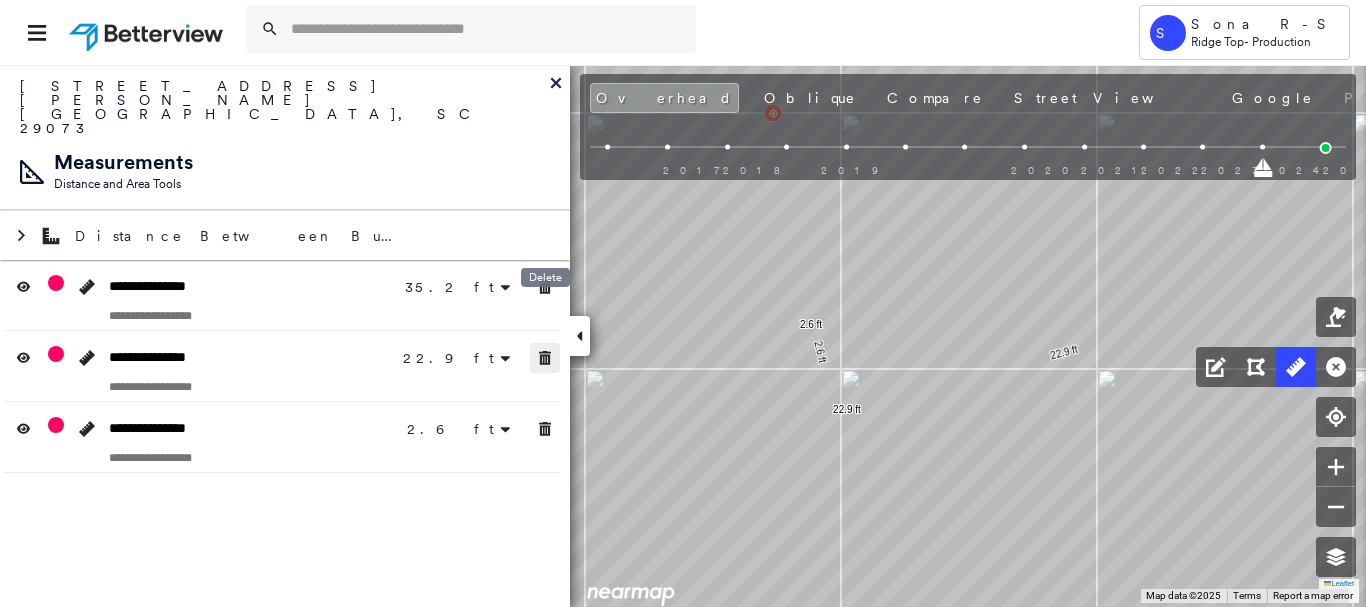 drag, startPoint x: 550, startPoint y: 310, endPoint x: 541, endPoint y: 280, distance: 31.320919 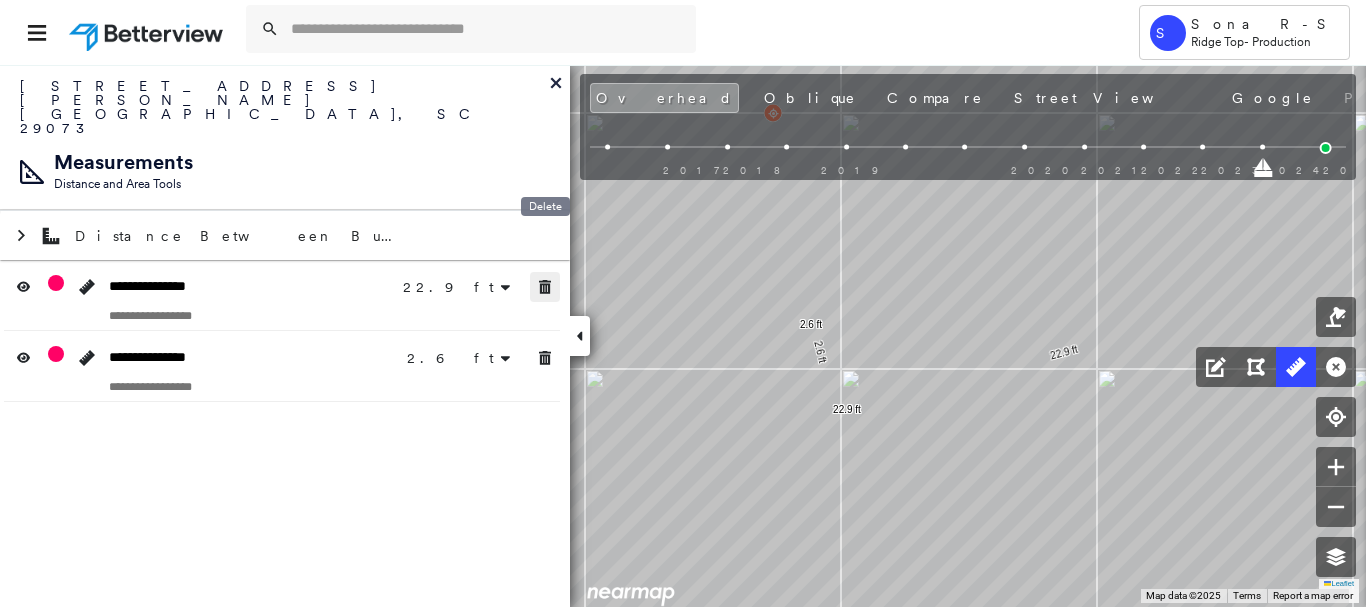 click at bounding box center (545, 287) 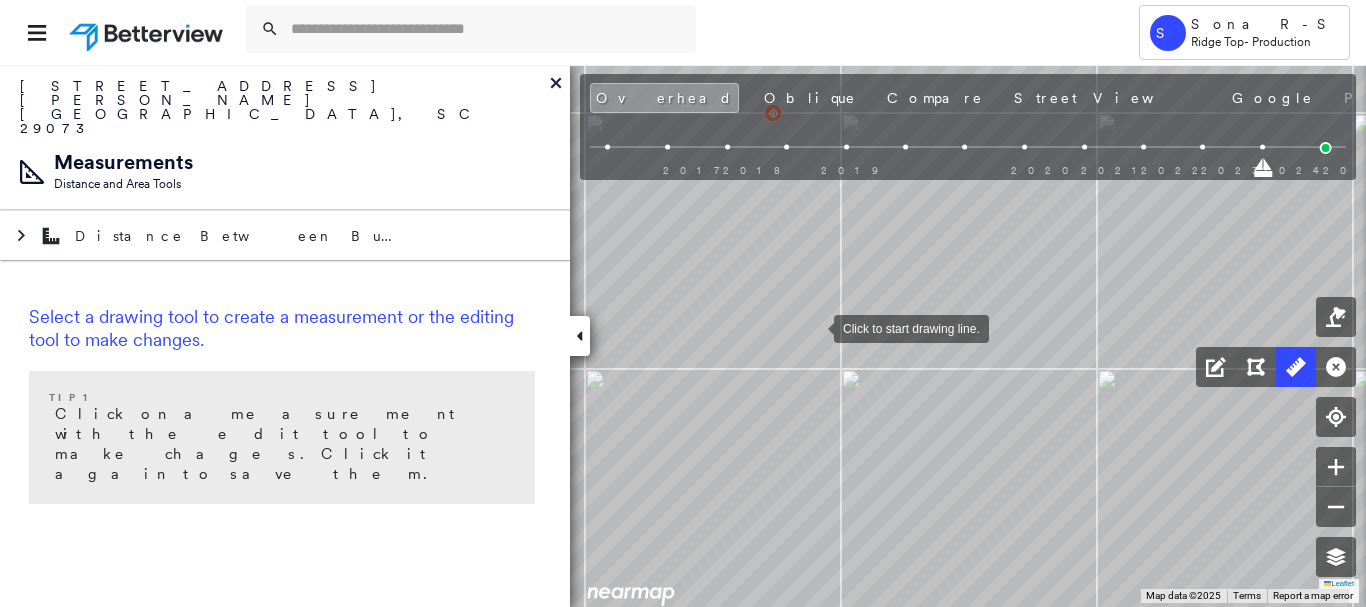 click at bounding box center [814, 327] 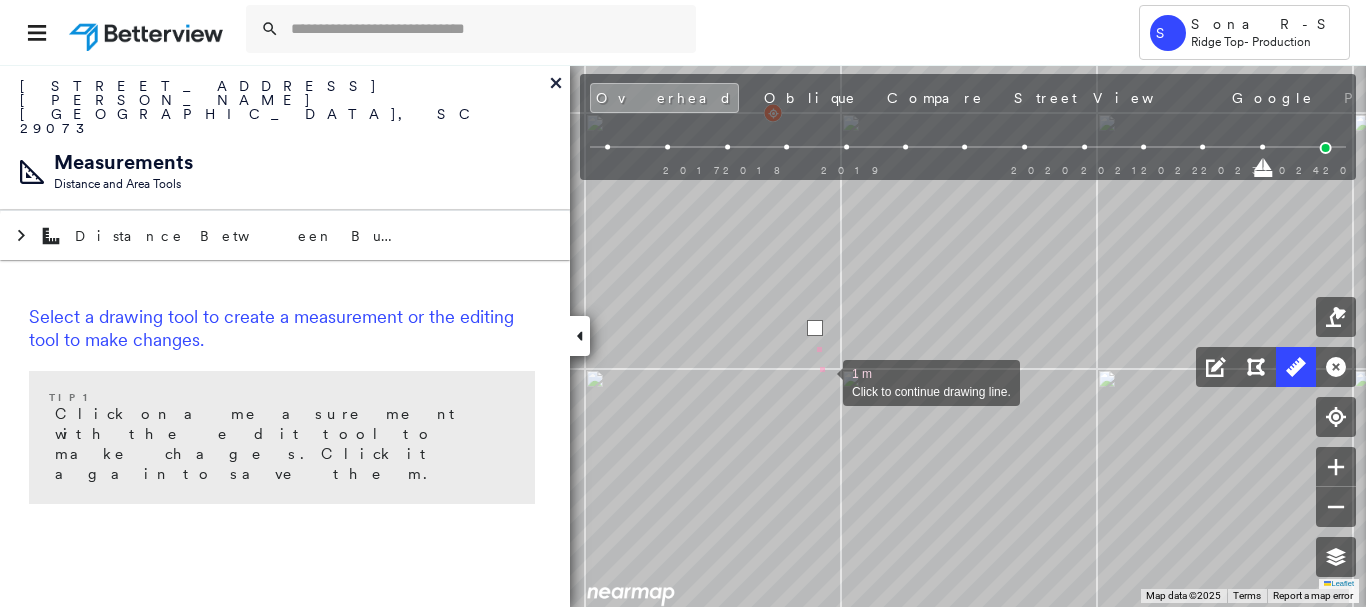 click at bounding box center (823, 381) 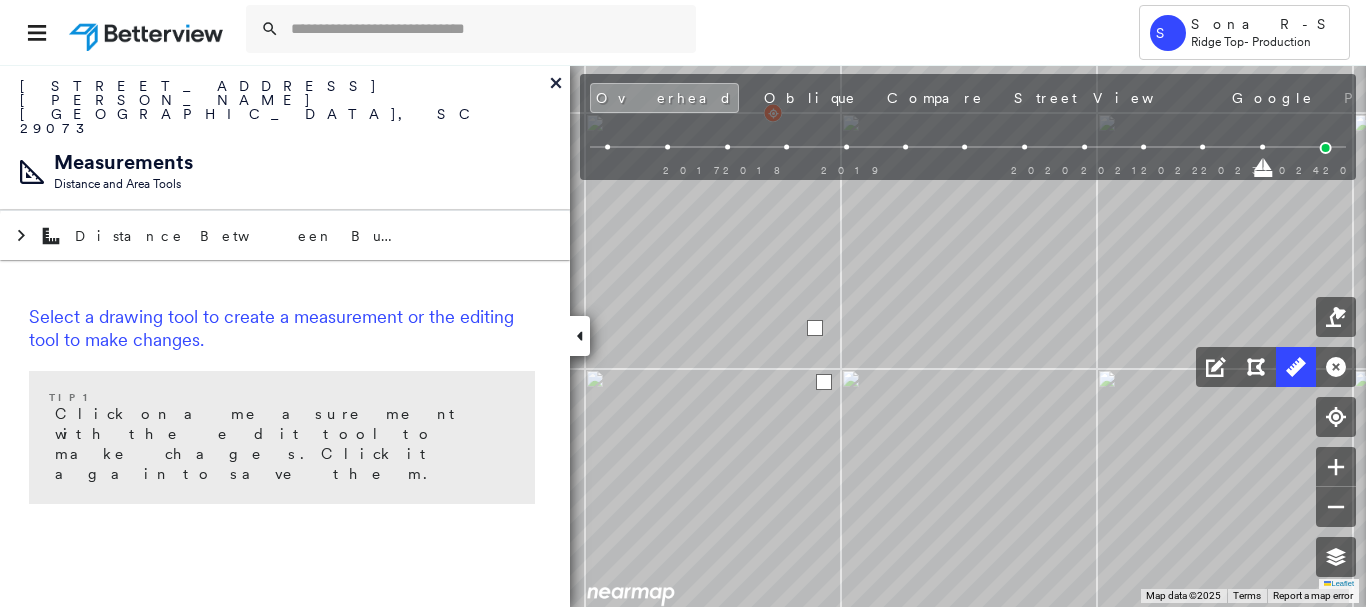 click at bounding box center [824, 382] 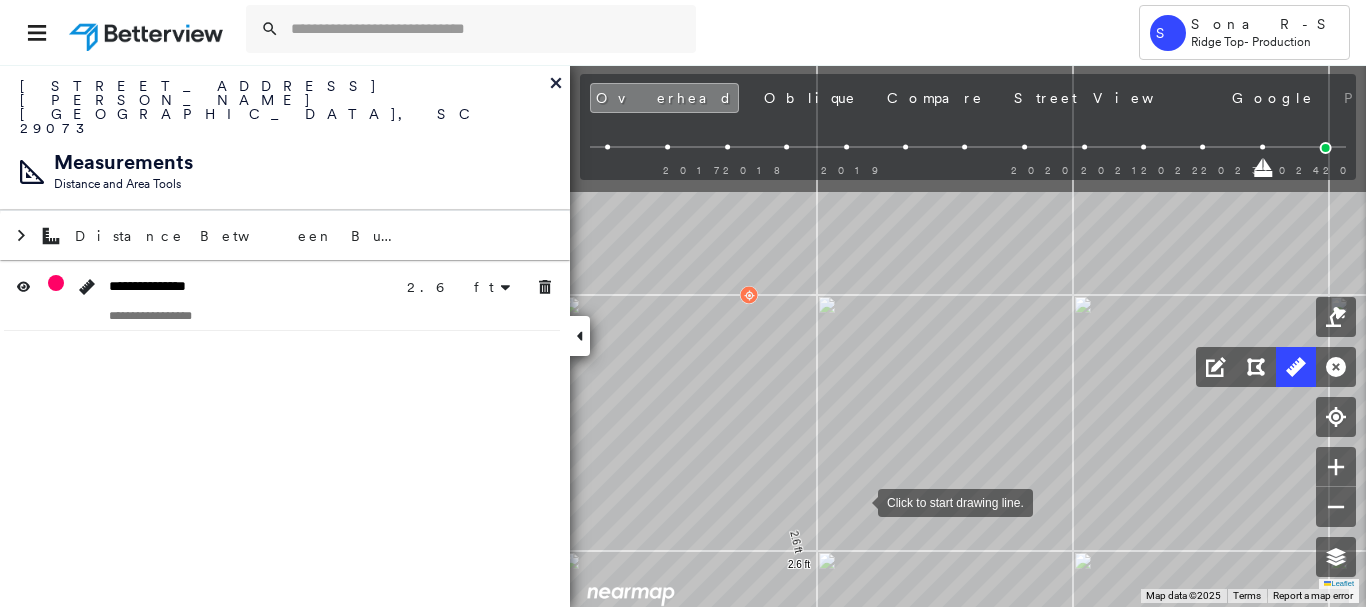 drag, startPoint x: 866, startPoint y: 383, endPoint x: 858, endPoint y: 498, distance: 115.27792 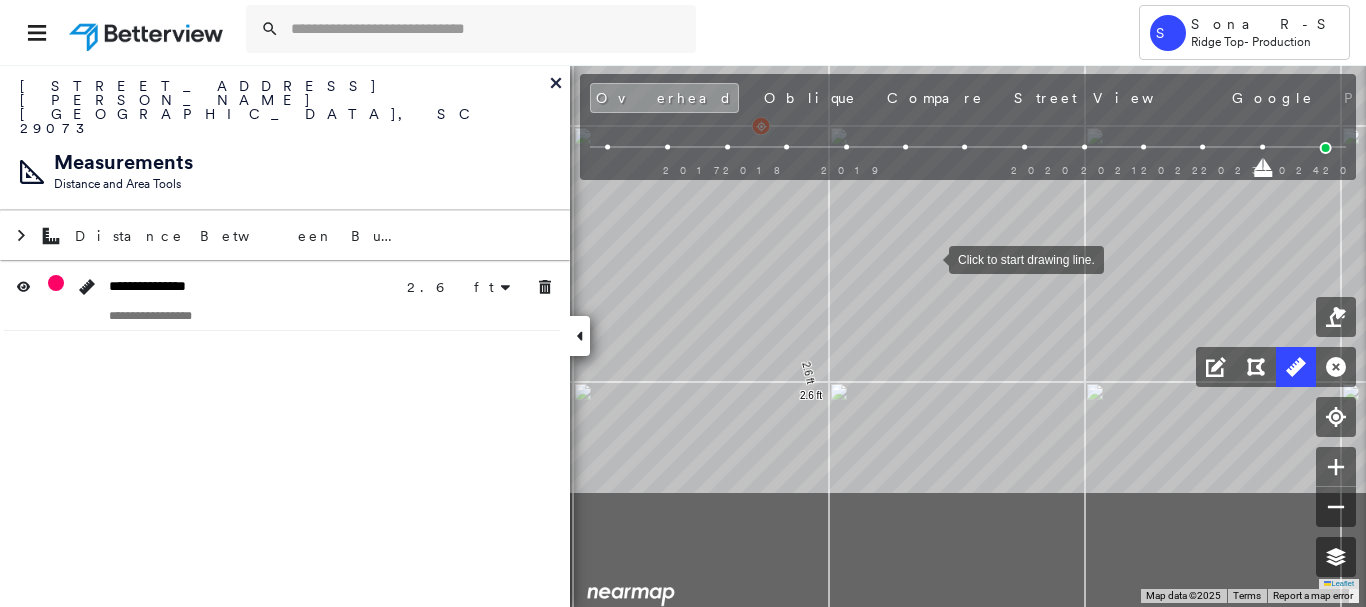 drag, startPoint x: 914, startPoint y: 435, endPoint x: 926, endPoint y: 258, distance: 177.40631 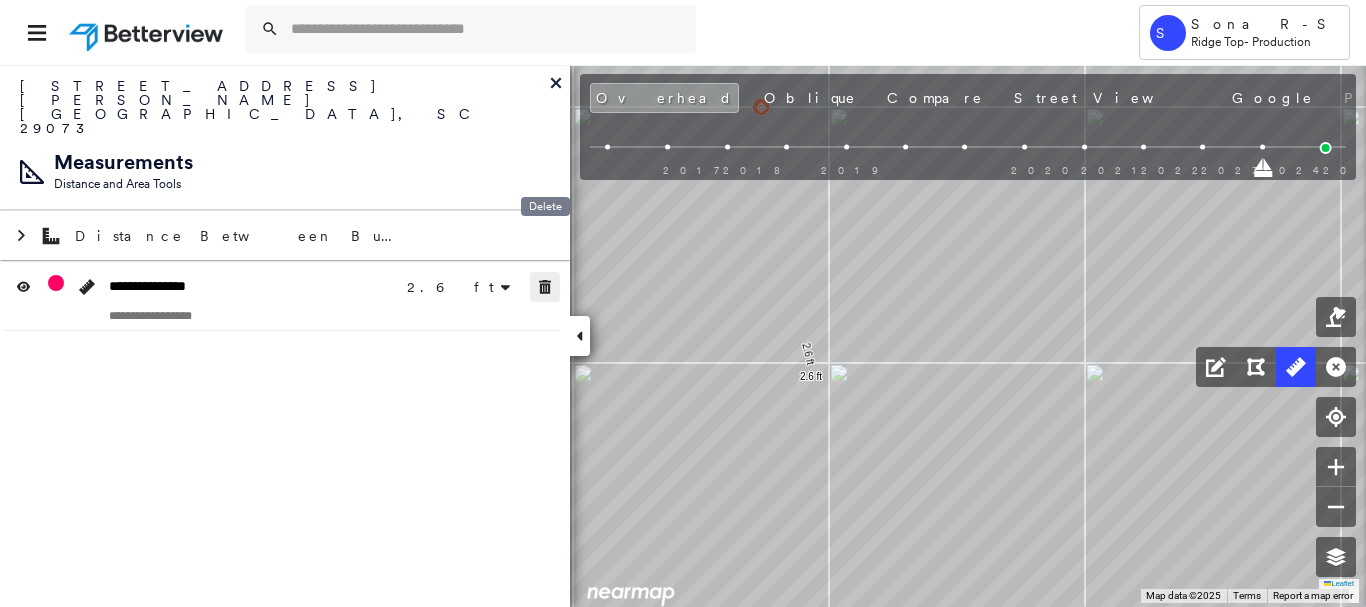 click 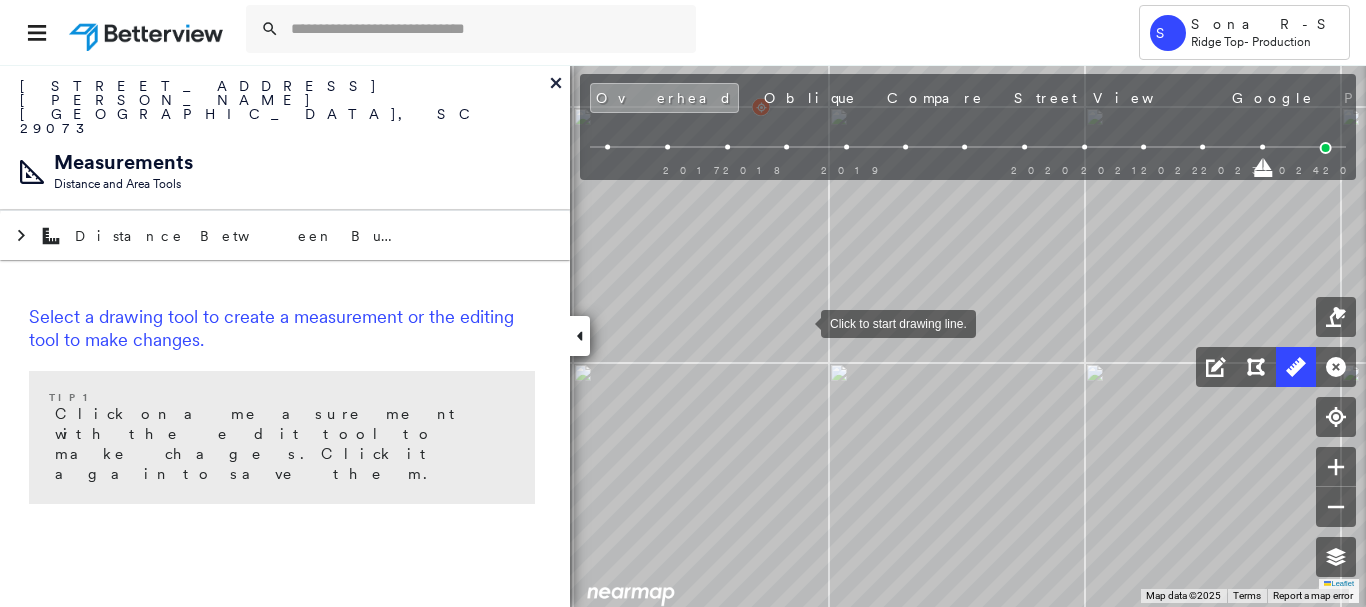 click at bounding box center [801, 322] 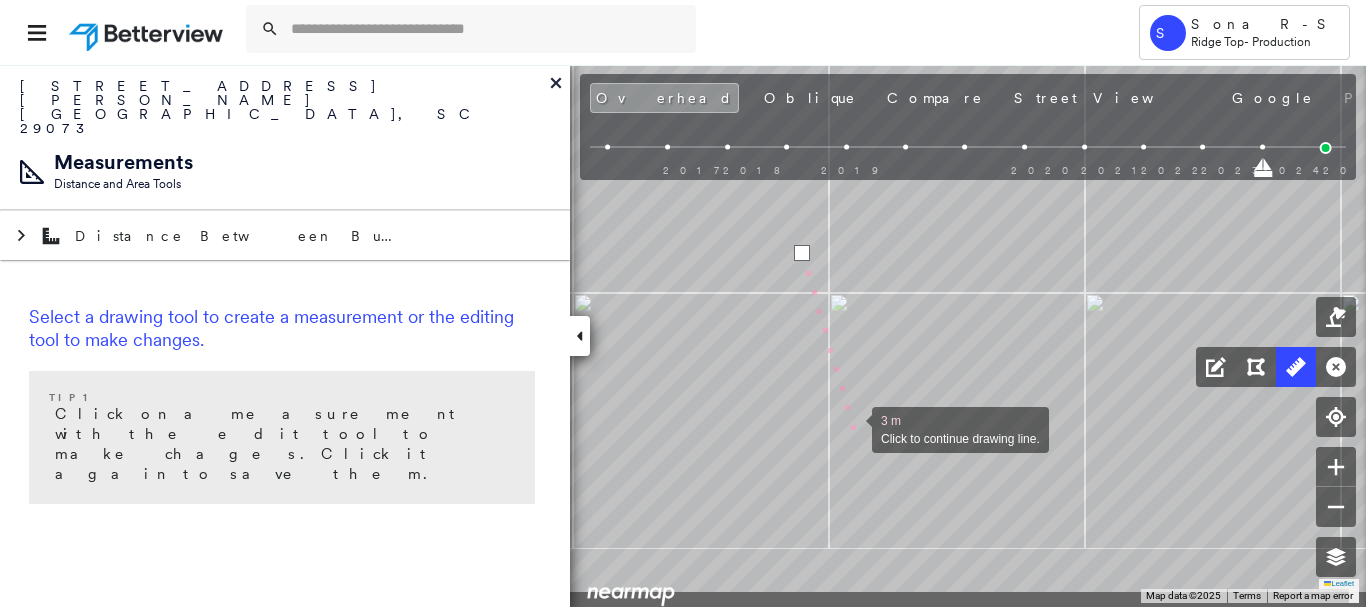 drag, startPoint x: 852, startPoint y: 506, endPoint x: 852, endPoint y: 430, distance: 76 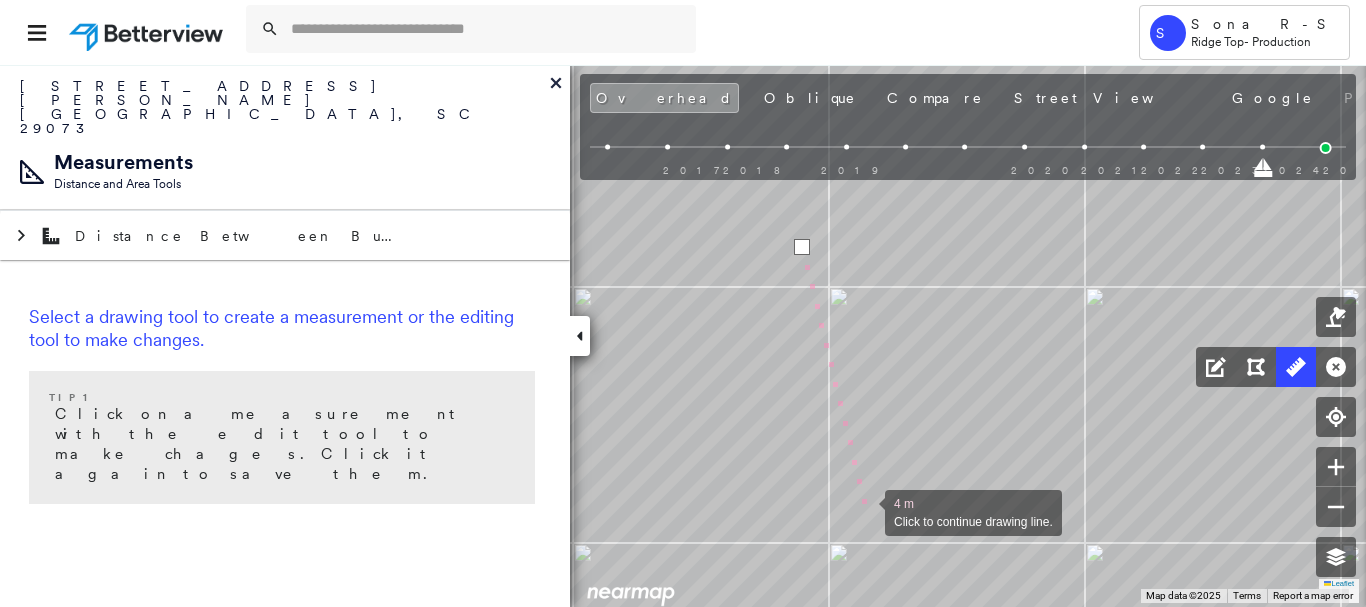 click at bounding box center [865, 511] 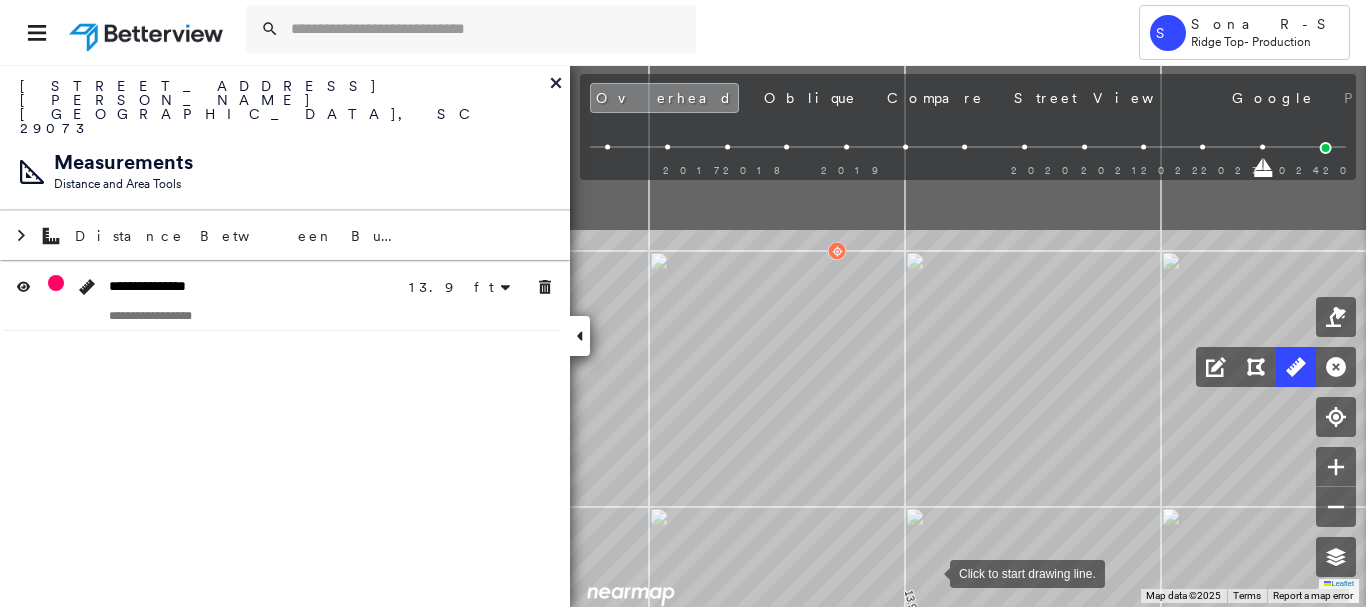 drag, startPoint x: 858, startPoint y: 409, endPoint x: 927, endPoint y: 570, distance: 175.16278 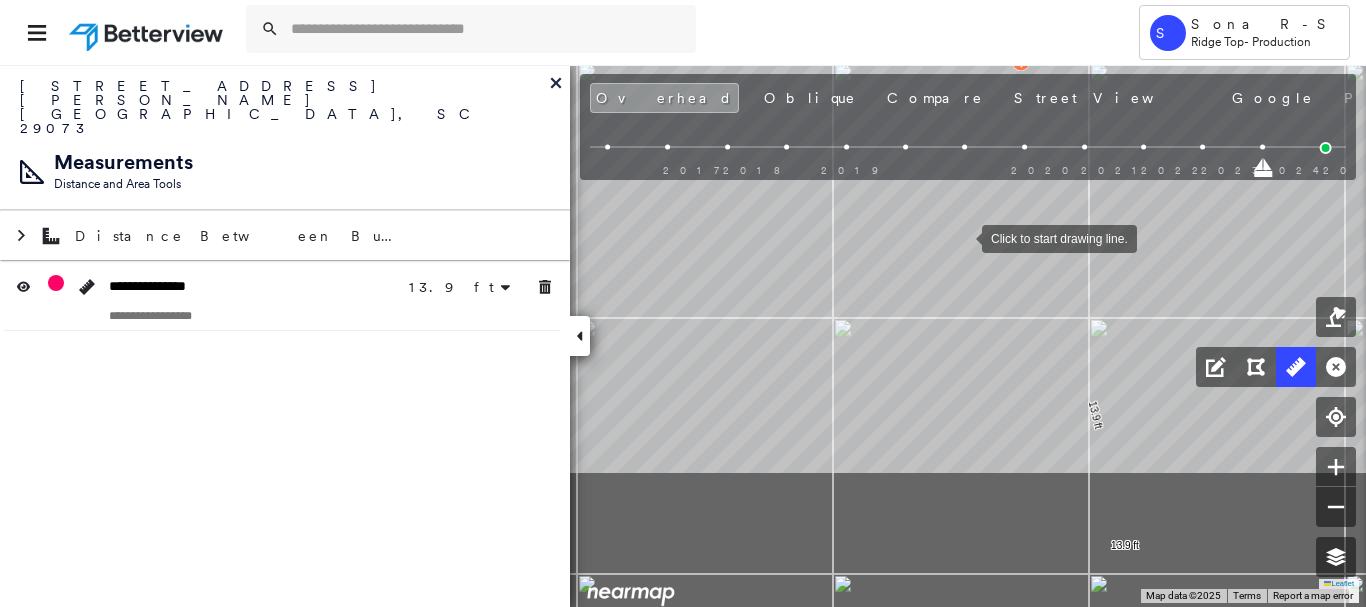 drag, startPoint x: 822, startPoint y: 471, endPoint x: 962, endPoint y: 230, distance: 278.7131 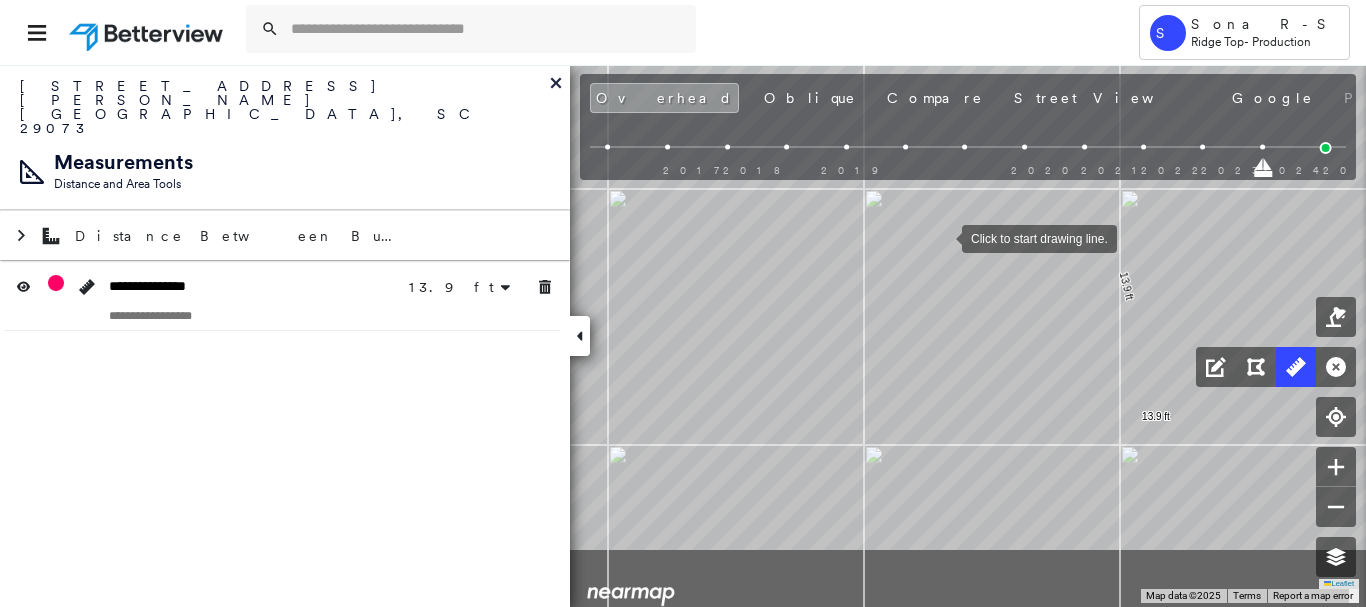 drag, startPoint x: 924, startPoint y: 322, endPoint x: 943, endPoint y: 246, distance: 78.339005 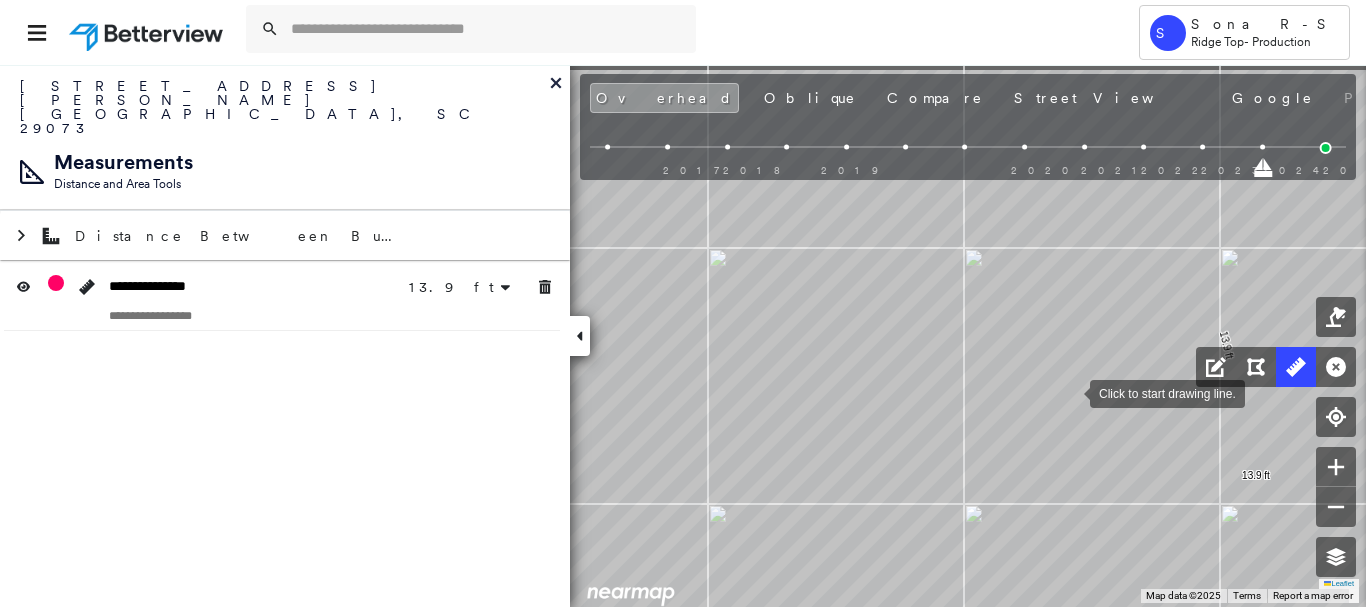 drag, startPoint x: 968, startPoint y: 334, endPoint x: 1069, endPoint y: 392, distance: 116.46888 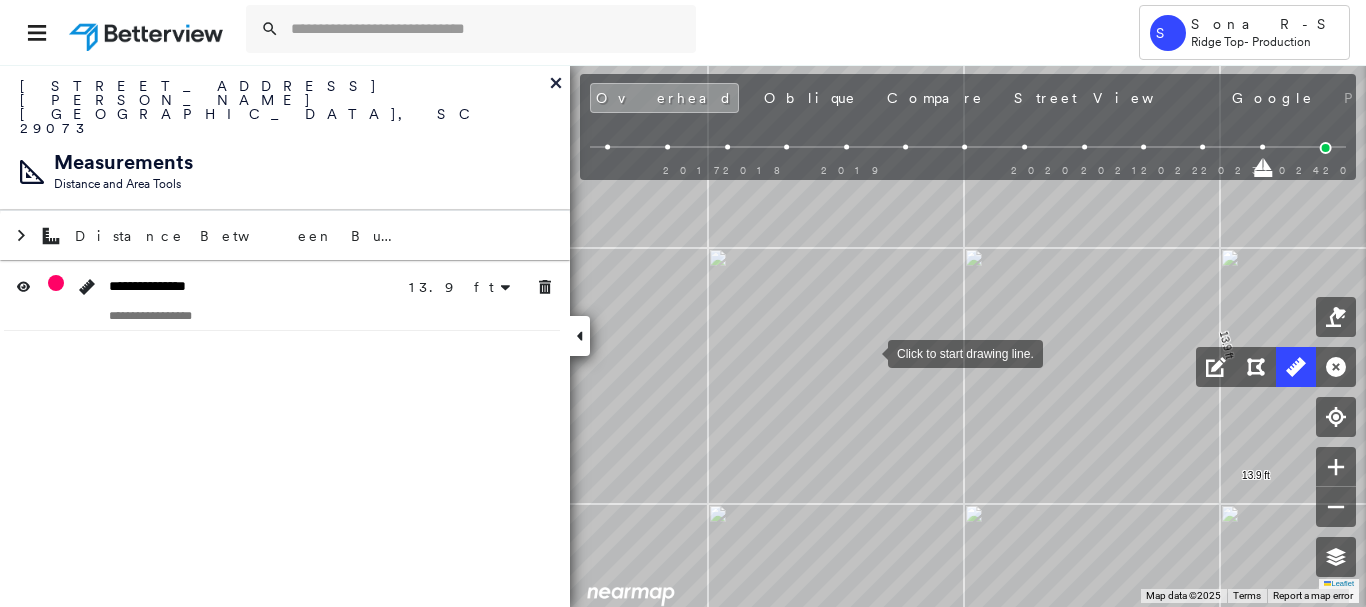 click at bounding box center (868, 352) 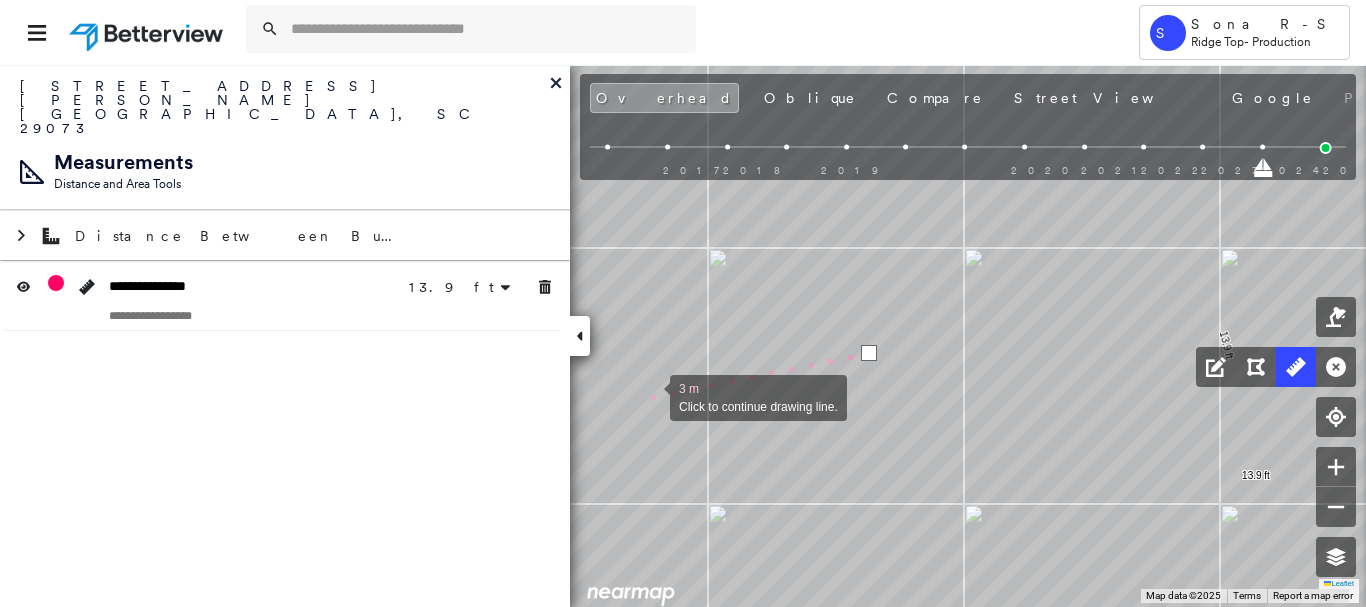 click at bounding box center (650, 396) 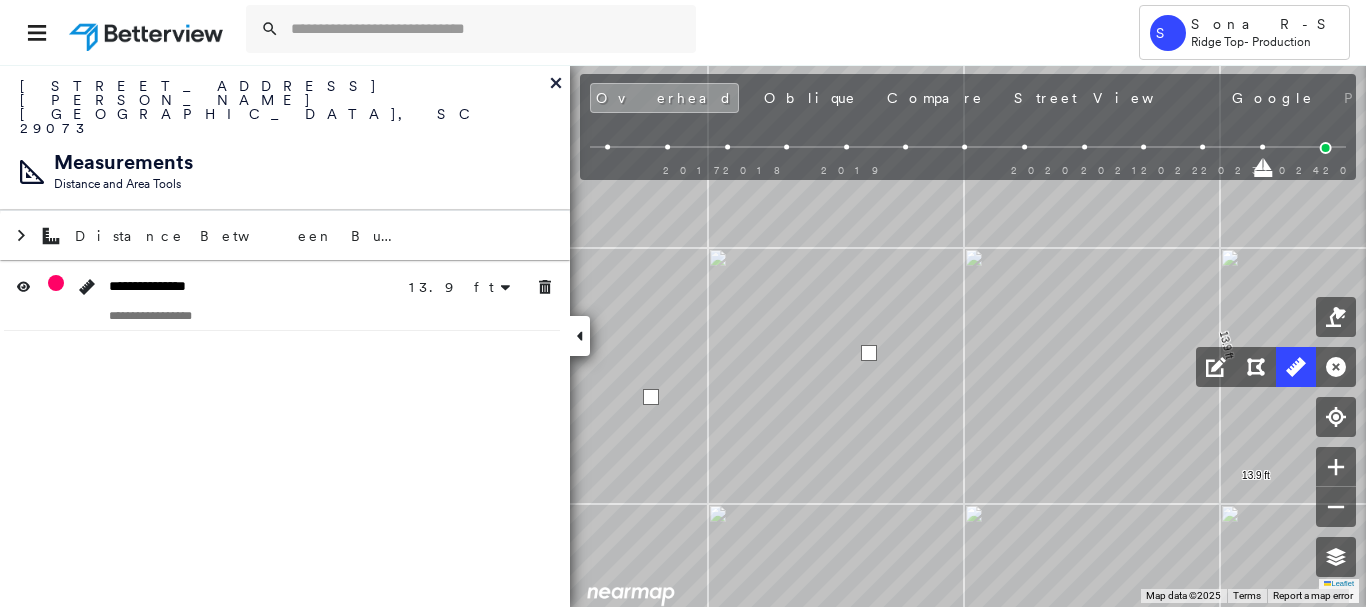 click at bounding box center [651, 397] 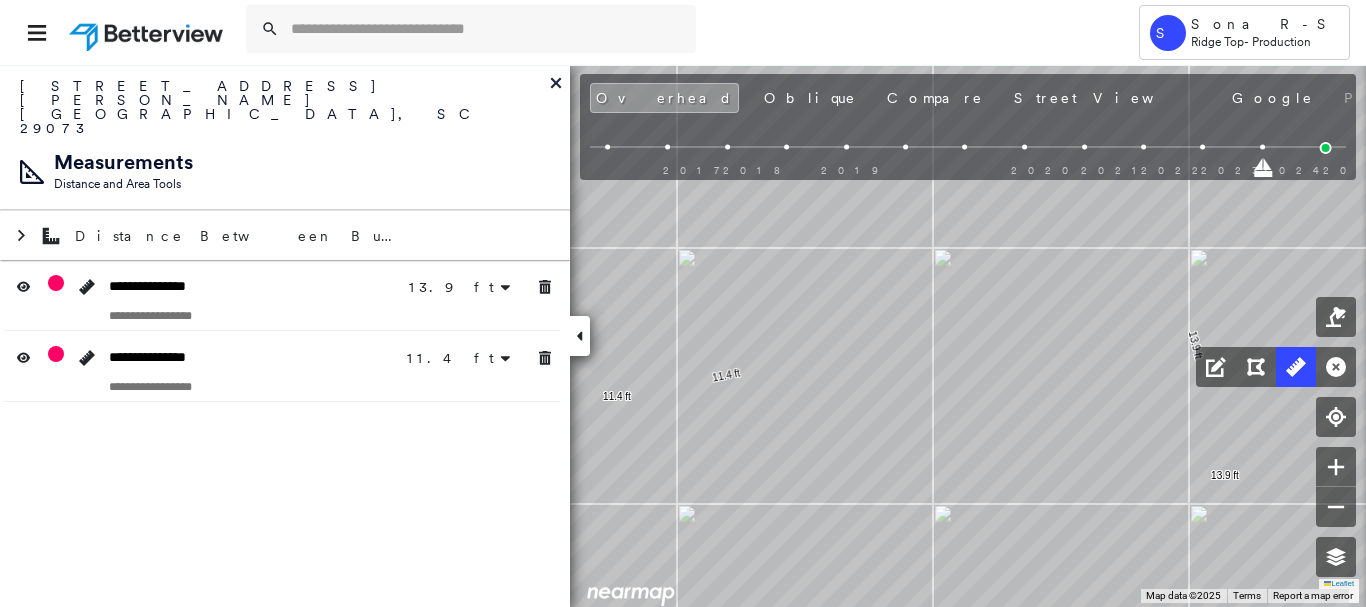 drag, startPoint x: 992, startPoint y: 463, endPoint x: 918, endPoint y: 442, distance: 76.922035 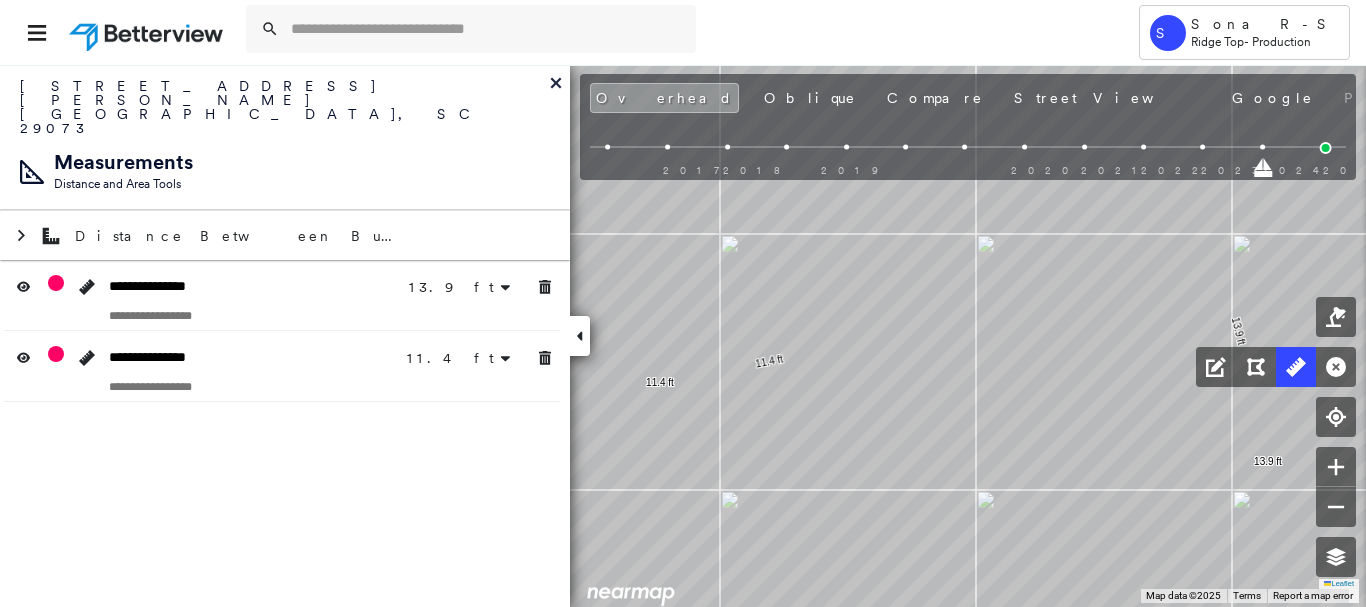 click on "13.9 ft 13.9 ft 11.4 ft 11.4 ft Click to start drawing line." at bounding box center (432, -264) 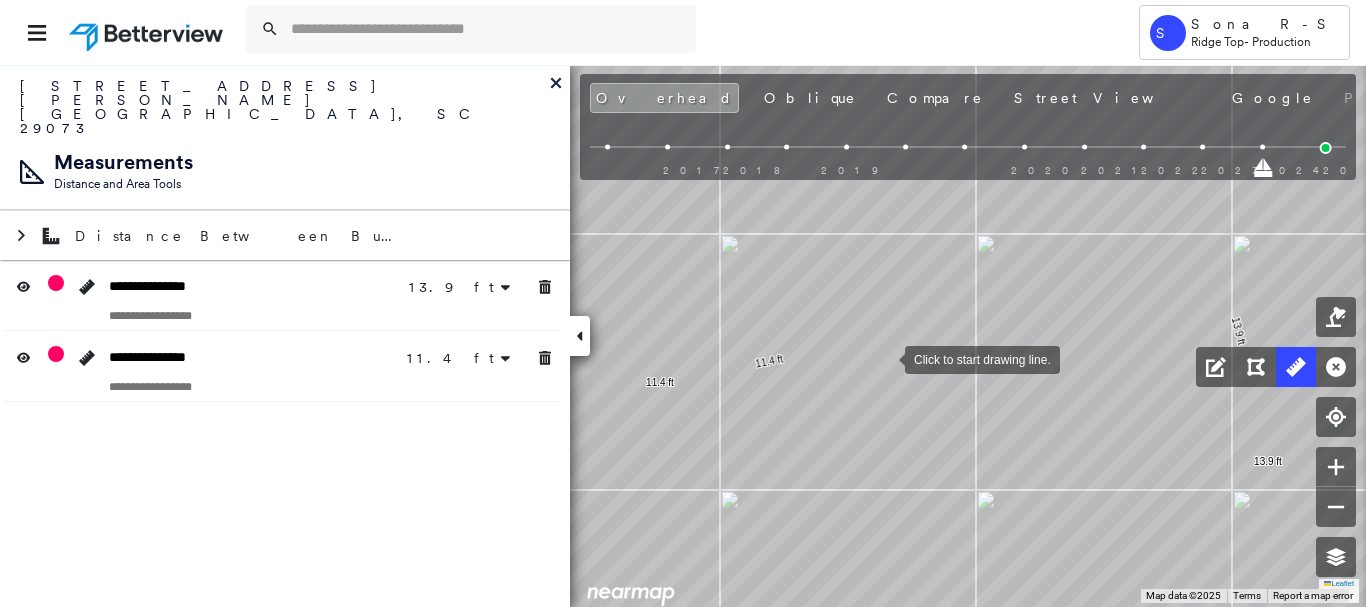 click at bounding box center [885, 358] 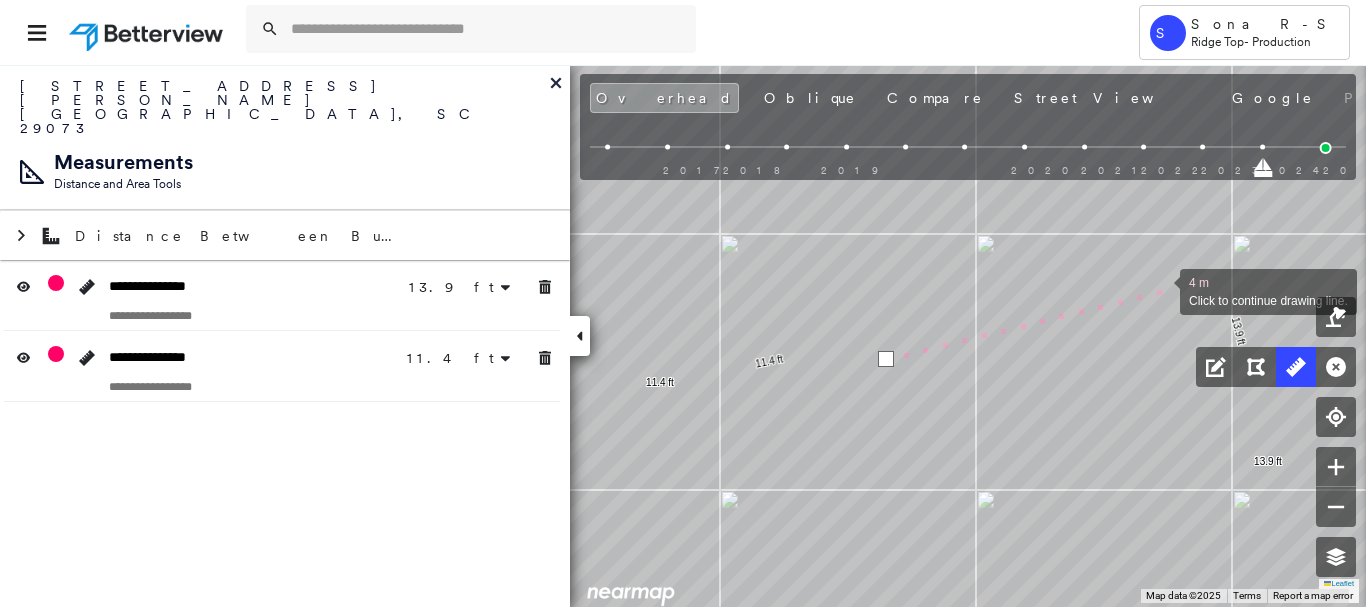 click at bounding box center [1160, 290] 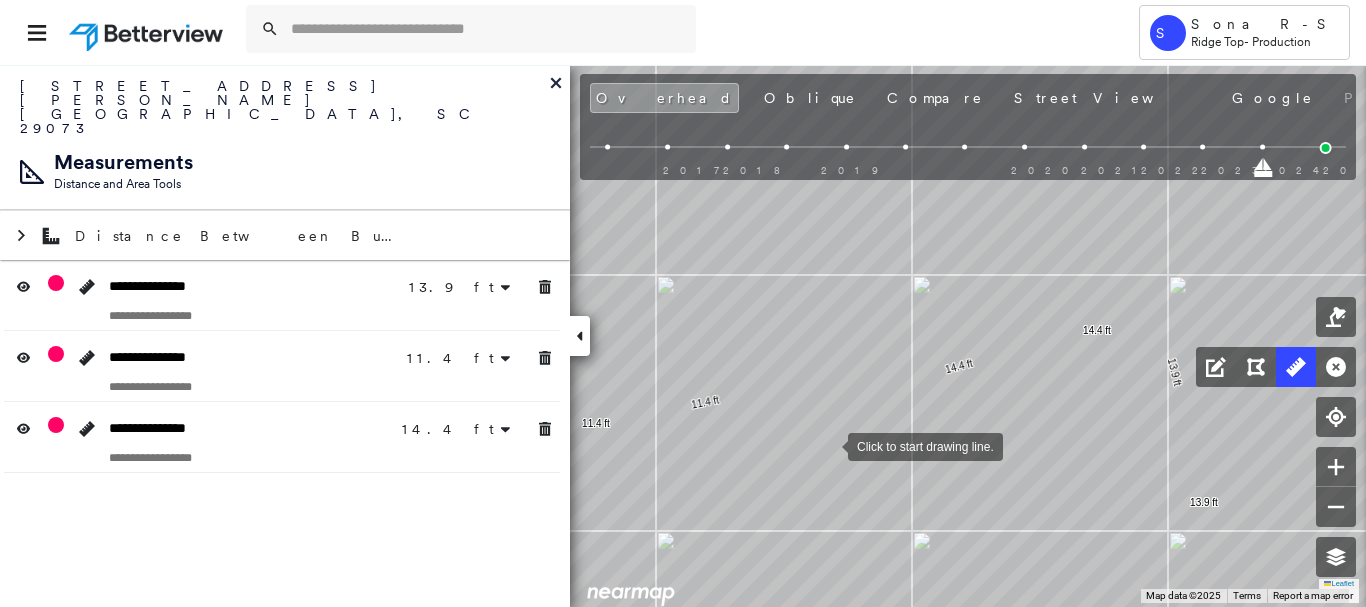 drag, startPoint x: 842, startPoint y: 435, endPoint x: 761, endPoint y: 490, distance: 97.90812 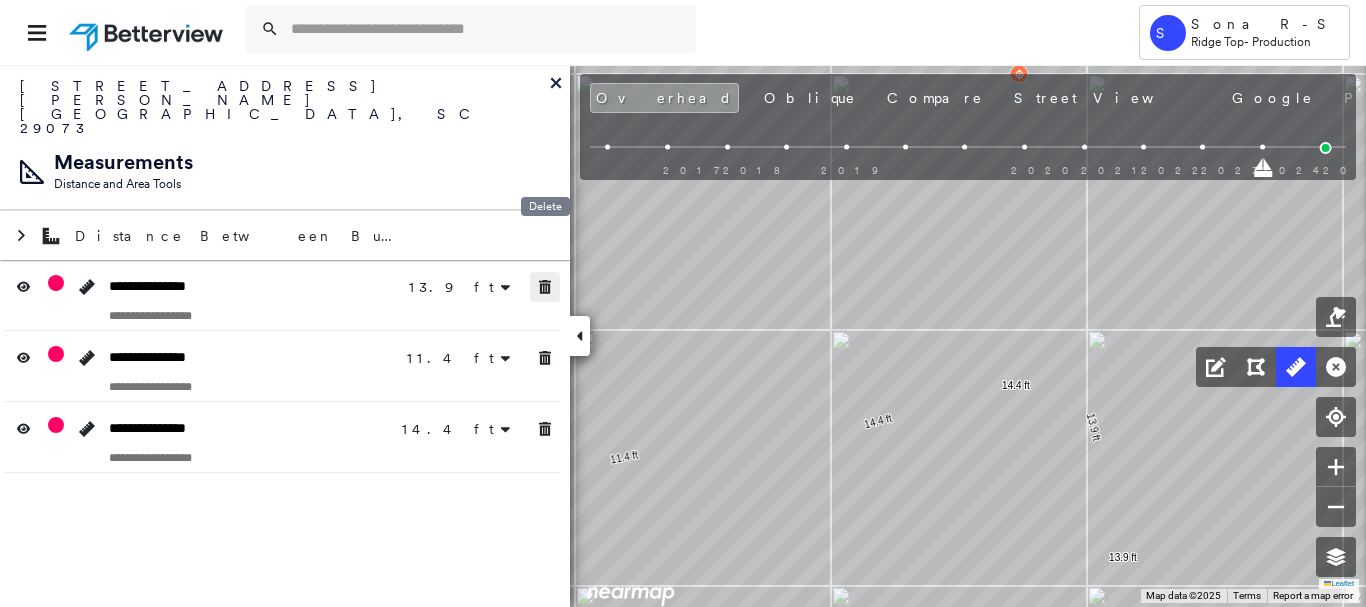 drag, startPoint x: 541, startPoint y: 240, endPoint x: 553, endPoint y: 282, distance: 43.68066 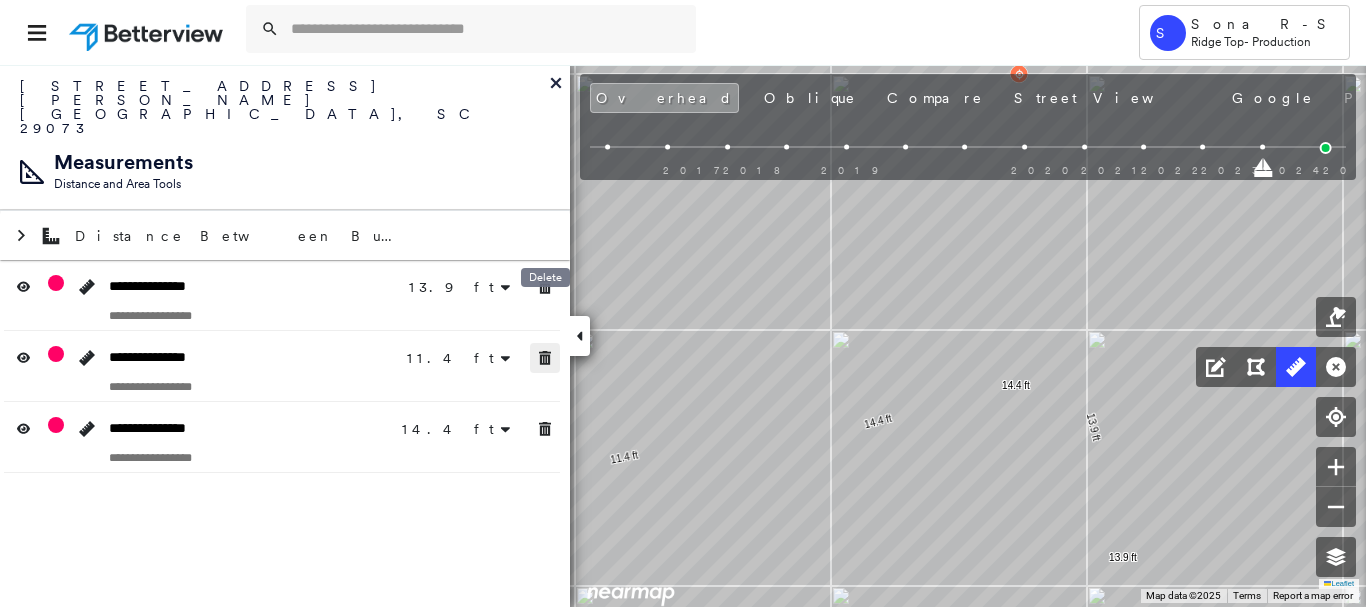 drag, startPoint x: 533, startPoint y: 320, endPoint x: 544, endPoint y: 343, distance: 25.495098 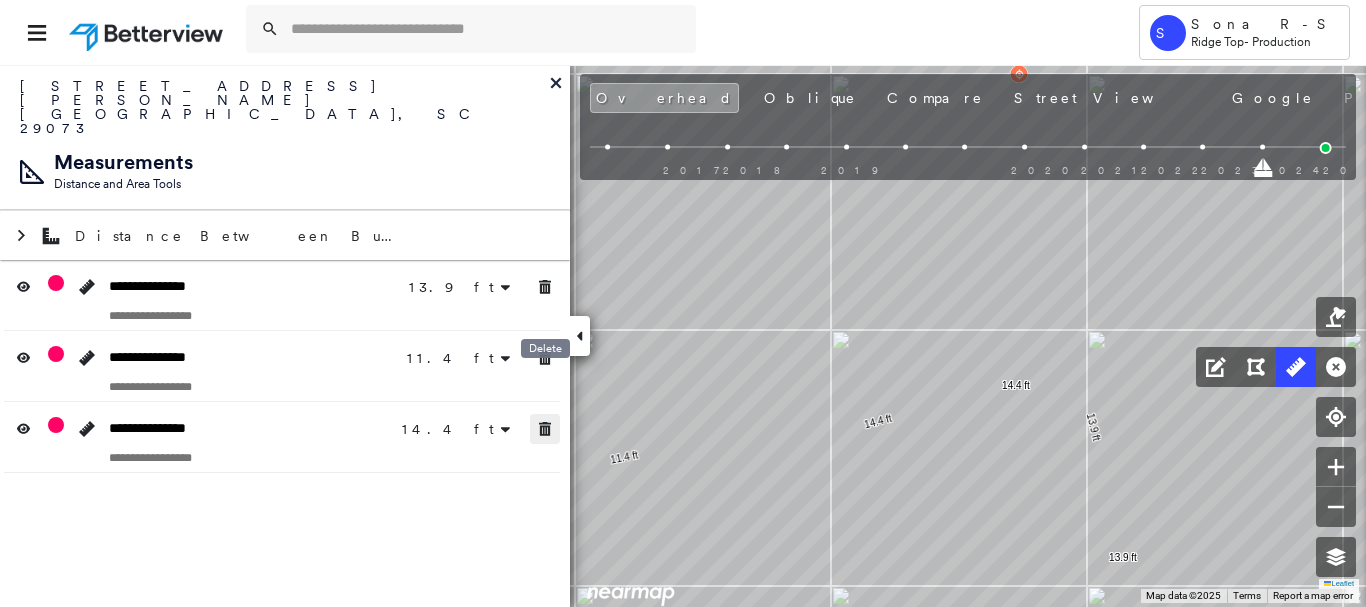 click on "**********" at bounding box center (285, 335) 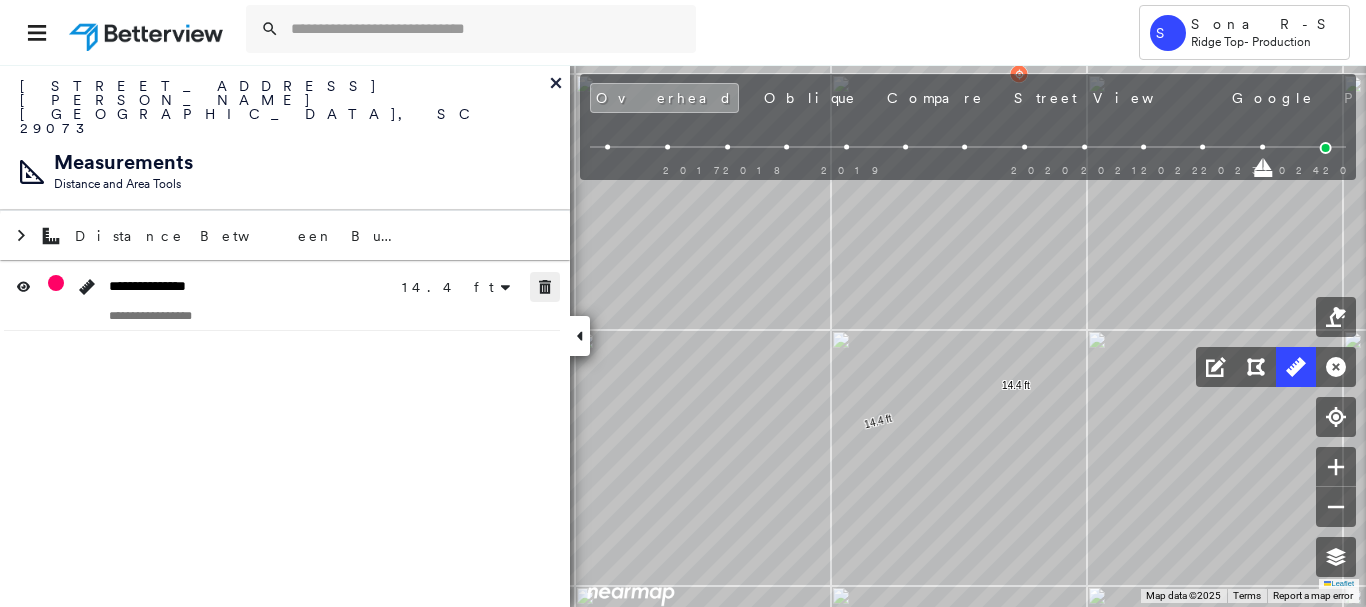 click 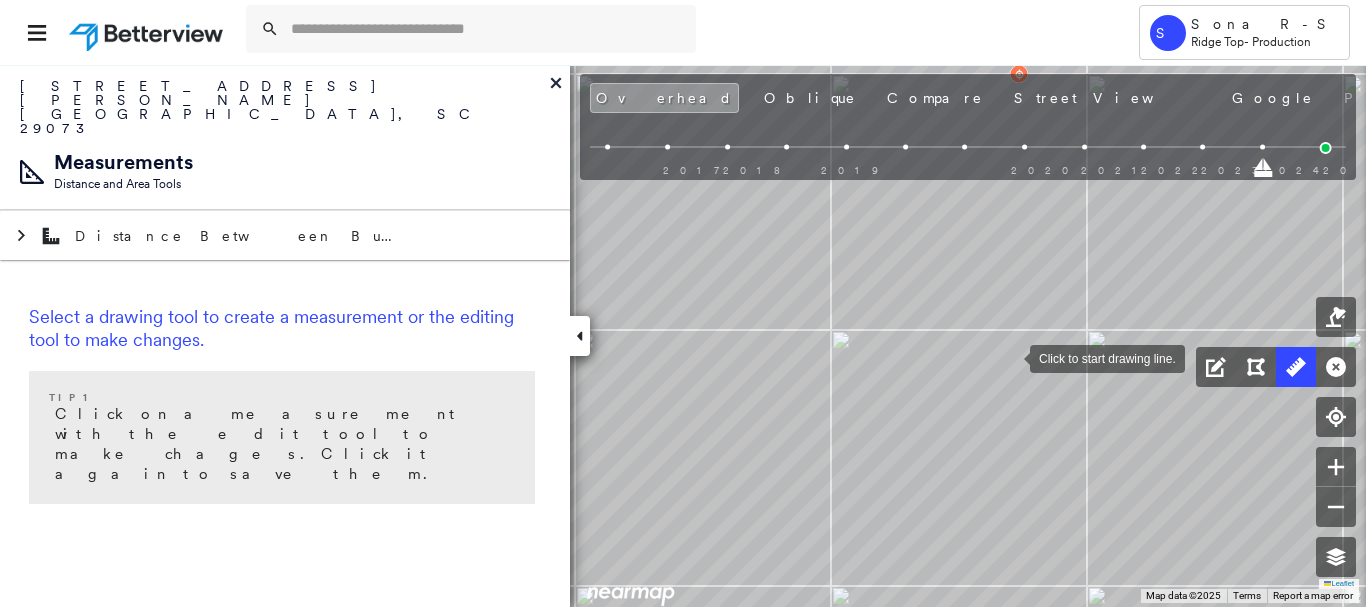 click at bounding box center (1010, 357) 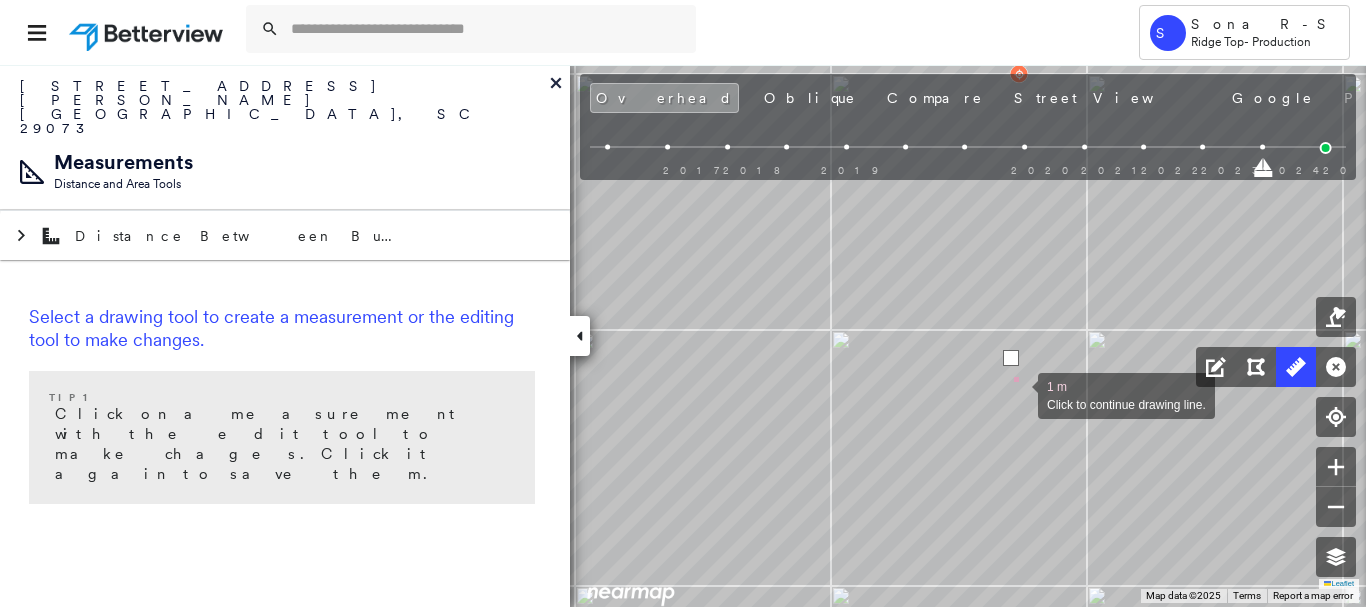click at bounding box center (1018, 394) 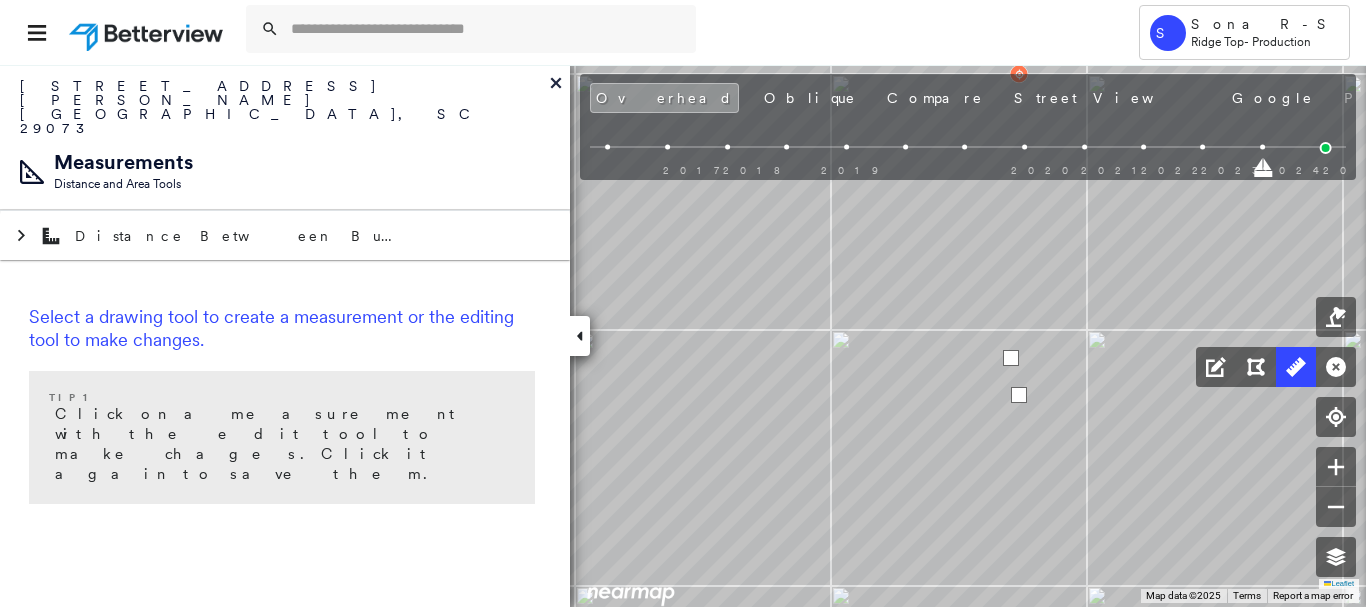 click at bounding box center (1019, 395) 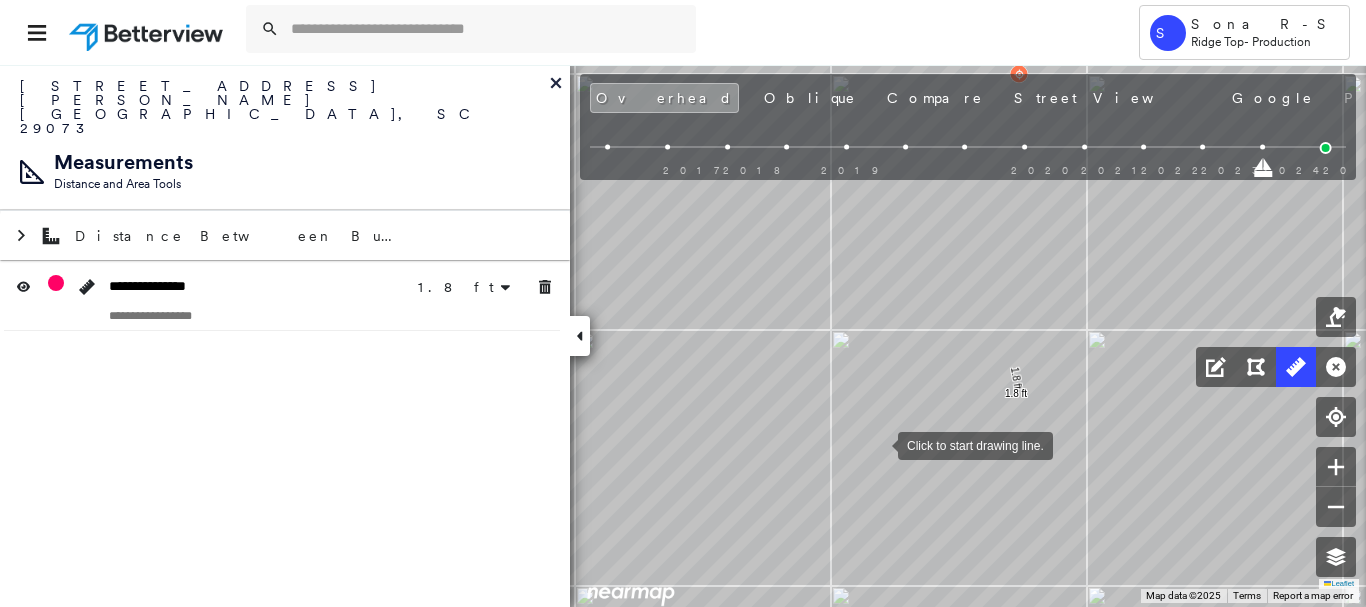 click at bounding box center (878, 444) 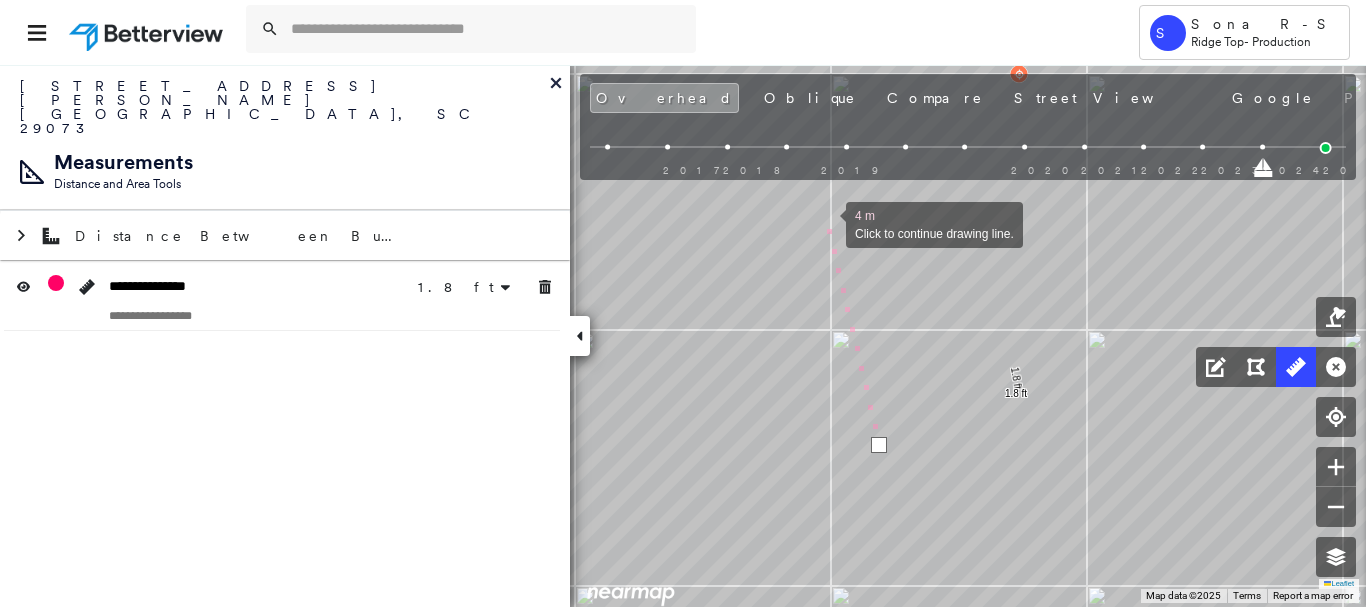 click at bounding box center [826, 223] 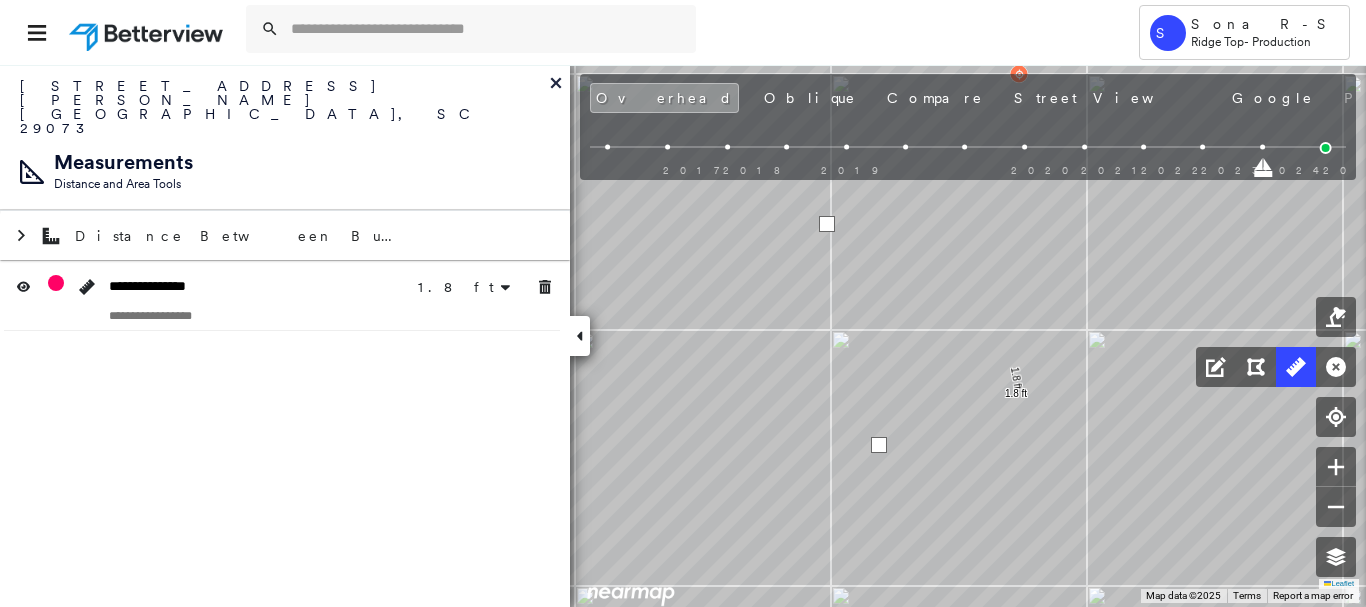click at bounding box center [827, 224] 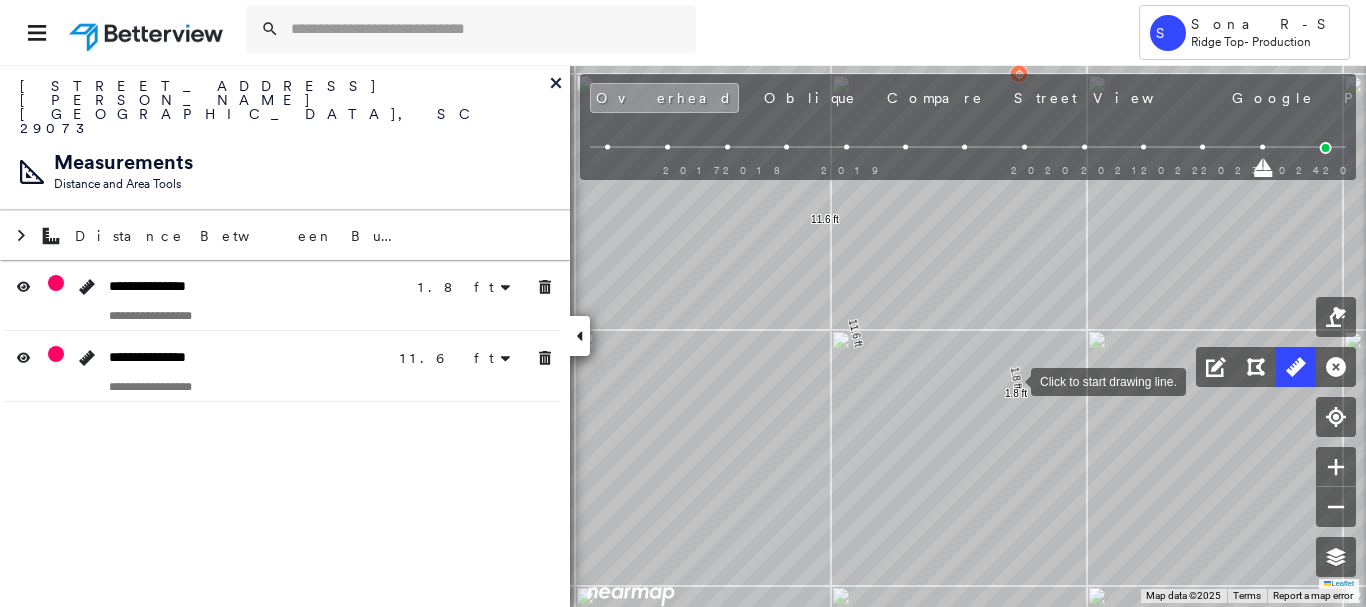 drag, startPoint x: 1011, startPoint y: 380, endPoint x: 797, endPoint y: 460, distance: 228.46443 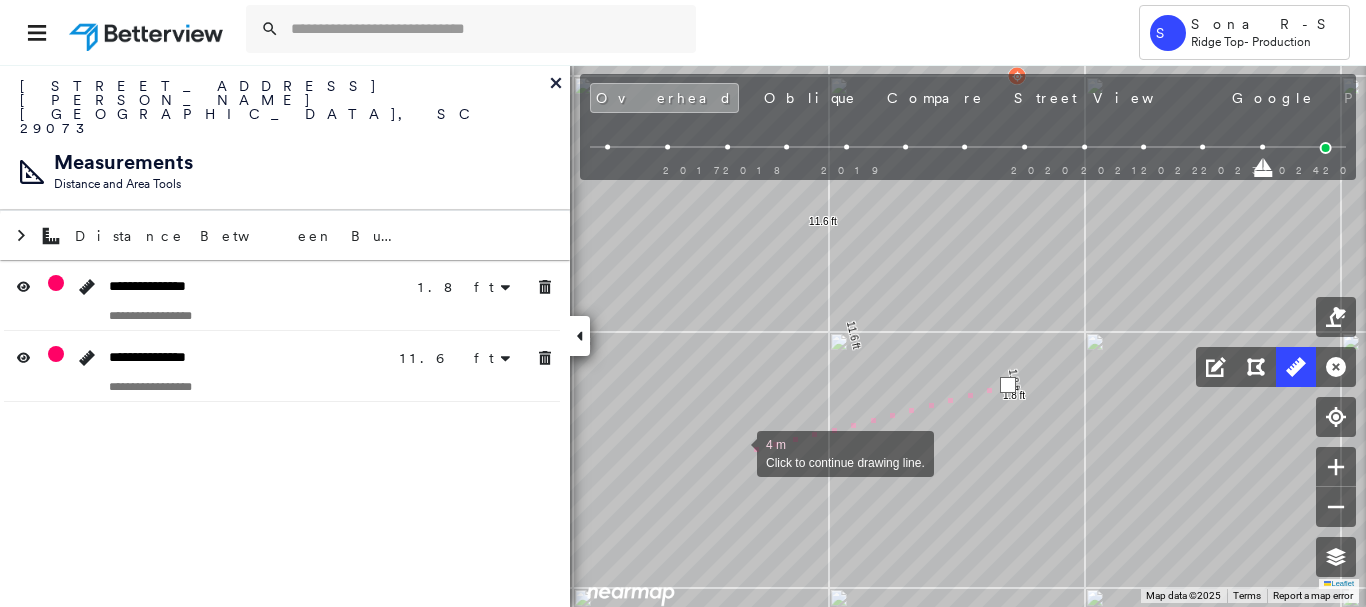 click at bounding box center (737, 452) 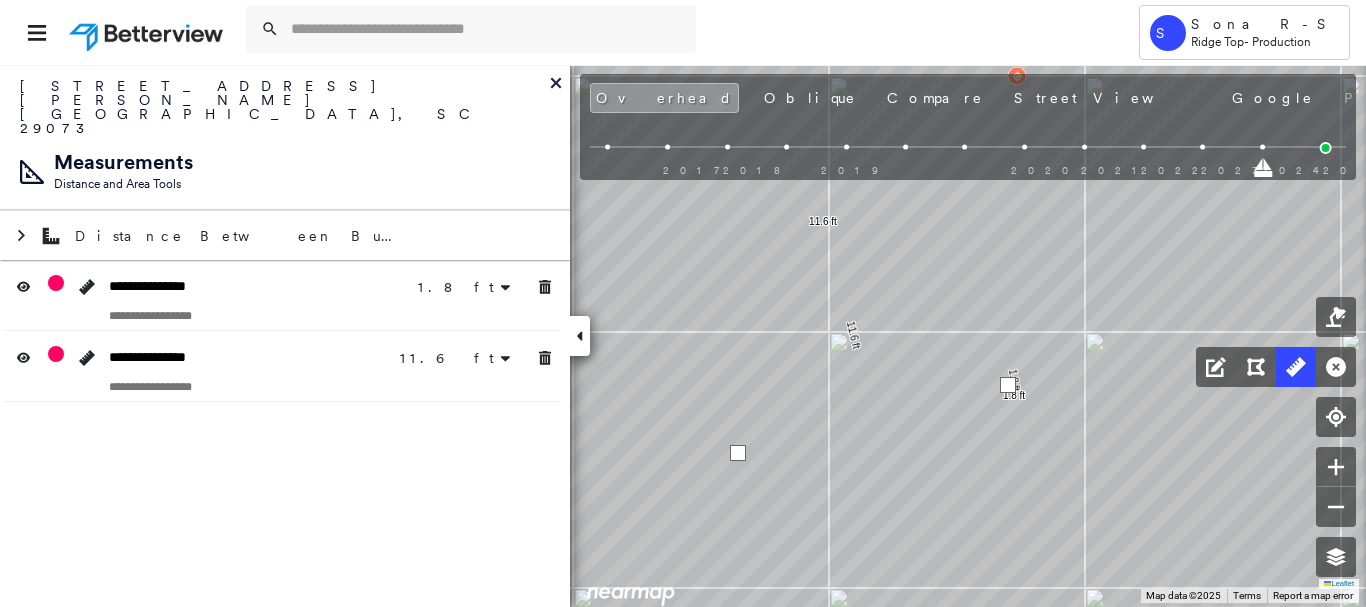 click at bounding box center [738, 453] 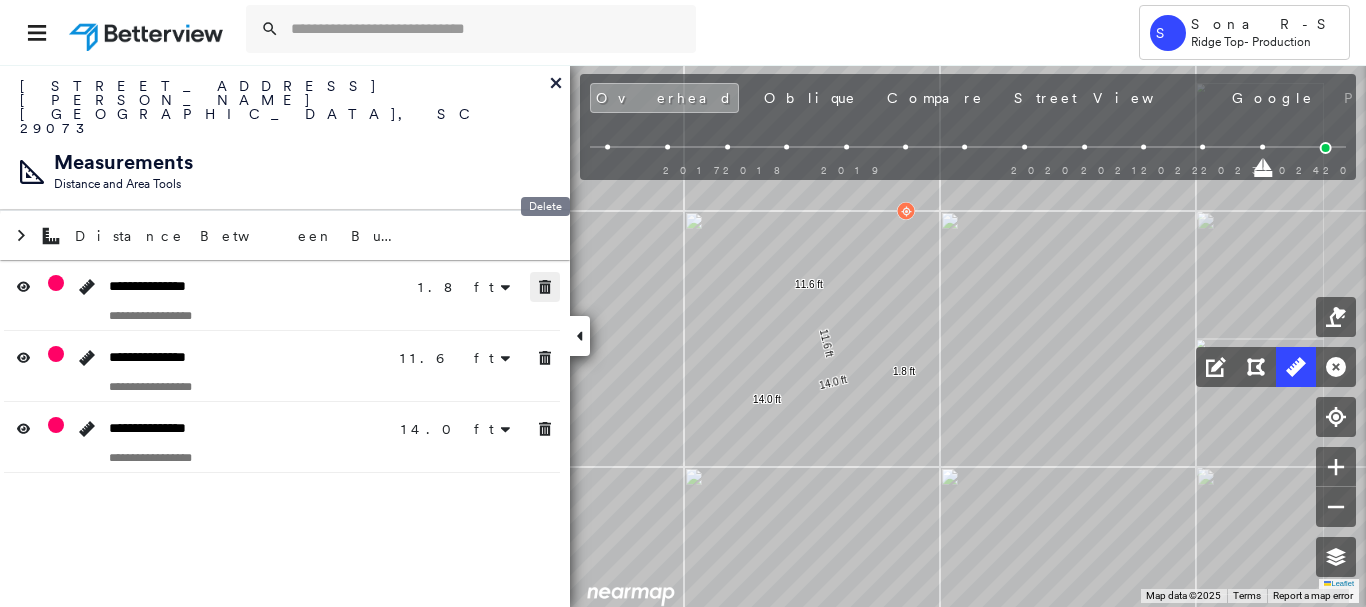 click 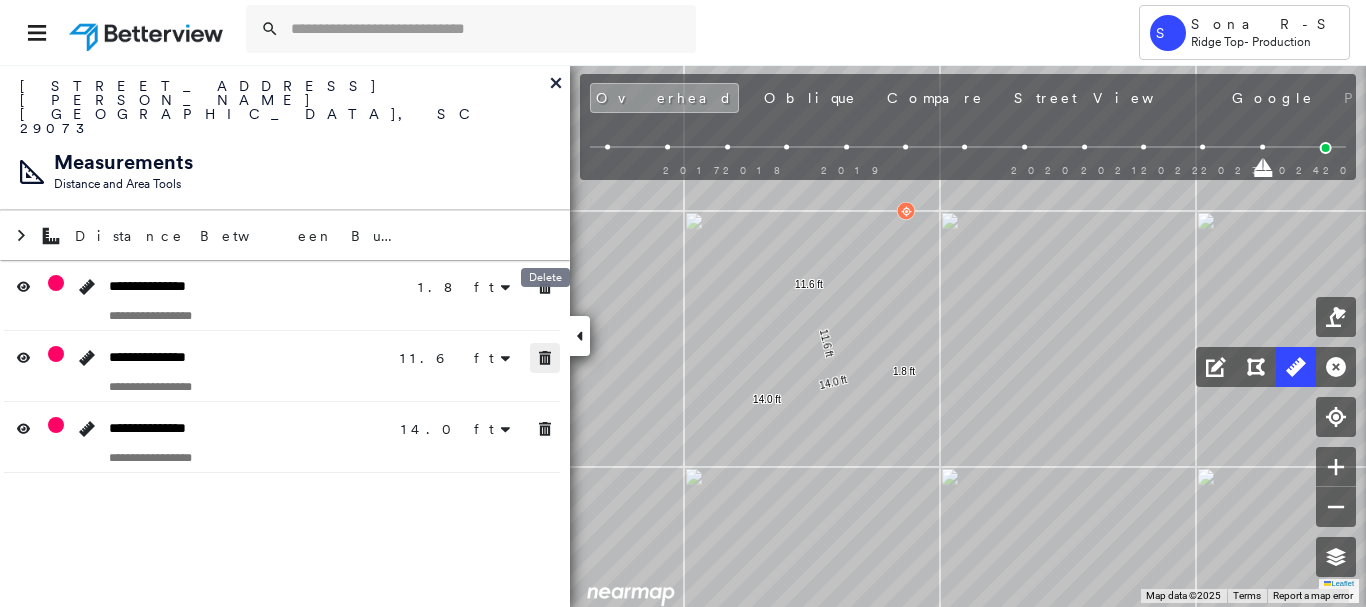 click at bounding box center [545, 358] 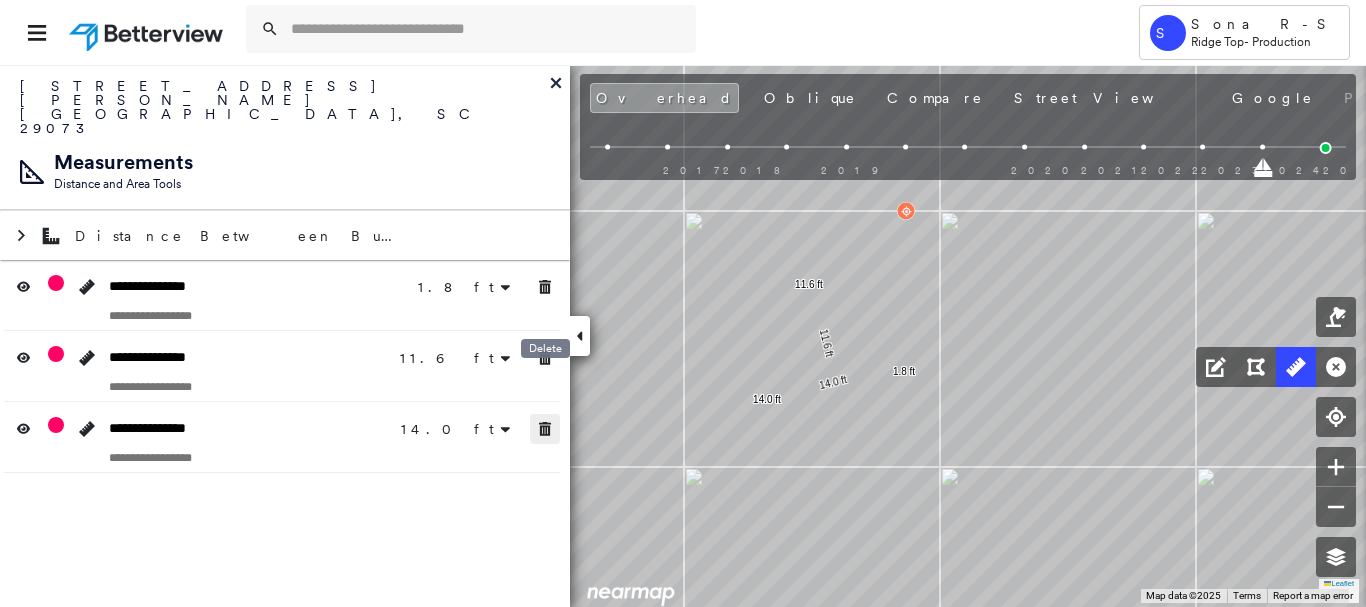 click 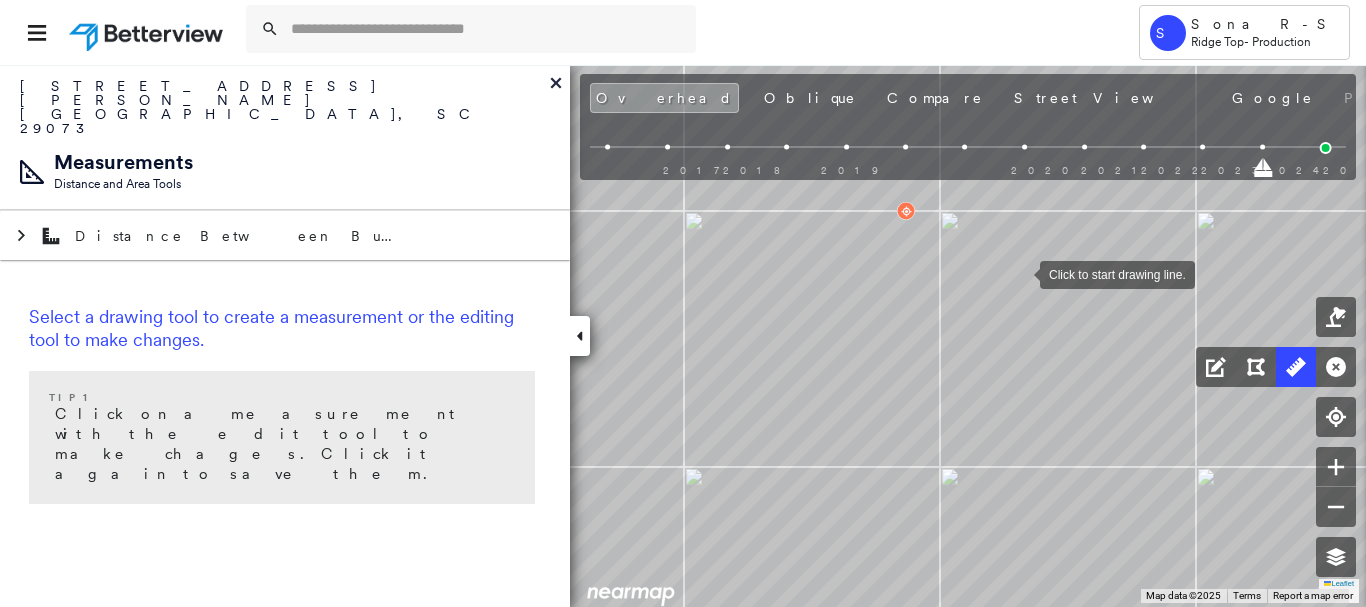 drag, startPoint x: 1022, startPoint y: 273, endPoint x: 1064, endPoint y: 565, distance: 295.0051 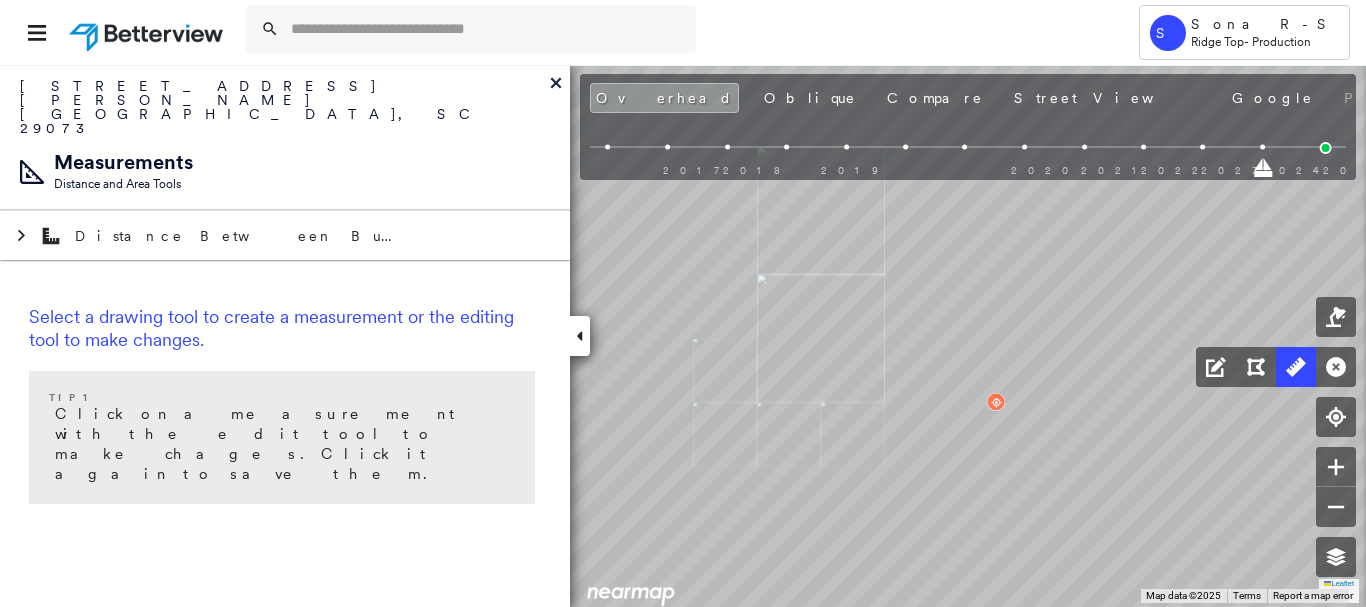 click on "2017 2018 2019 2020 2021 2022 2023 2024 2025" at bounding box center (968, 150) 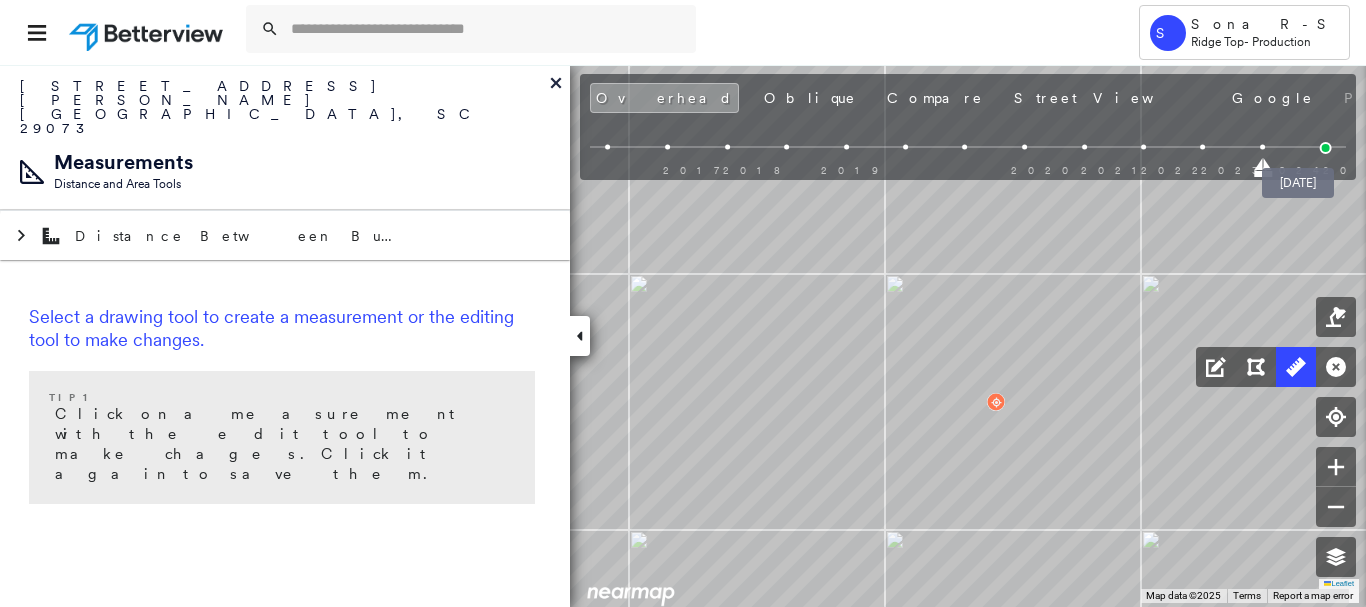 click at bounding box center (1326, 148) 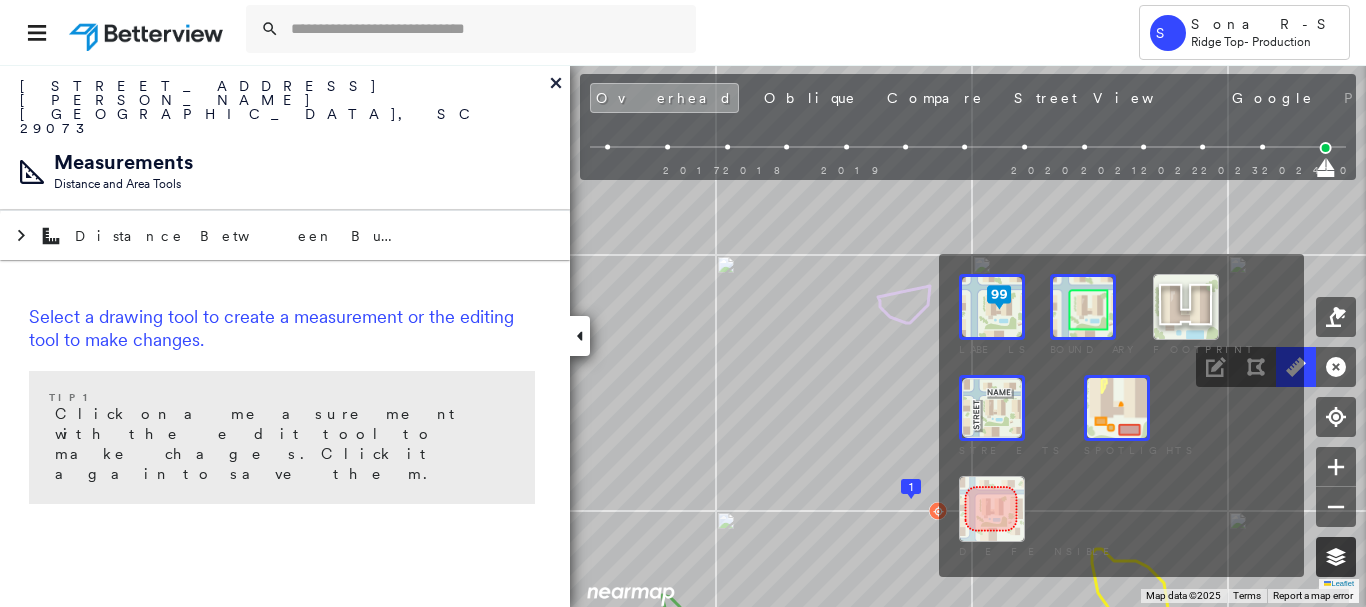 click 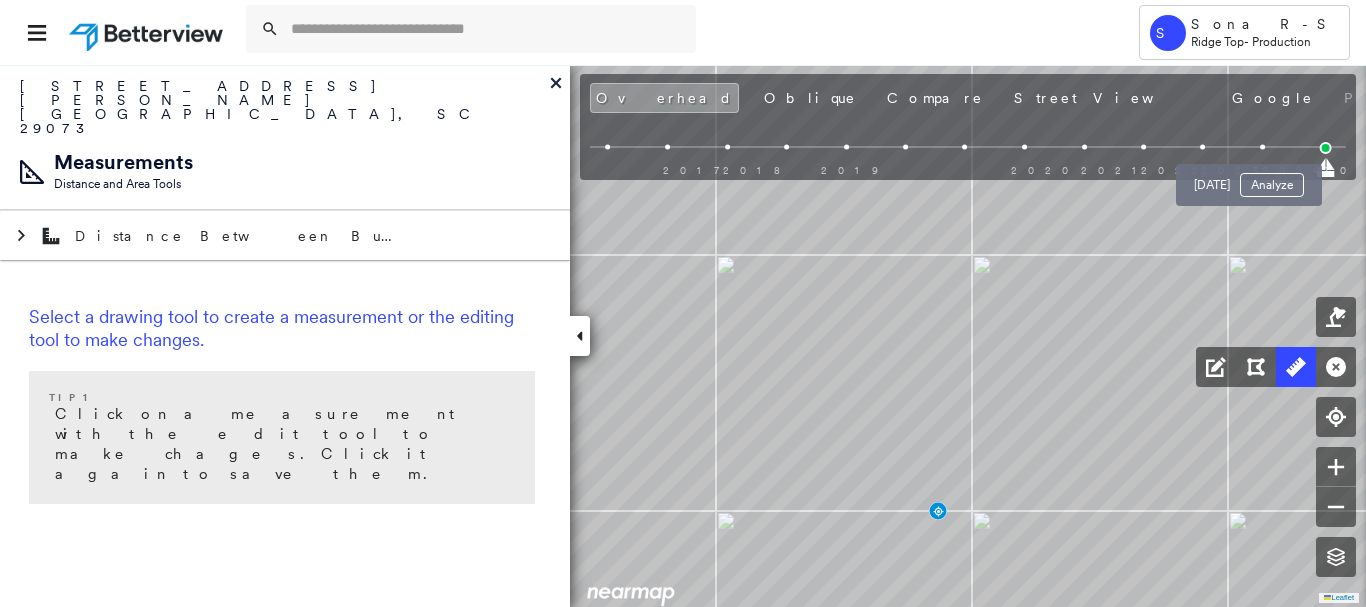 click at bounding box center (1262, 147) 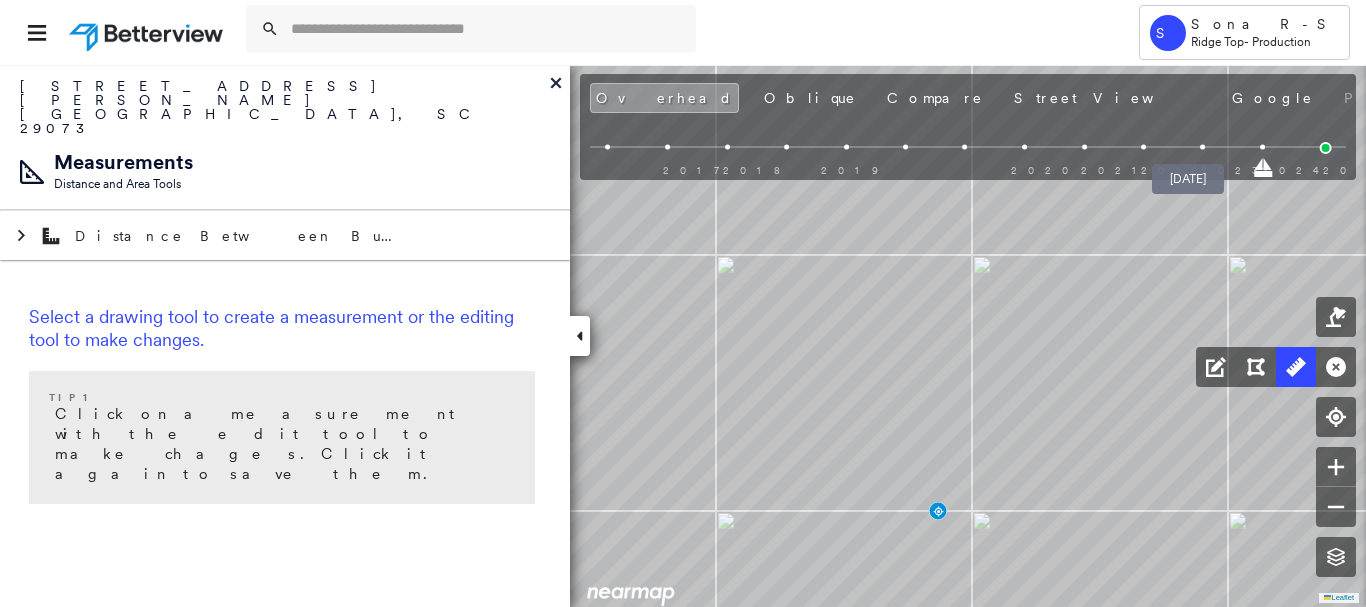 click at bounding box center [1203, 147] 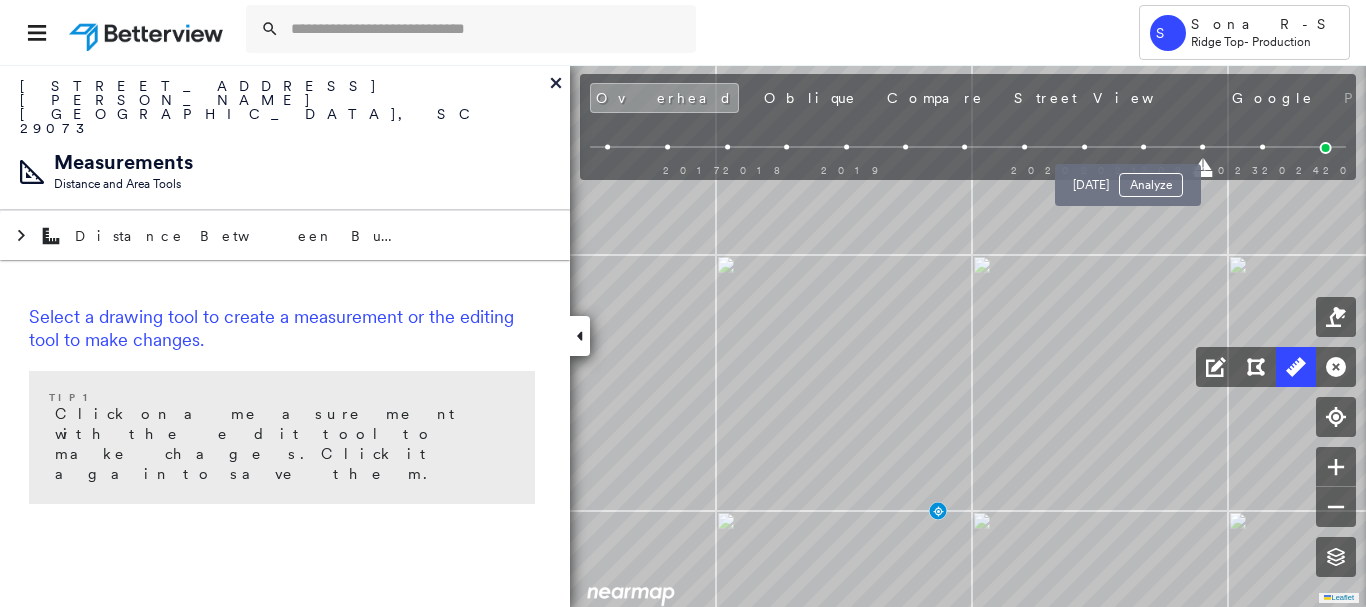 click at bounding box center [1143, 147] 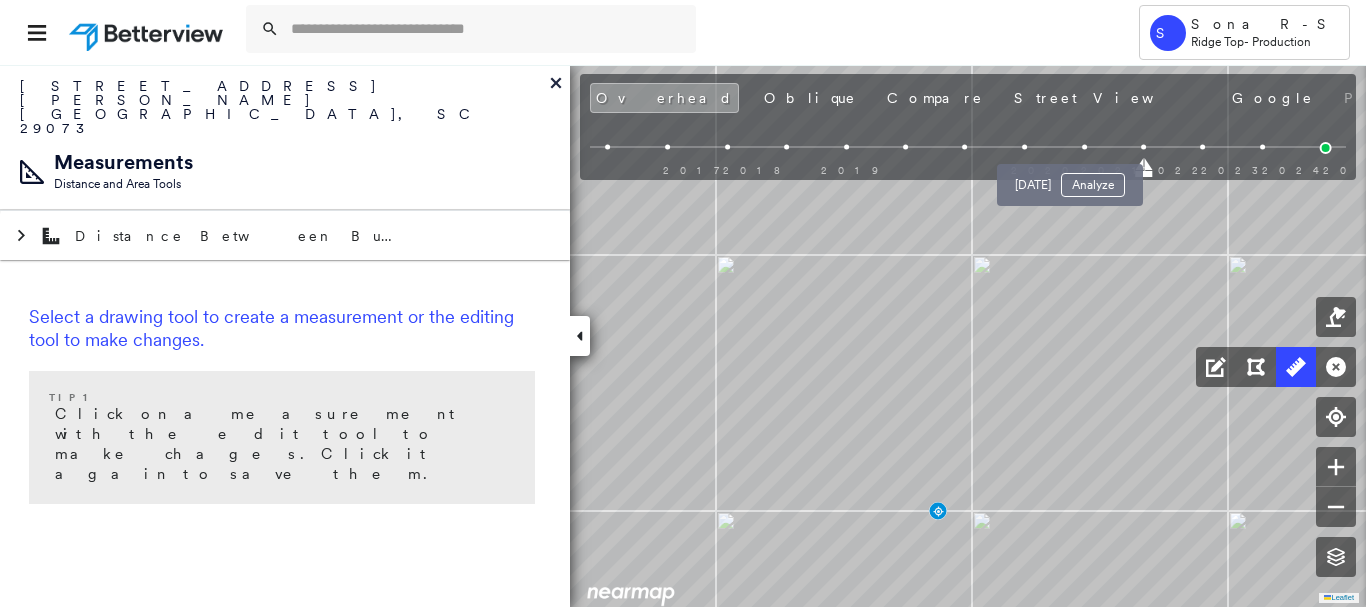 click at bounding box center [1084, 147] 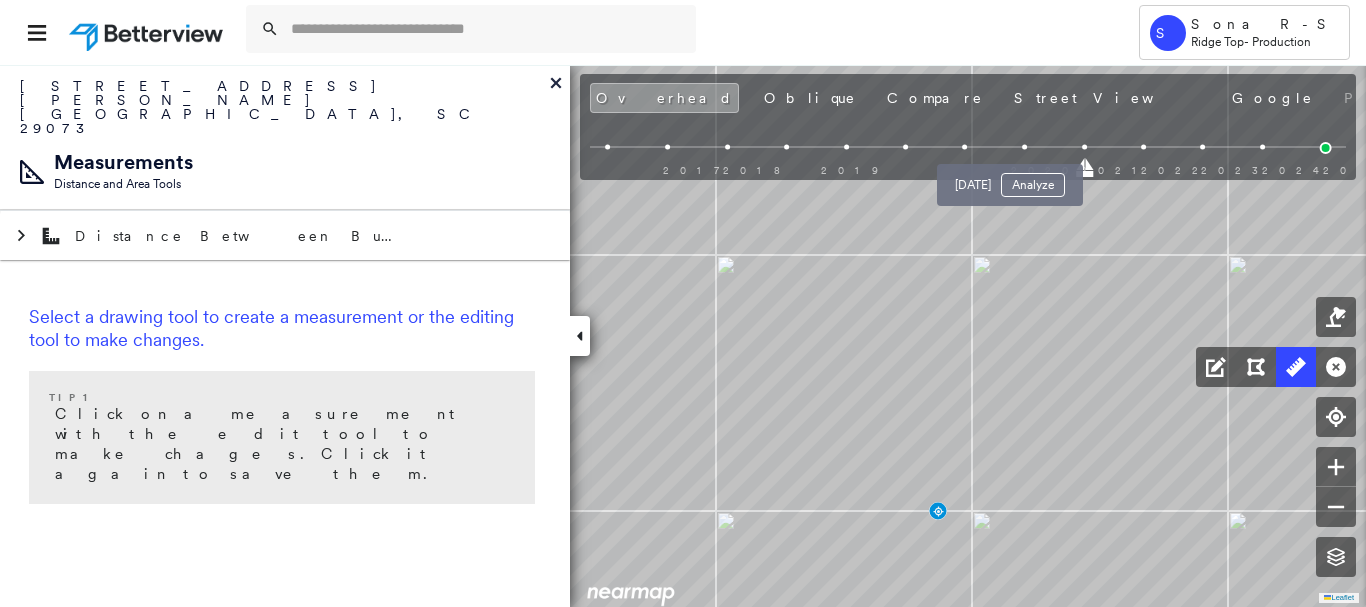 click at bounding box center (1024, 147) 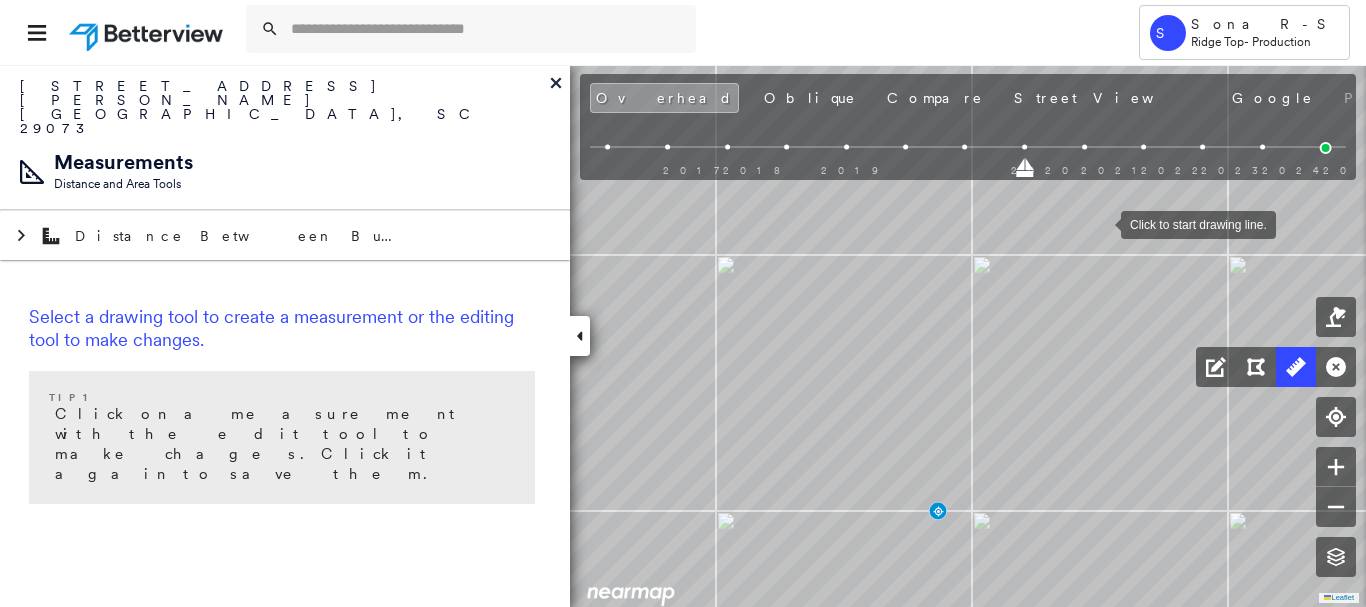 click at bounding box center [1101, 223] 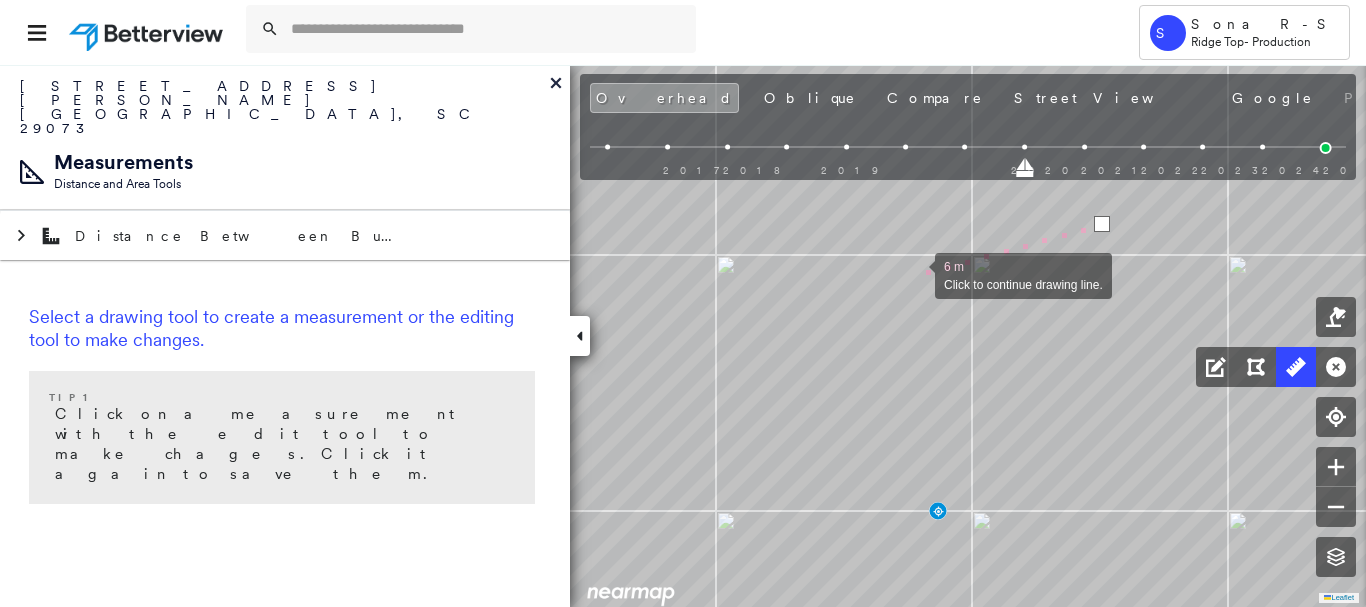 click at bounding box center (915, 274) 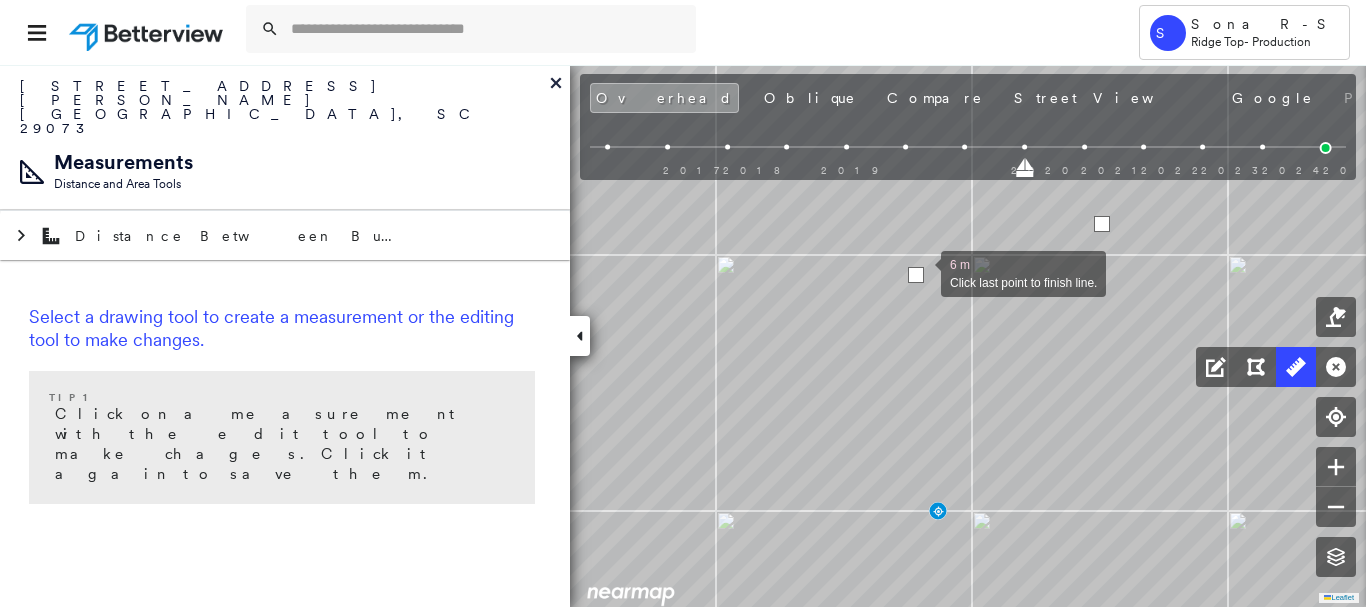 click at bounding box center [916, 275] 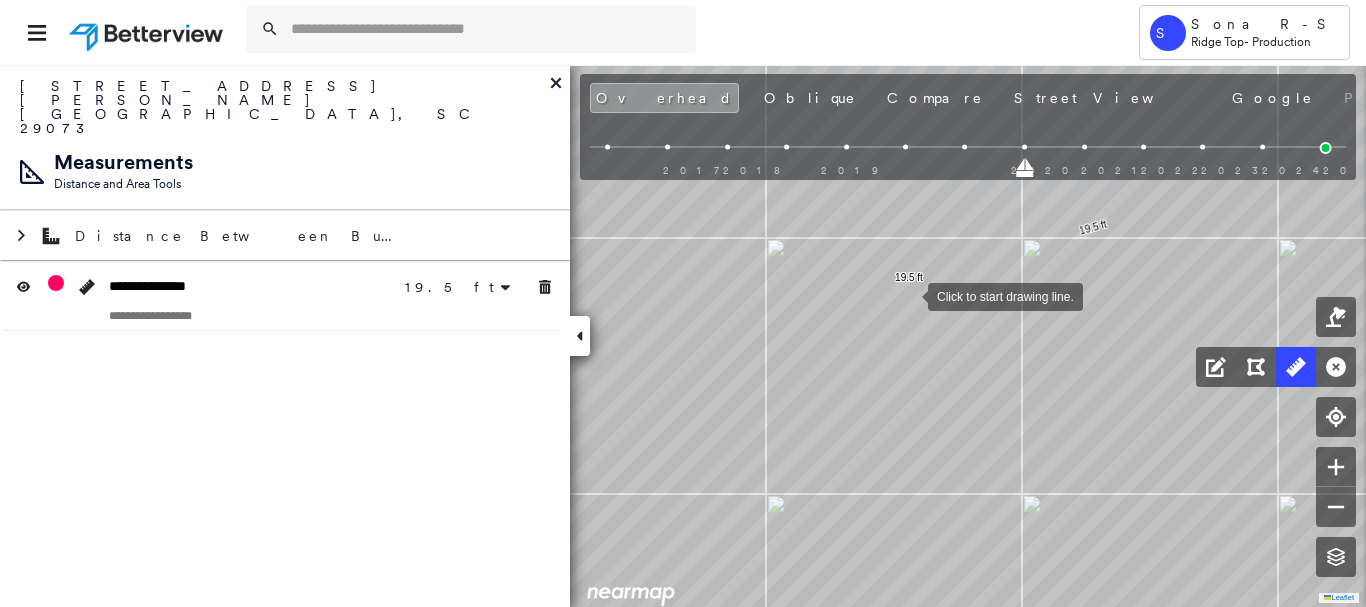 click at bounding box center [908, 295] 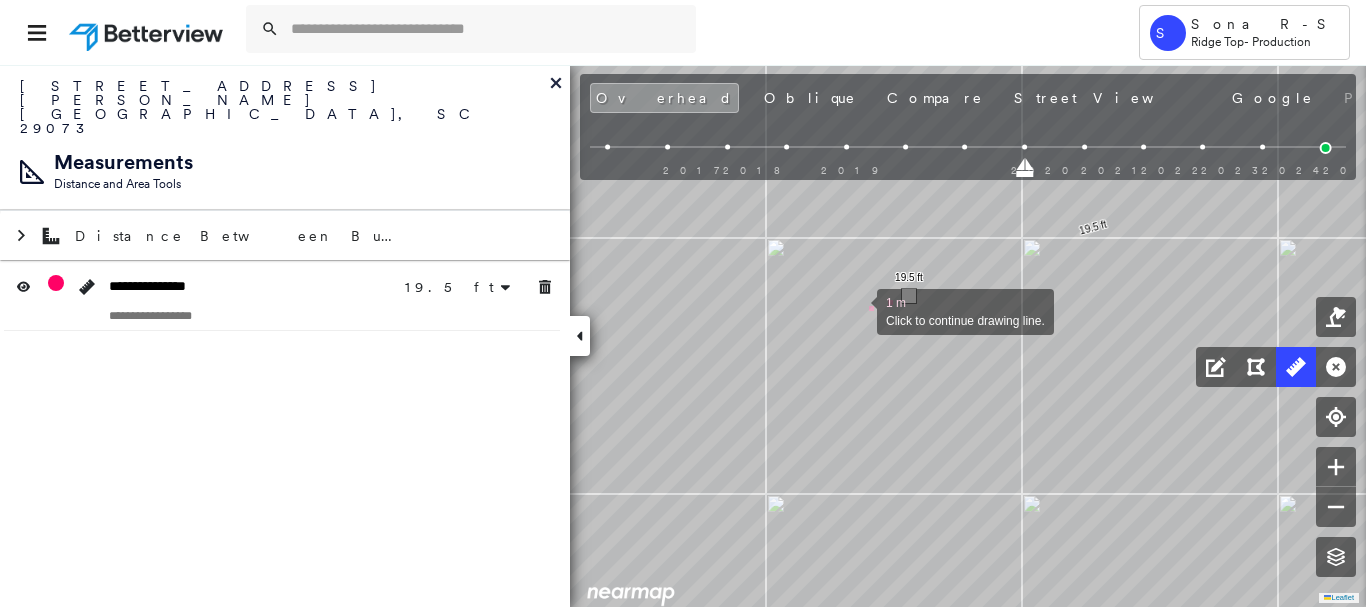 click at bounding box center (857, 310) 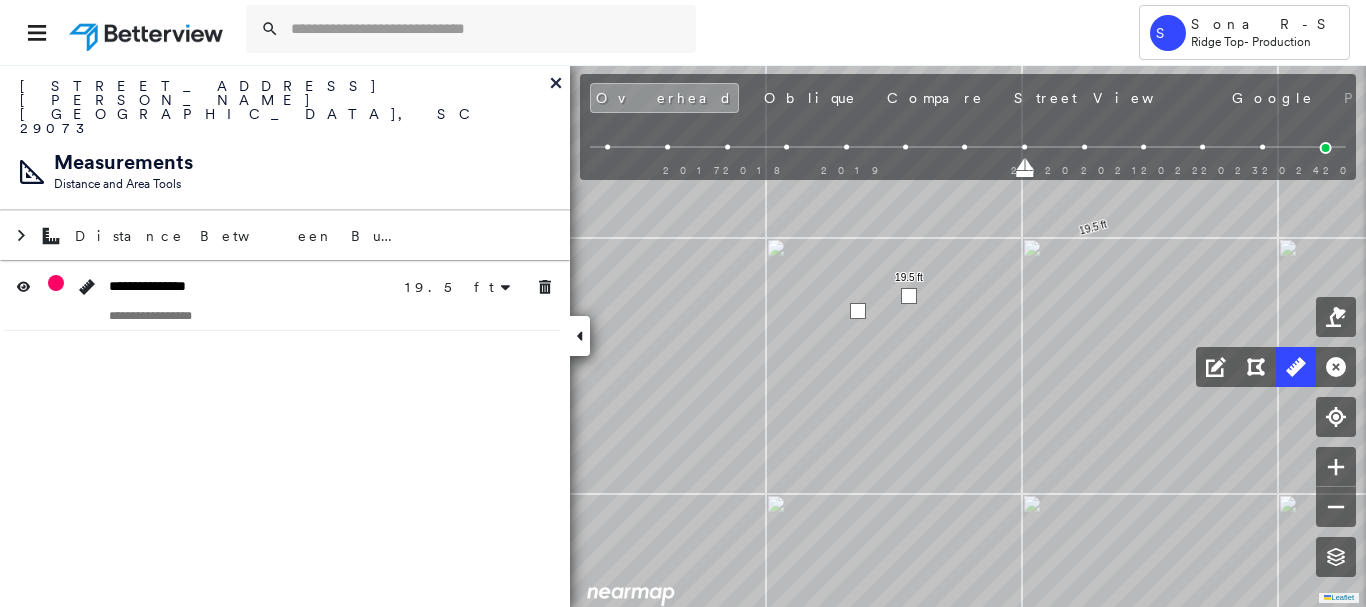 click at bounding box center [858, 311] 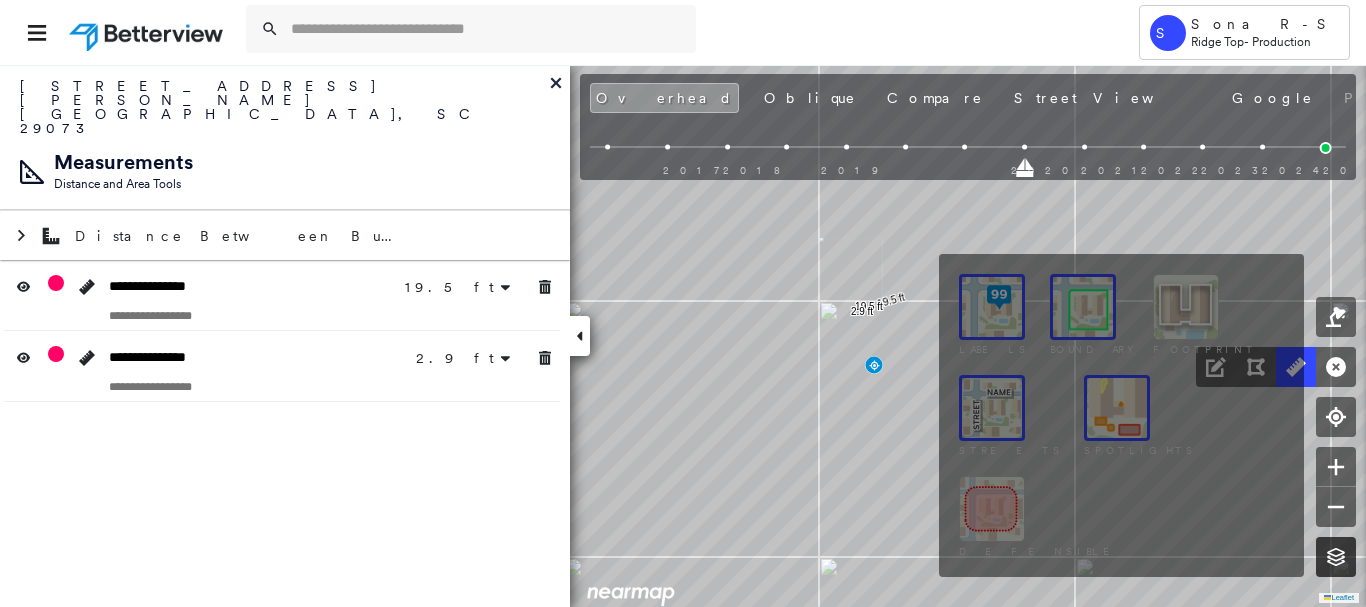 drag, startPoint x: 1350, startPoint y: 574, endPoint x: 1339, endPoint y: 560, distance: 17.804493 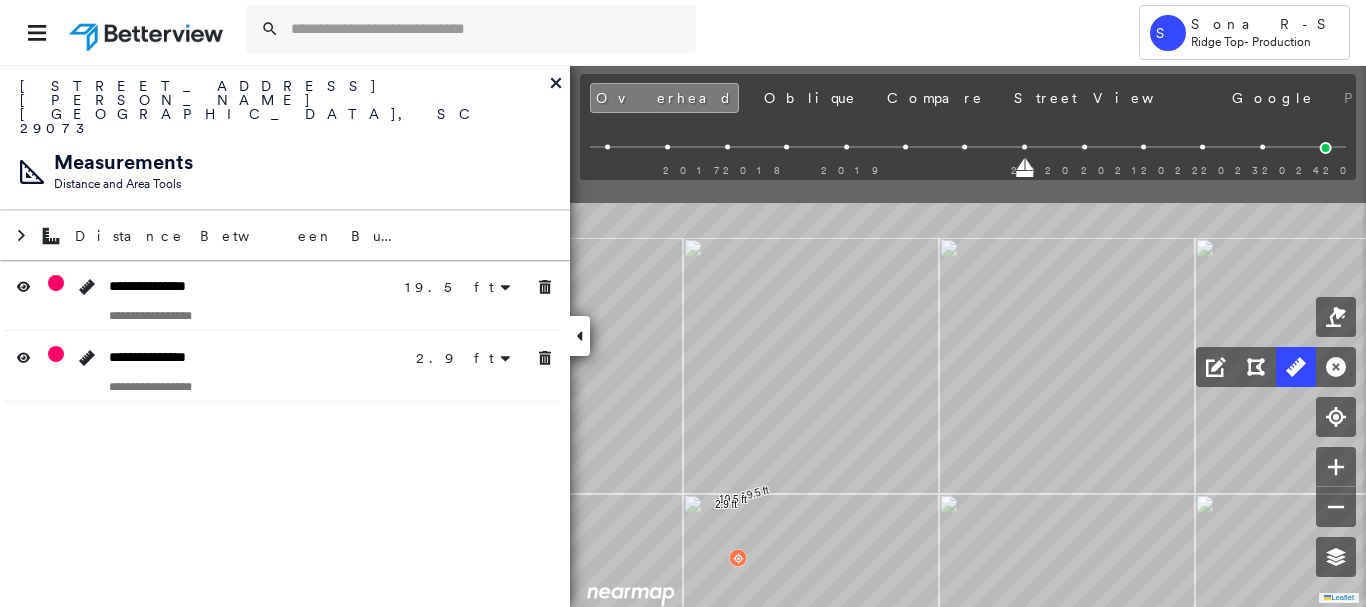 click on "19.5 ft 19.5 ft 2.9 ft Click to start drawing line." at bounding box center (191, 319) 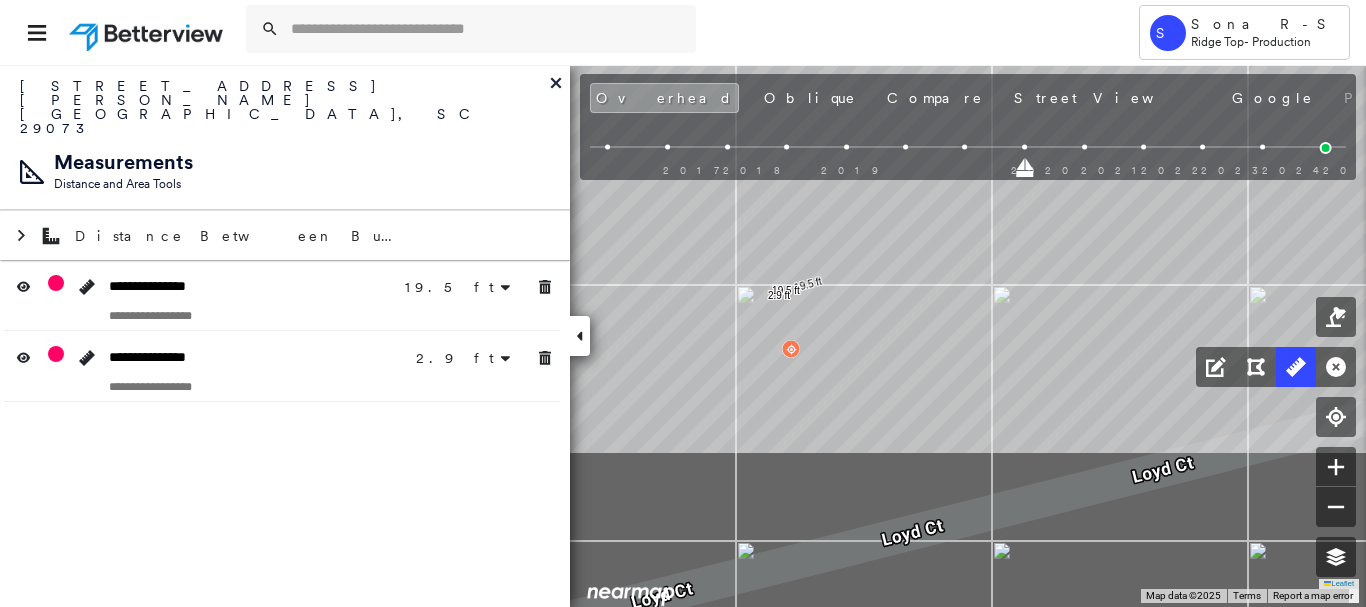 drag, startPoint x: 792, startPoint y: 340, endPoint x: 827, endPoint y: 294, distance: 57.801384 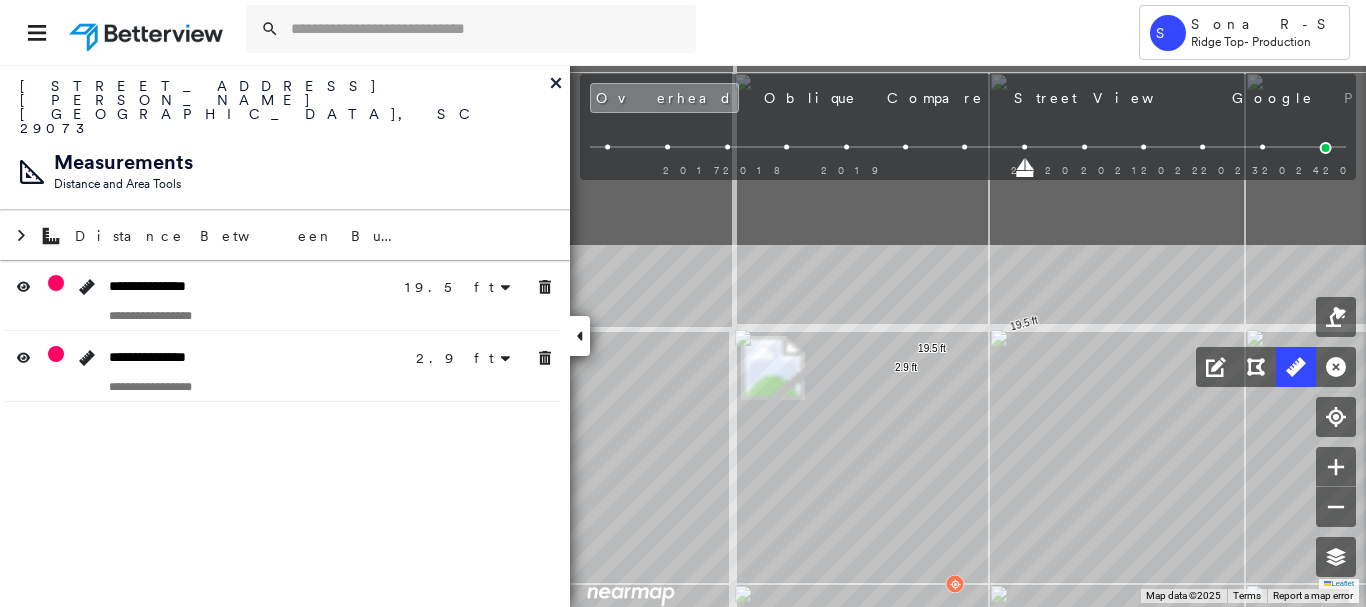 click on "19.5 ft 19.5 ft 2.9 ft Click to start drawing line." at bounding box center [430, 321] 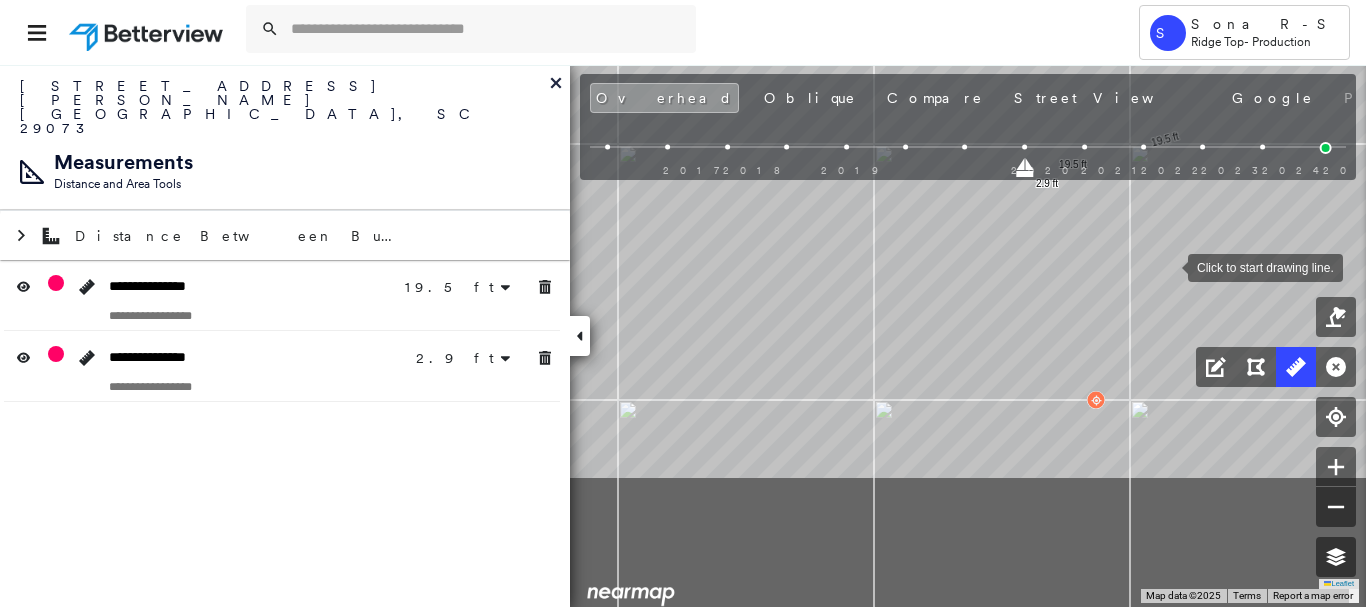 drag, startPoint x: 1120, startPoint y: 359, endPoint x: 1126, endPoint y: 270, distance: 89.20202 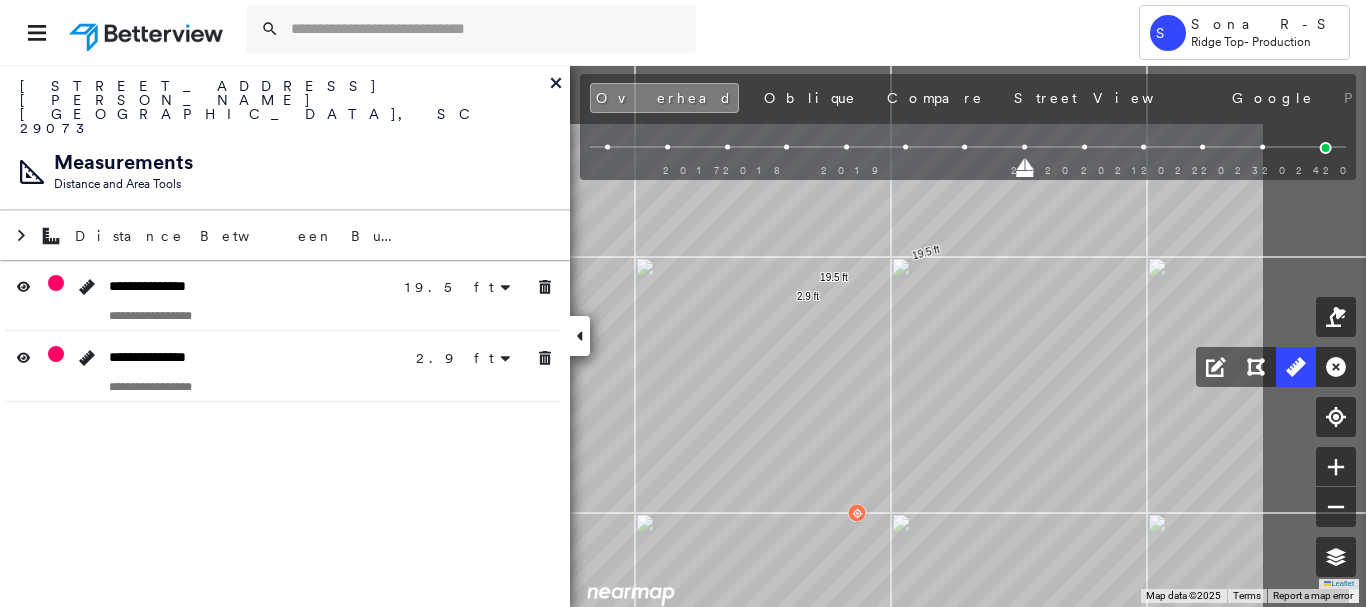 click on "19.5 ft 19.5 ft 2.9 ft Click to start drawing line." at bounding box center [332, 250] 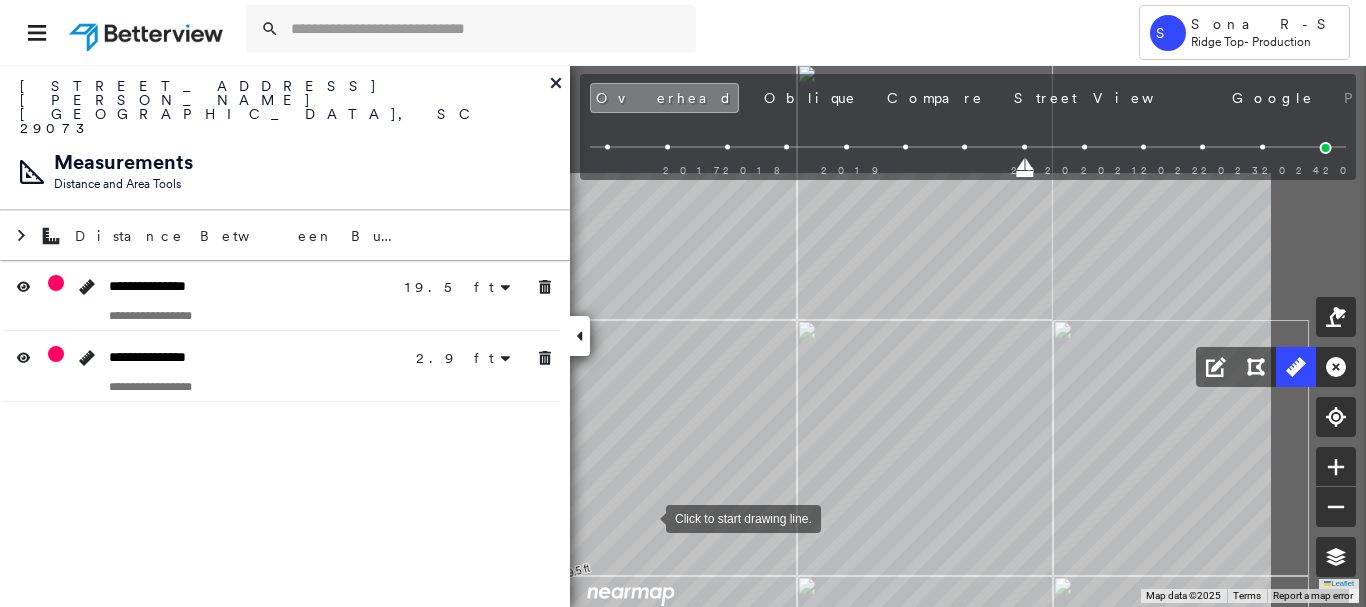 drag, startPoint x: 676, startPoint y: 490, endPoint x: 651, endPoint y: 512, distance: 33.30165 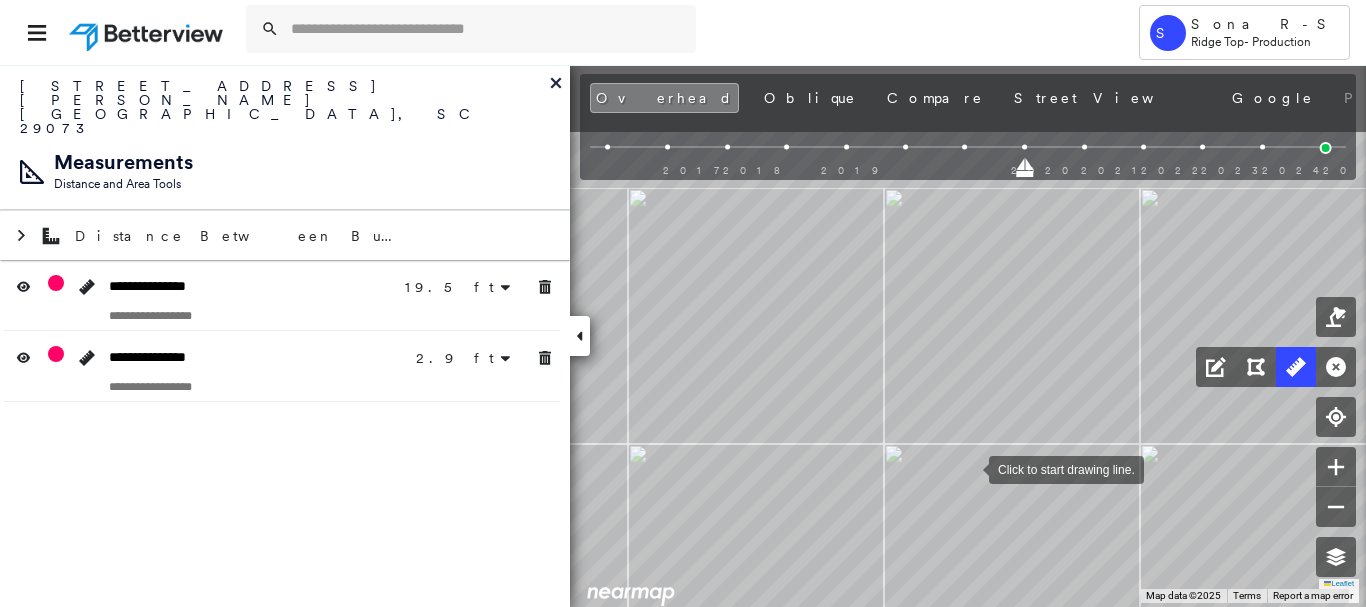 drag, startPoint x: 921, startPoint y: 405, endPoint x: 970, endPoint y: 468, distance: 79.81228 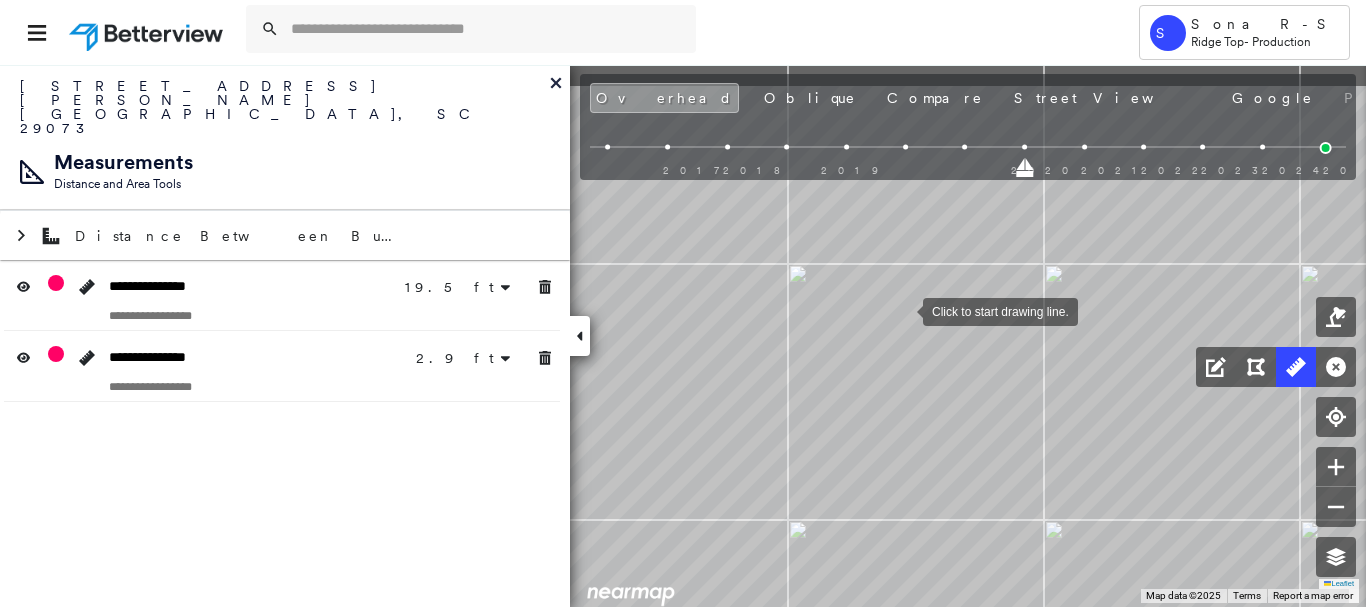 drag, startPoint x: 1003, startPoint y: 233, endPoint x: 904, endPoint y: 310, distance: 125.4193 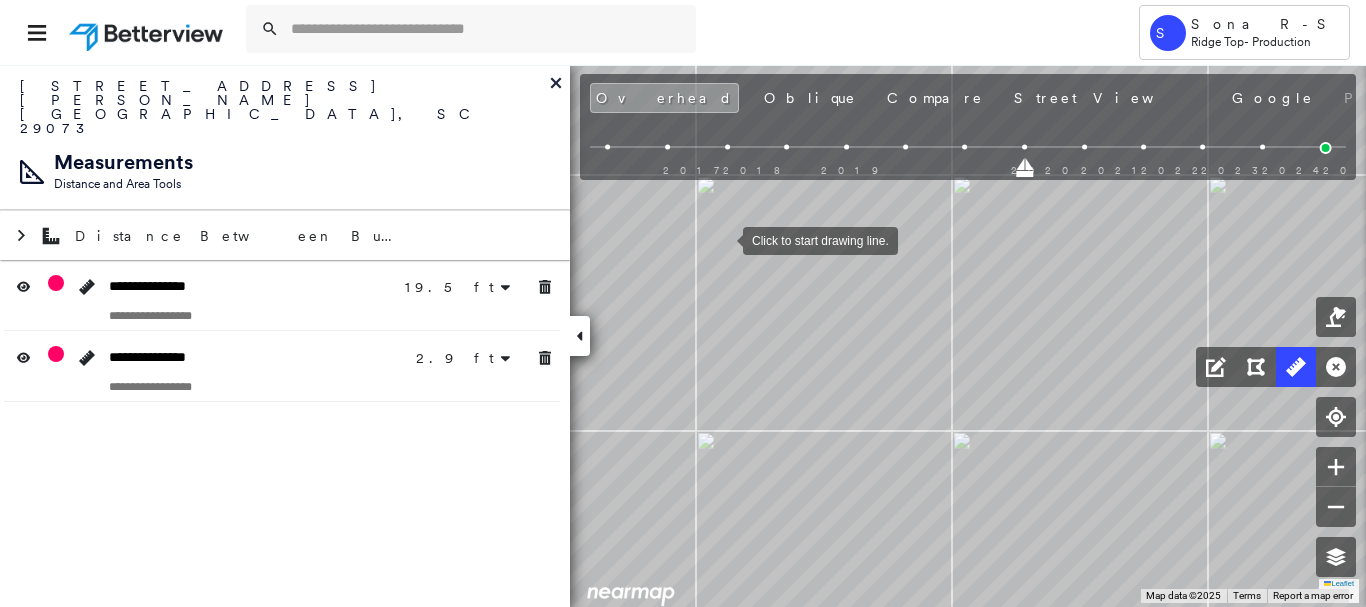drag, startPoint x: 723, startPoint y: 239, endPoint x: 736, endPoint y: 323, distance: 85 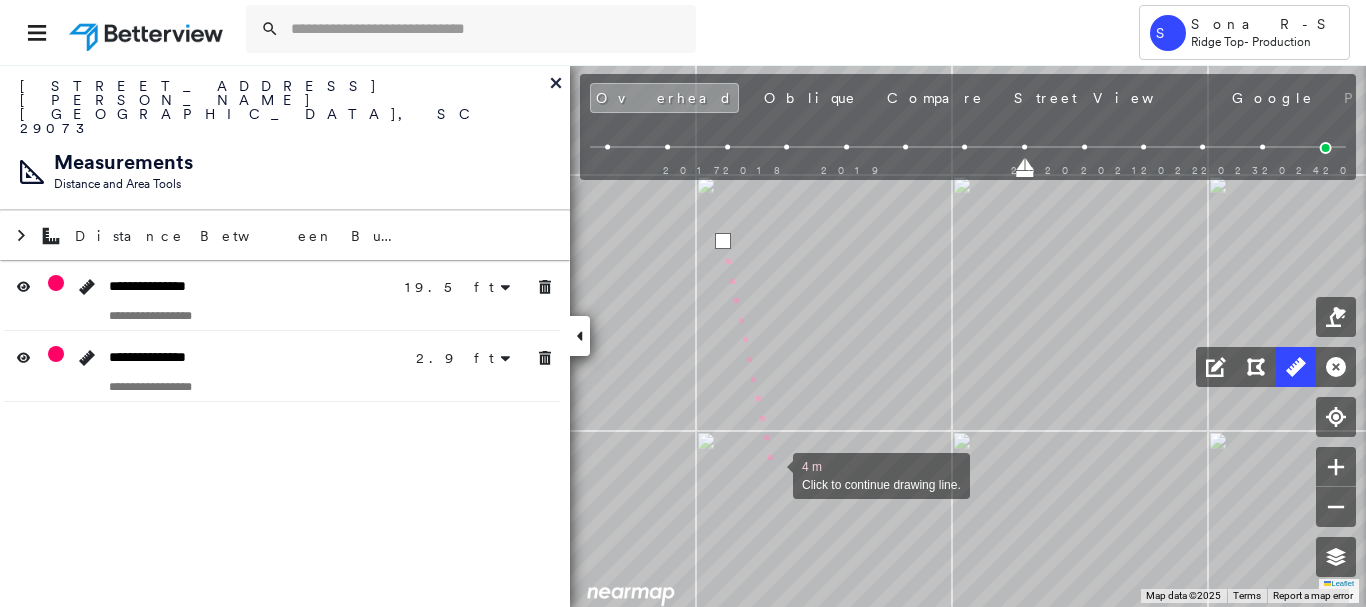 click at bounding box center [773, 474] 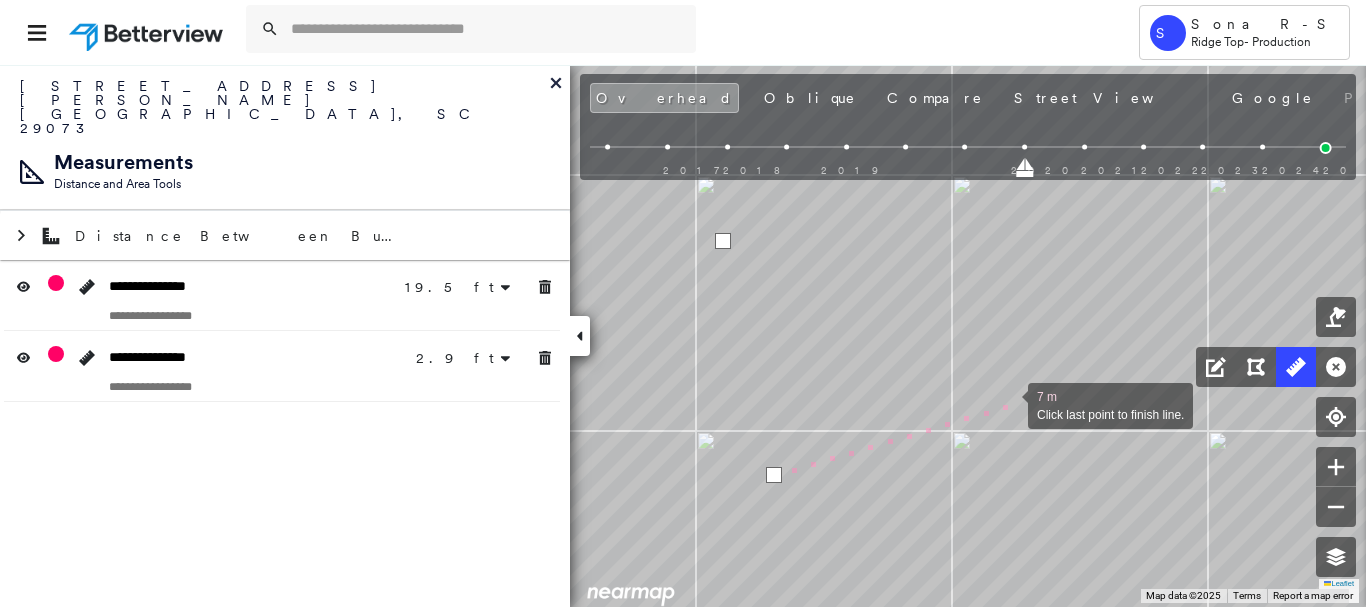 click at bounding box center [1008, 404] 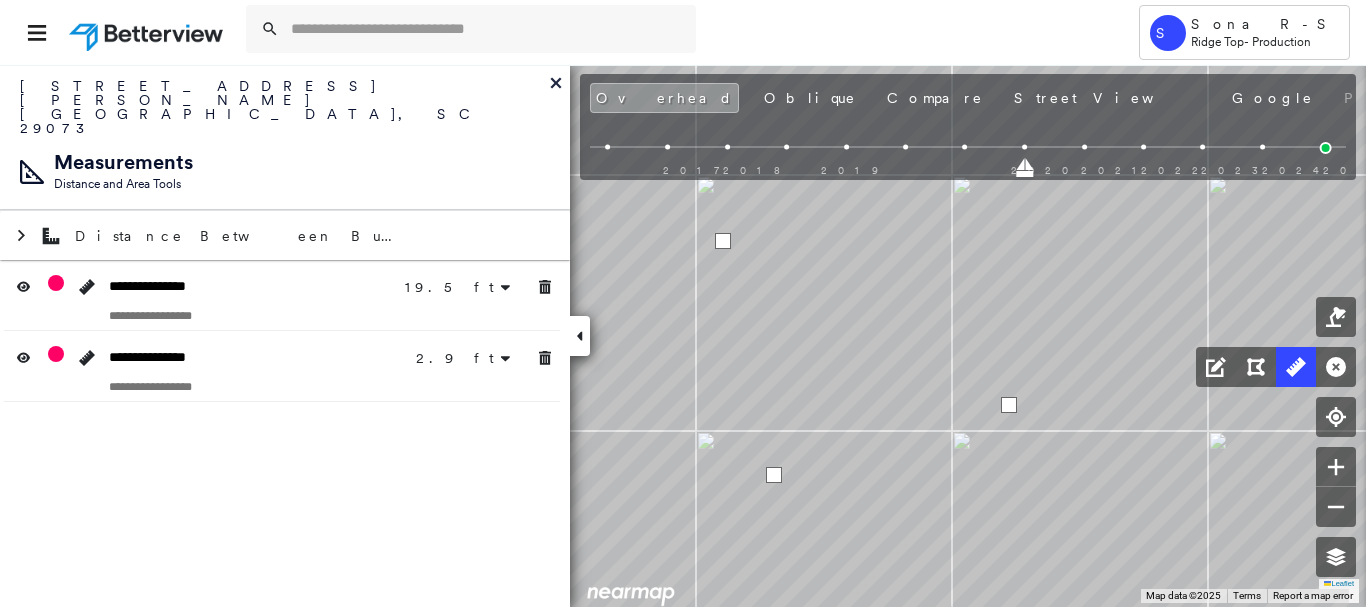click at bounding box center [1009, 405] 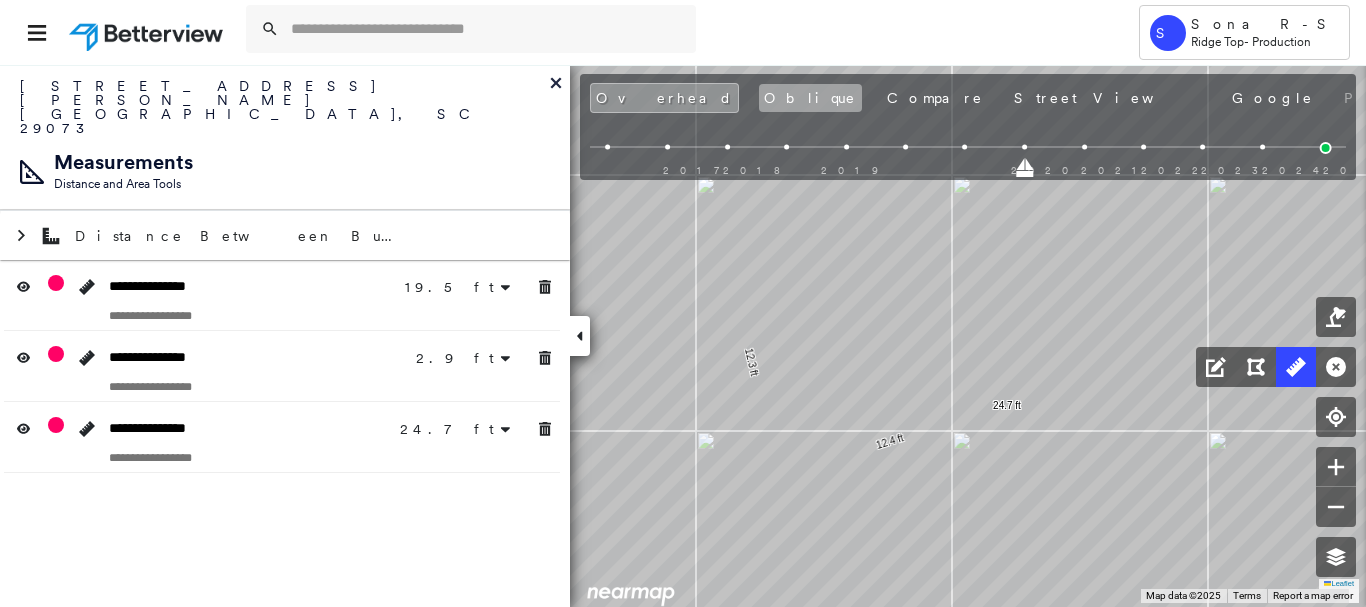 click on "Oblique" at bounding box center (810, 98) 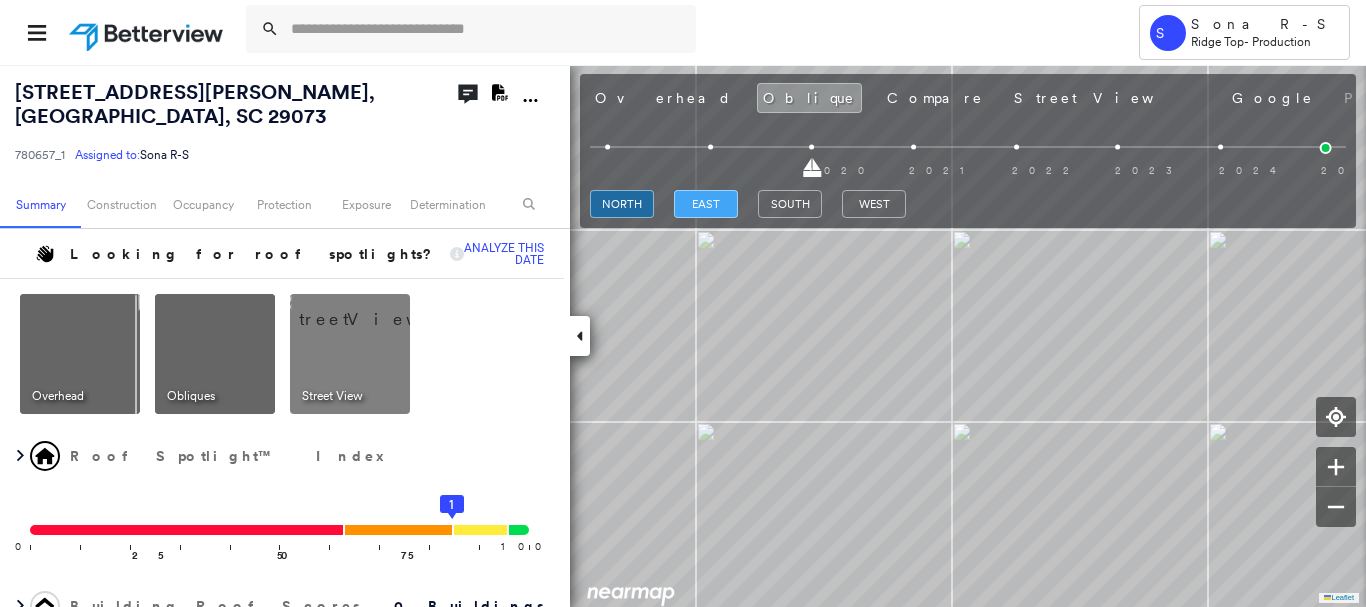 click on "east" at bounding box center (706, 204) 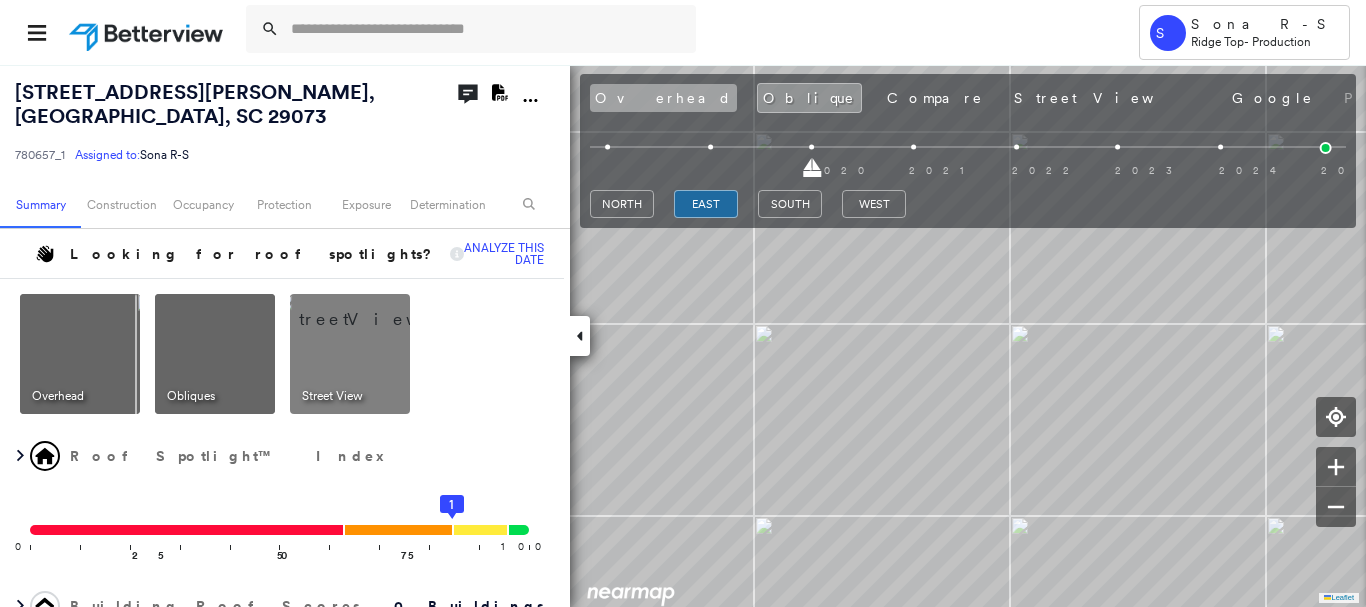 click on "Overhead" at bounding box center [663, 98] 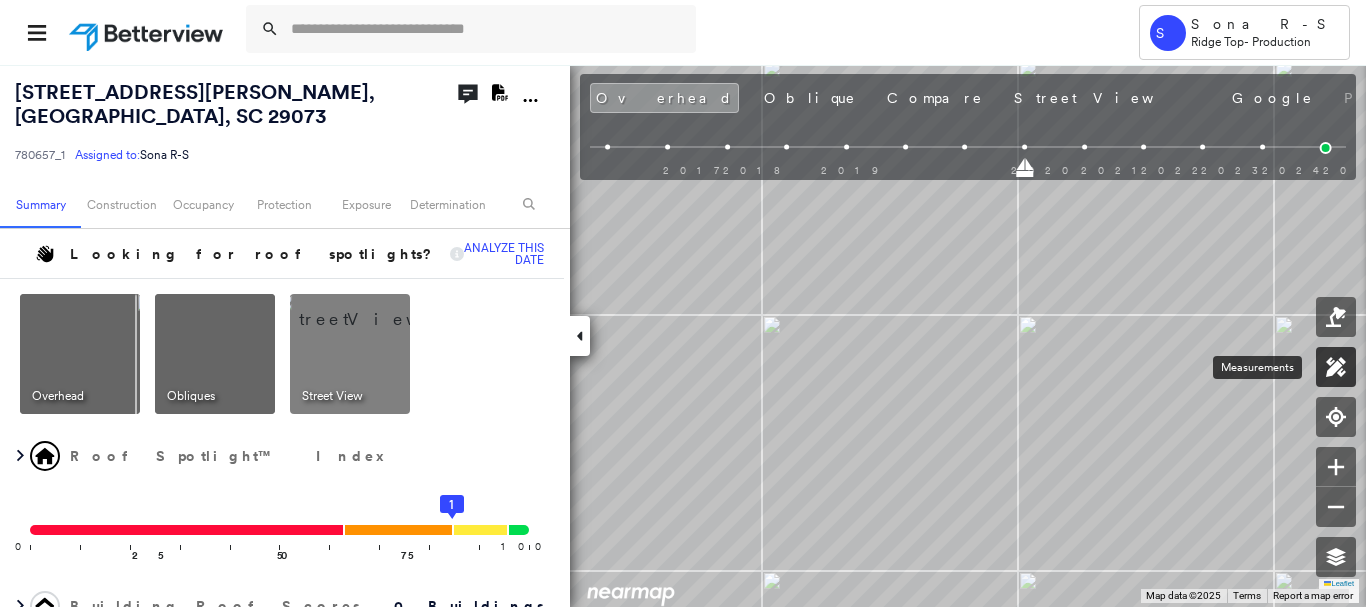 click 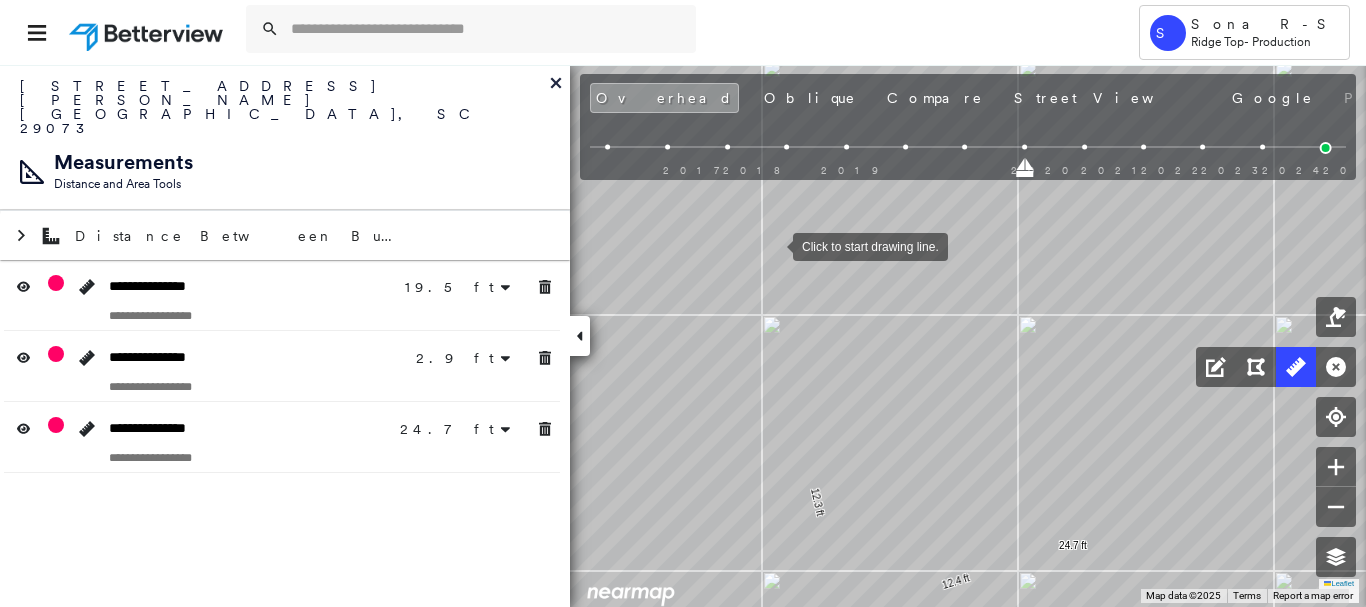 drag, startPoint x: 773, startPoint y: 245, endPoint x: 974, endPoint y: 217, distance: 202.94087 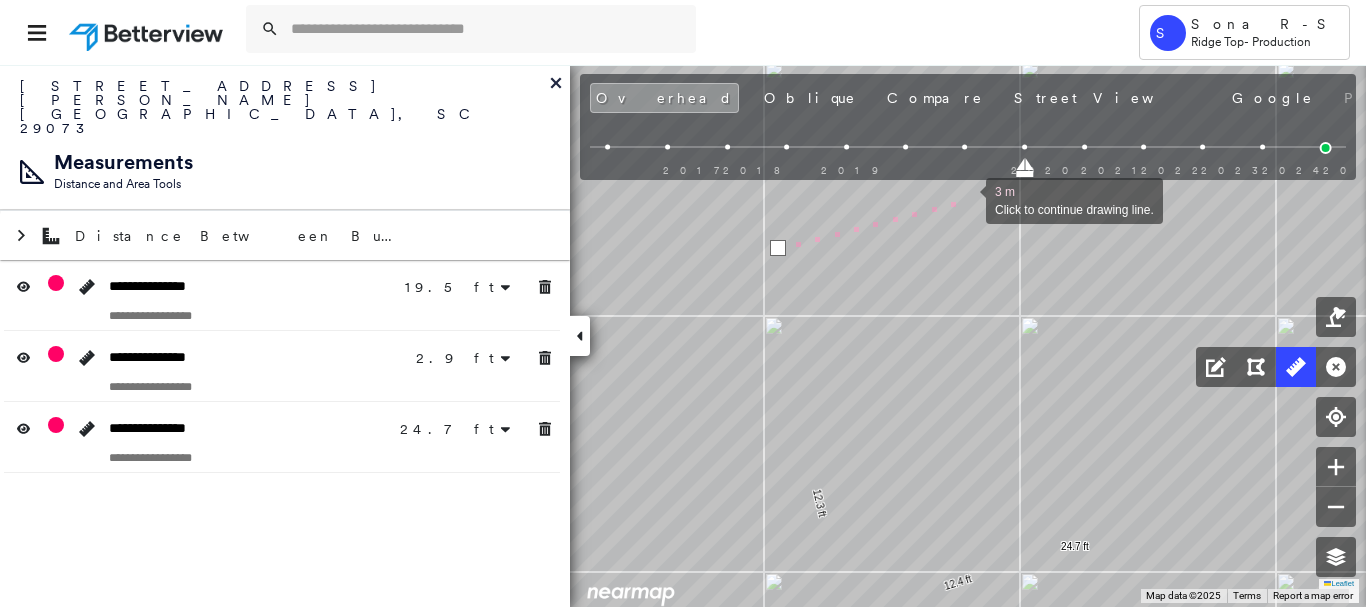 click at bounding box center [966, 199] 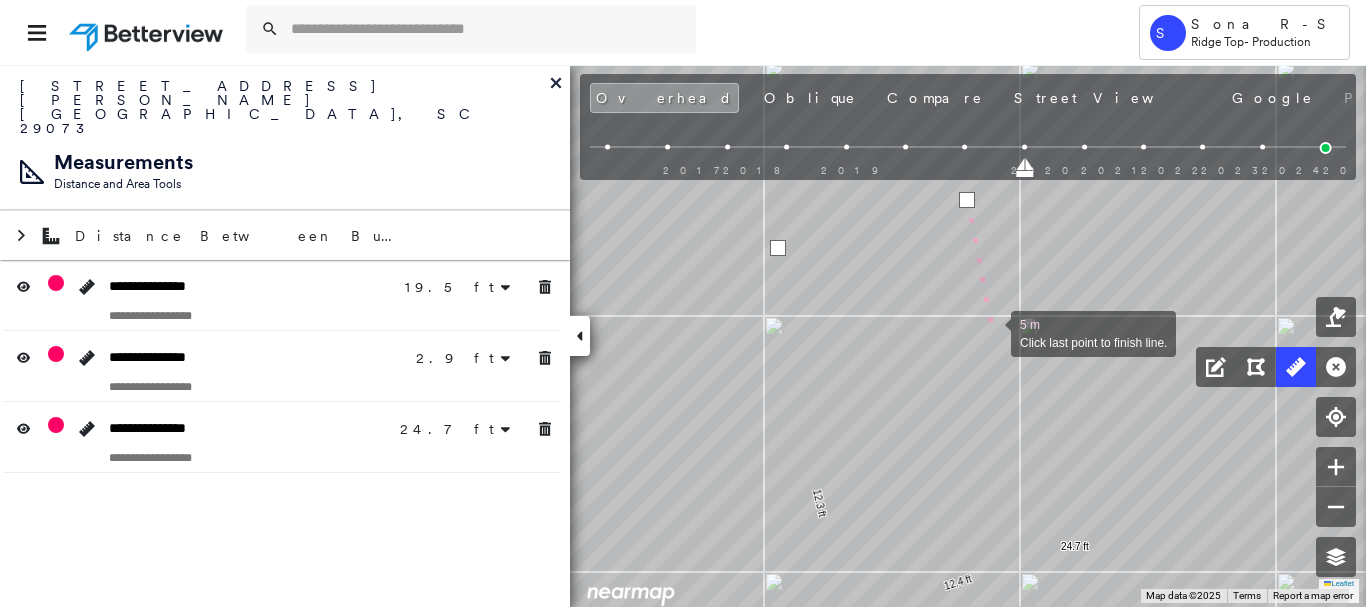 click at bounding box center [991, 332] 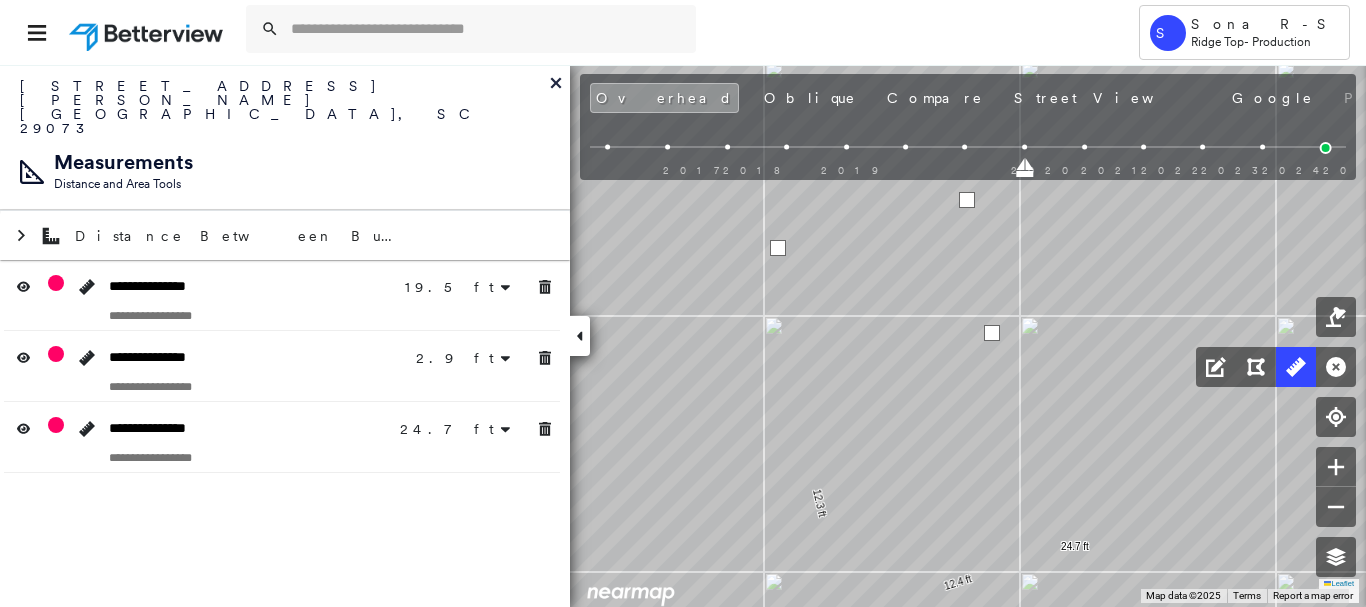 click at bounding box center [992, 333] 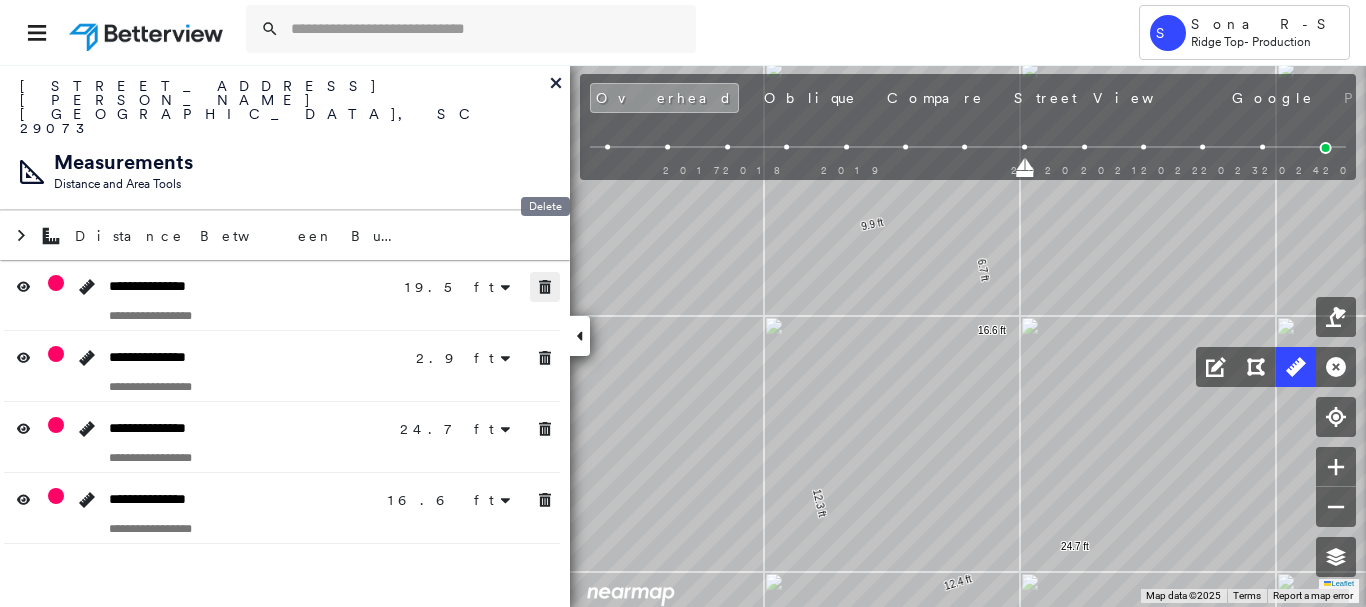 drag, startPoint x: 539, startPoint y: 247, endPoint x: 550, endPoint y: 286, distance: 40.5216 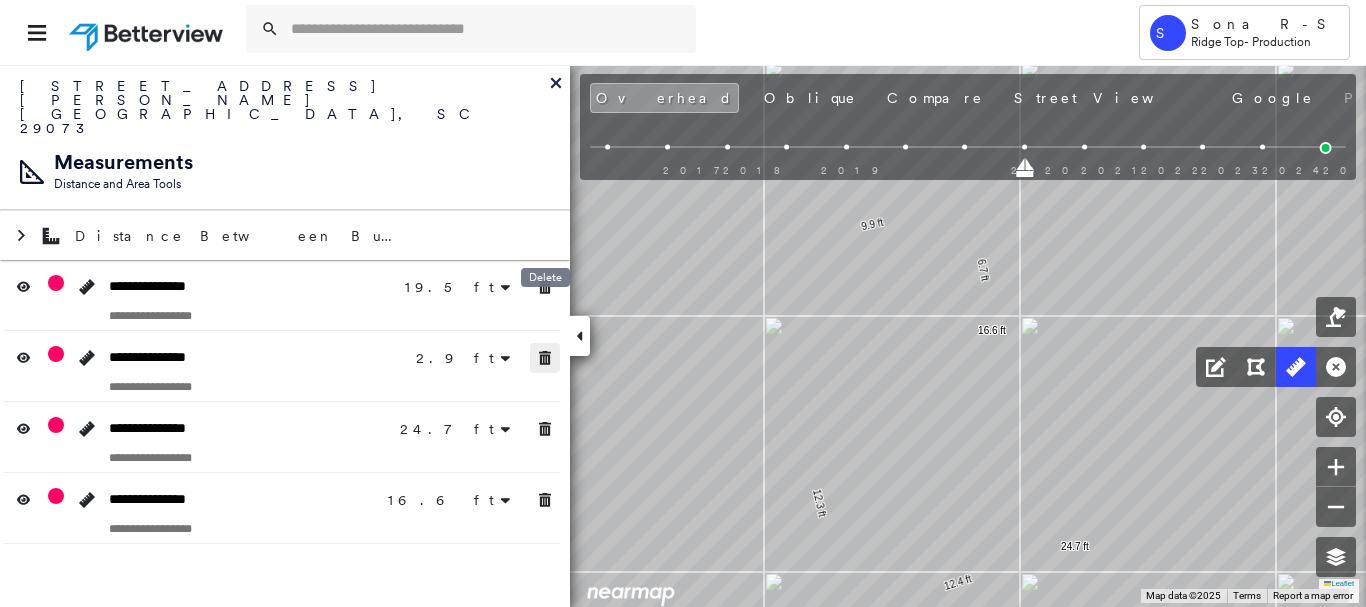 click at bounding box center (545, 358) 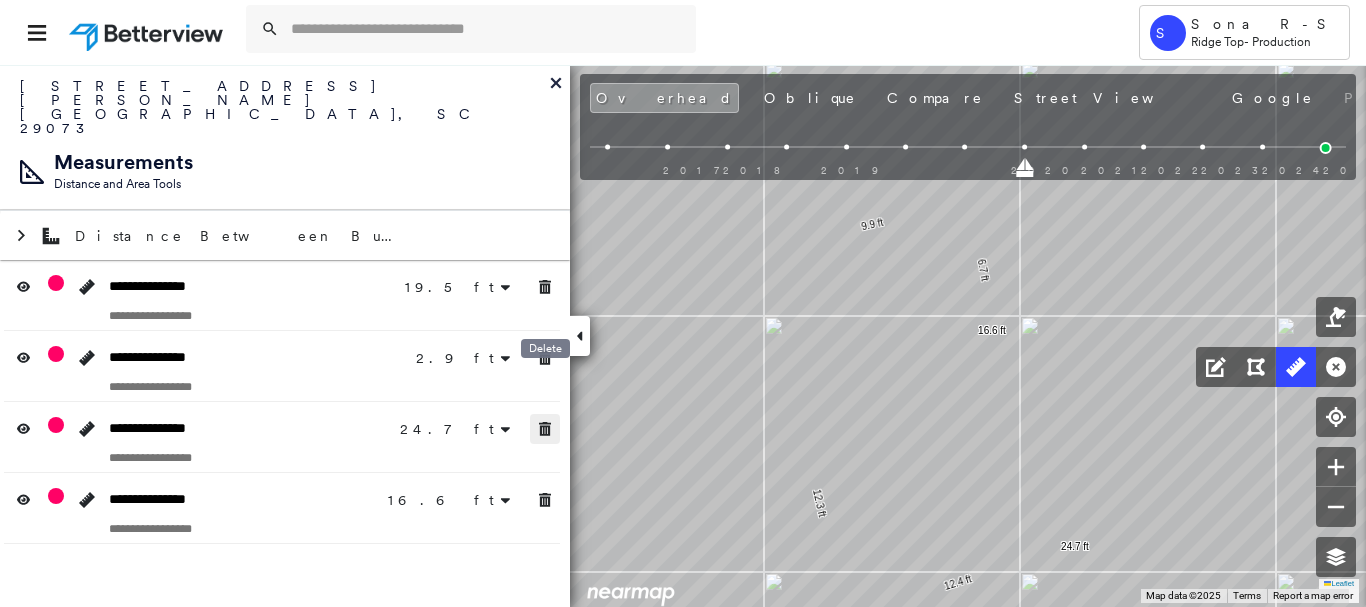 click at bounding box center (545, 429) 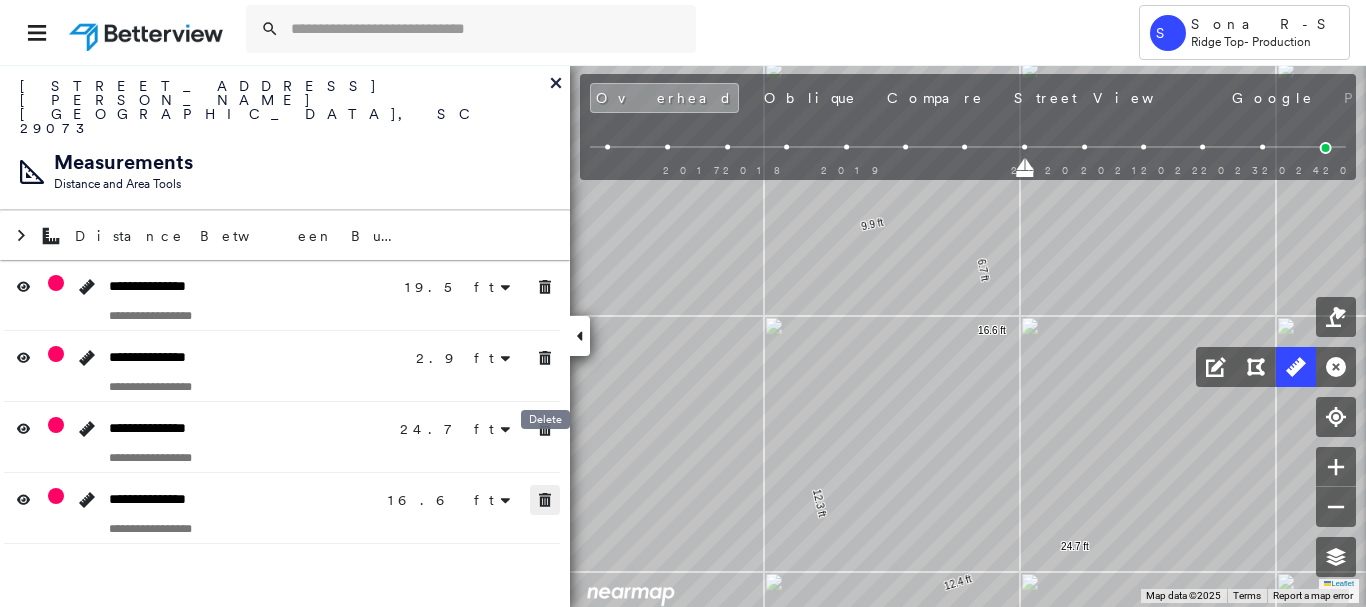 click at bounding box center [545, 500] 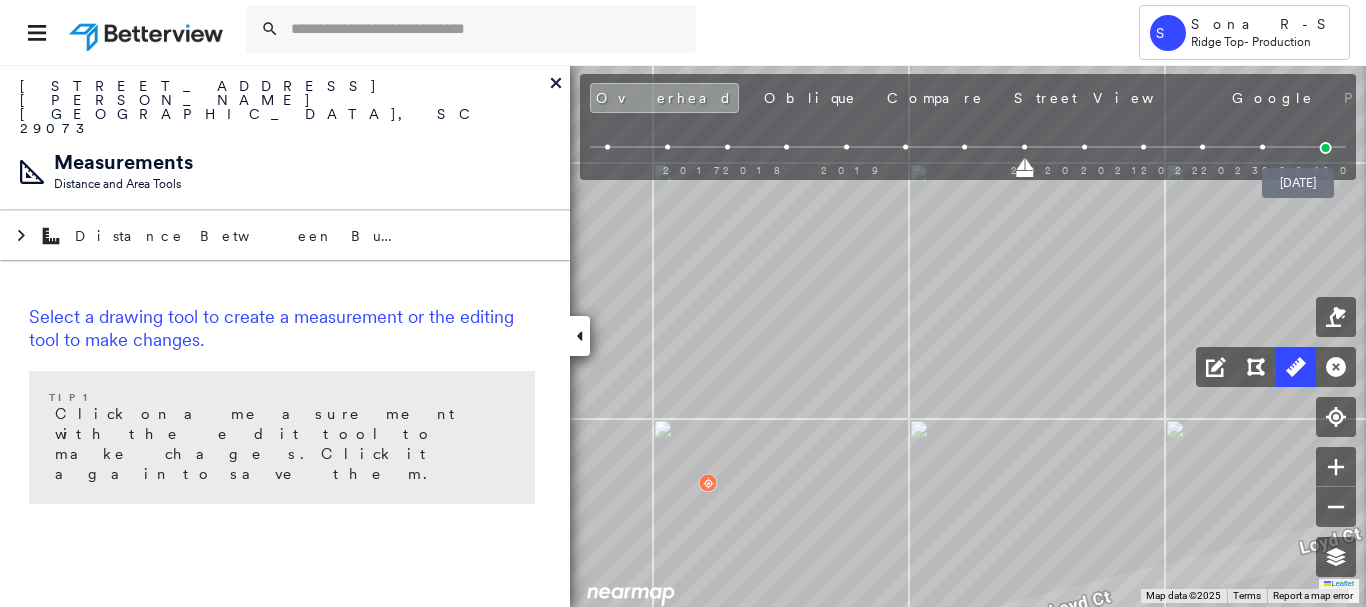 click at bounding box center (1326, 148) 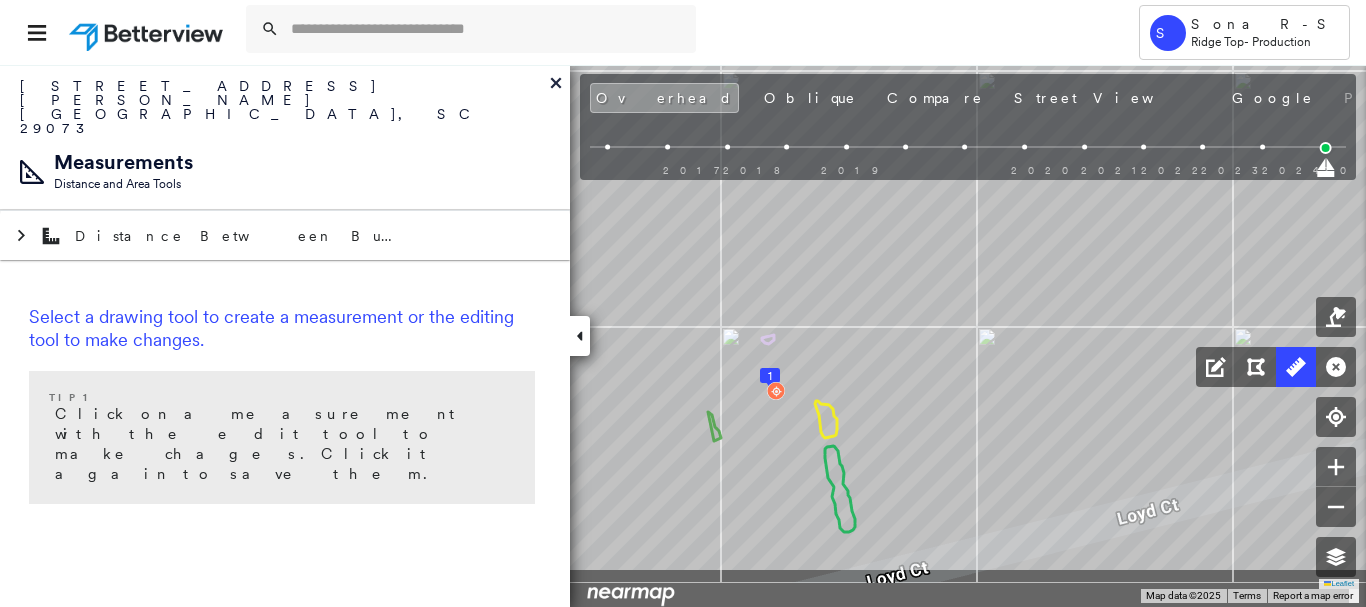 drag, startPoint x: 792, startPoint y: 380, endPoint x: 901, endPoint y: 124, distance: 278.2391 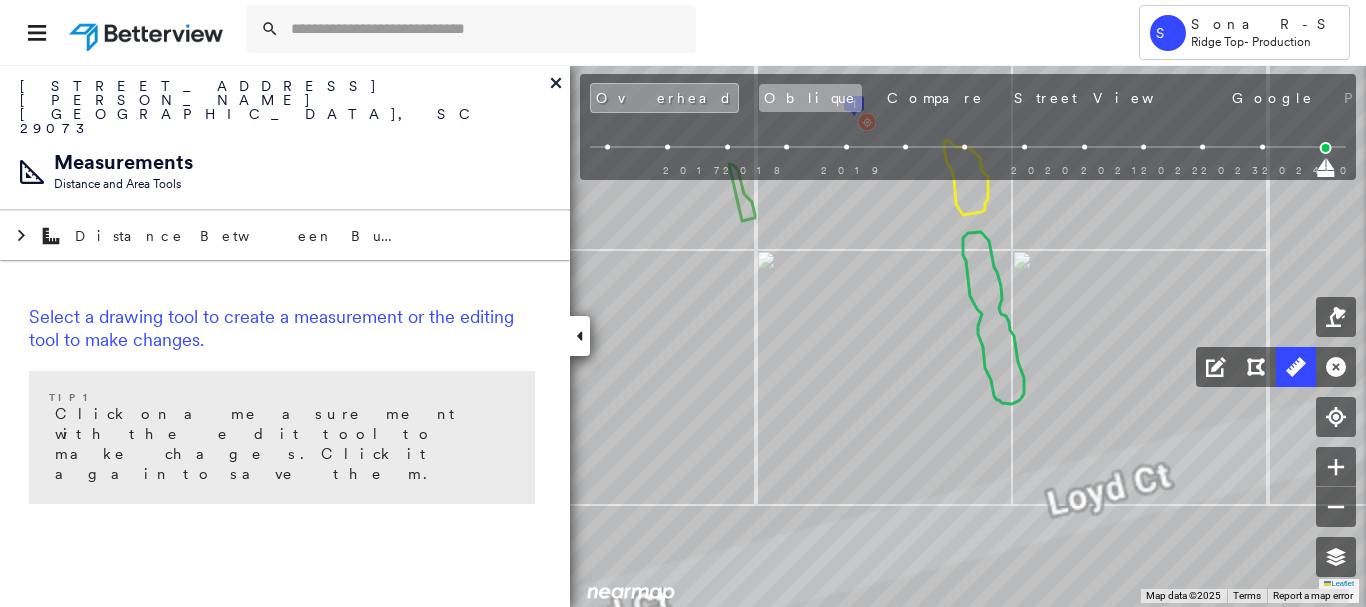 click on "Oblique" at bounding box center [810, 98] 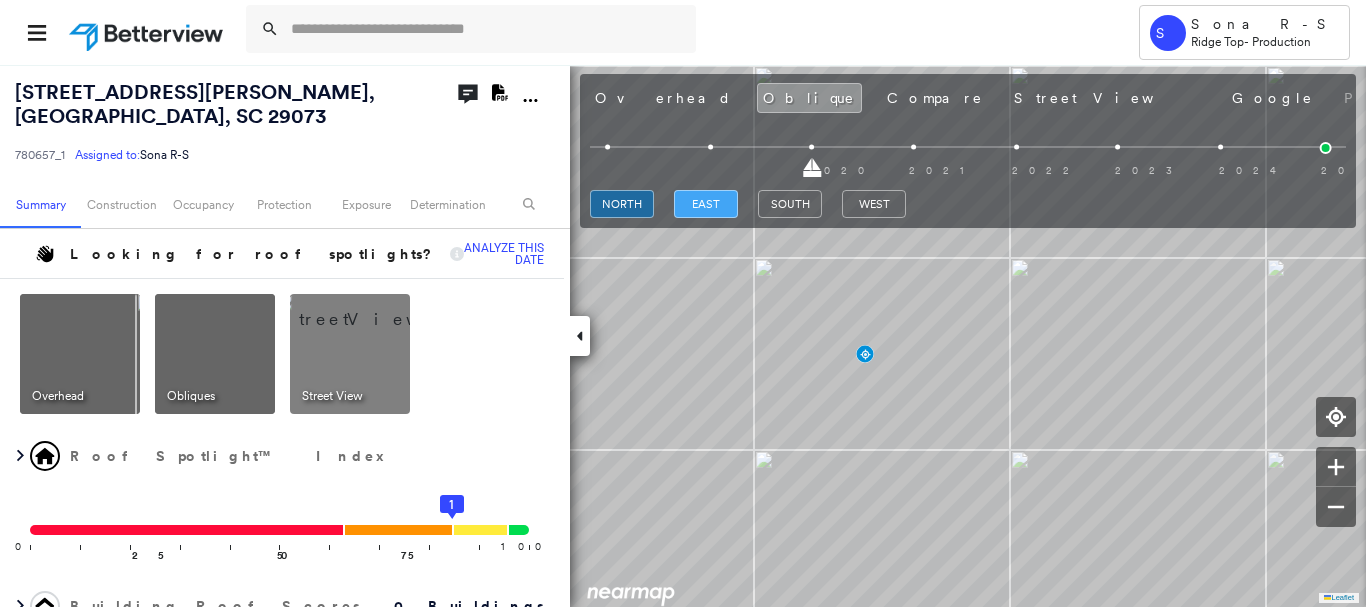 click on "east" at bounding box center [706, 204] 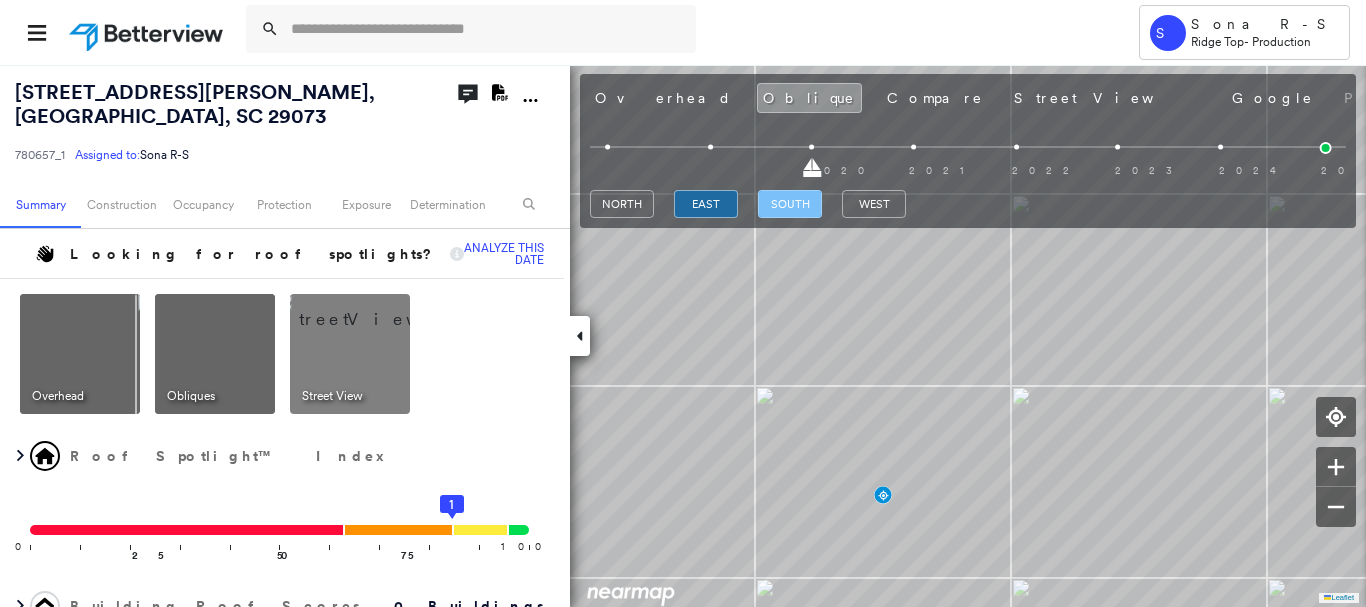 click on "south" at bounding box center [790, 204] 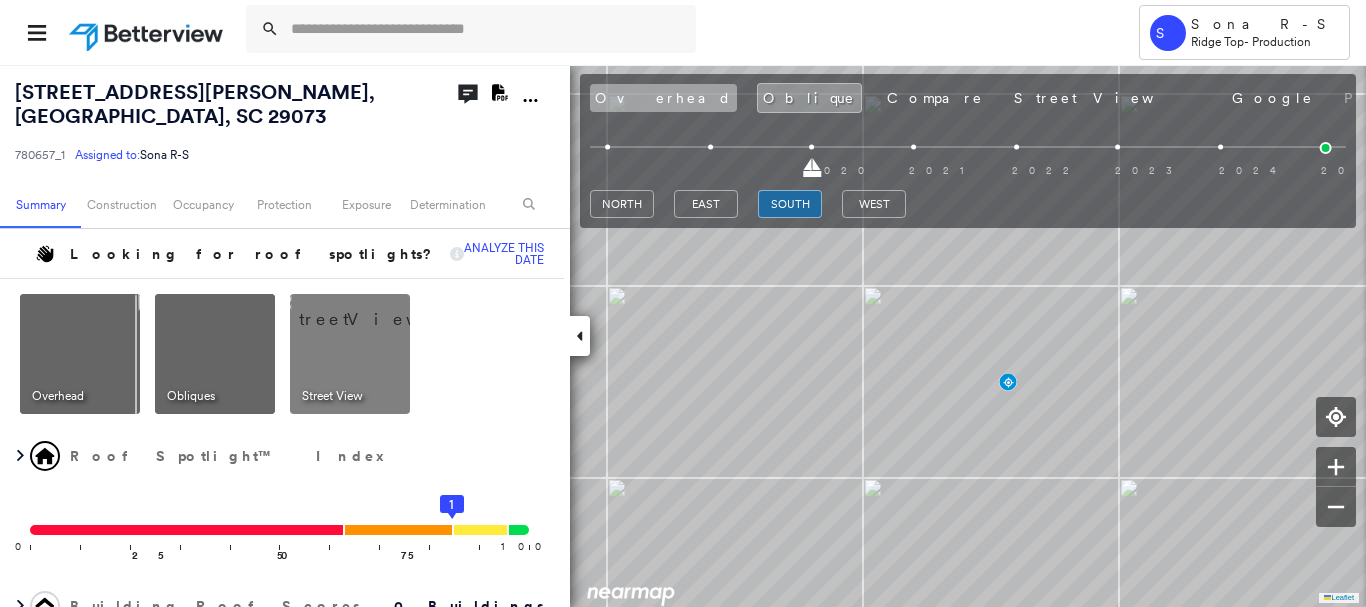 click on "Overhead" at bounding box center [663, 98] 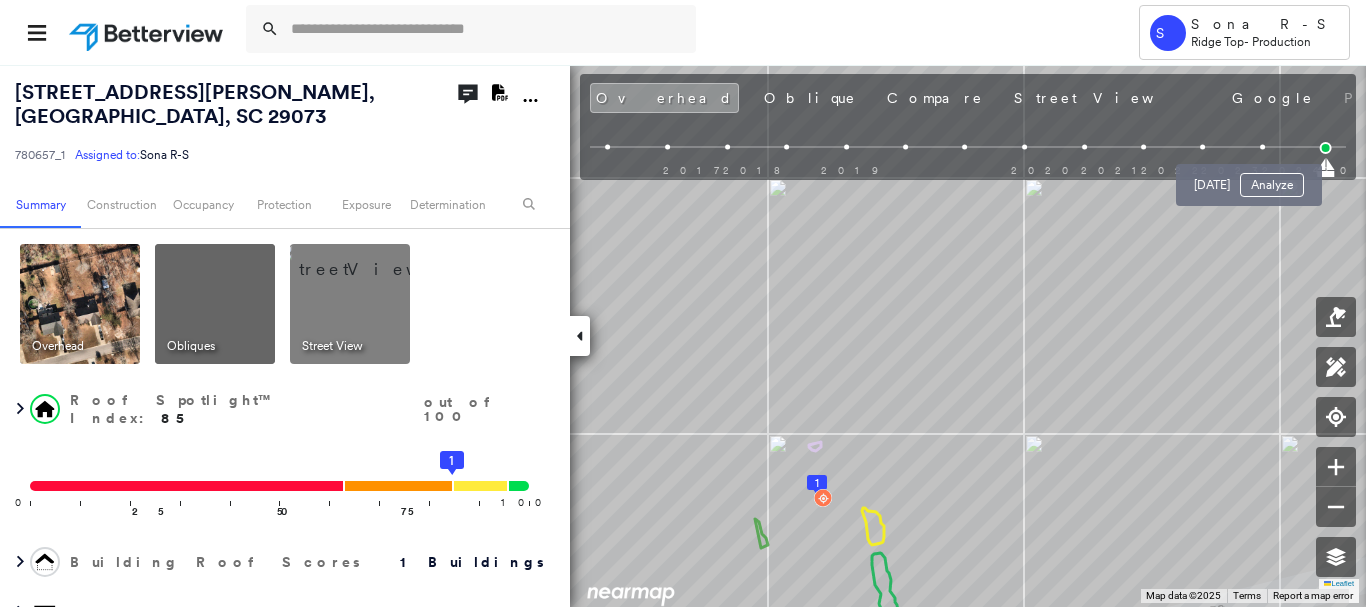 click at bounding box center [1262, 147] 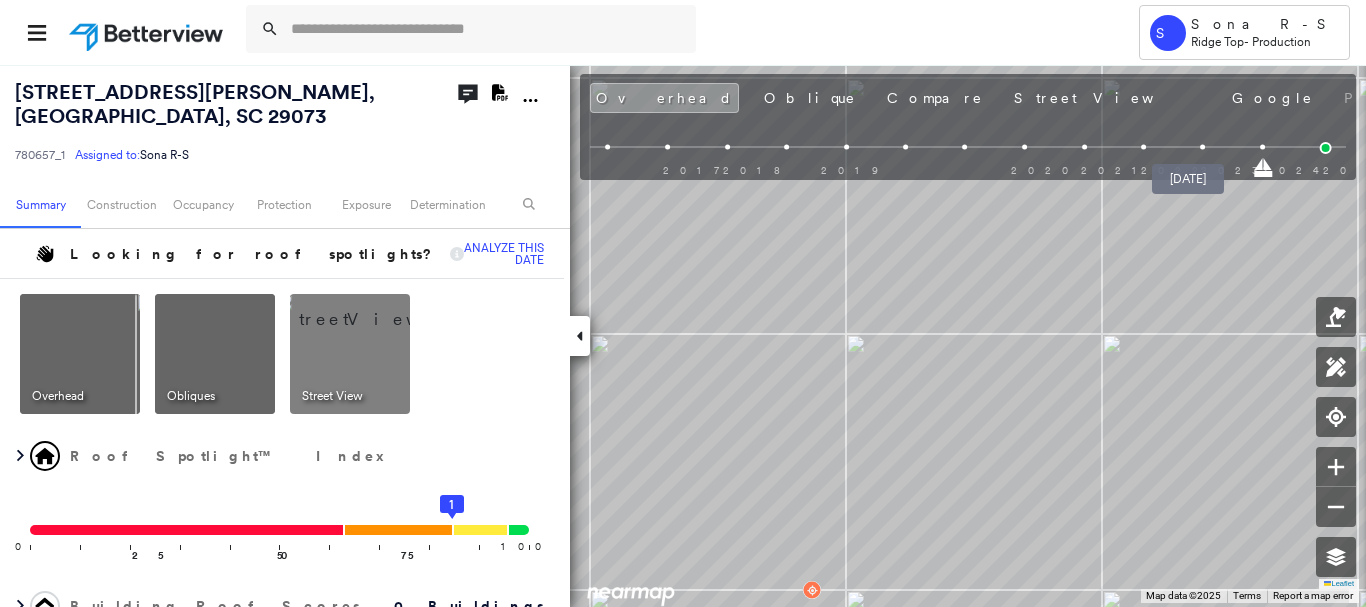 click at bounding box center (1203, 147) 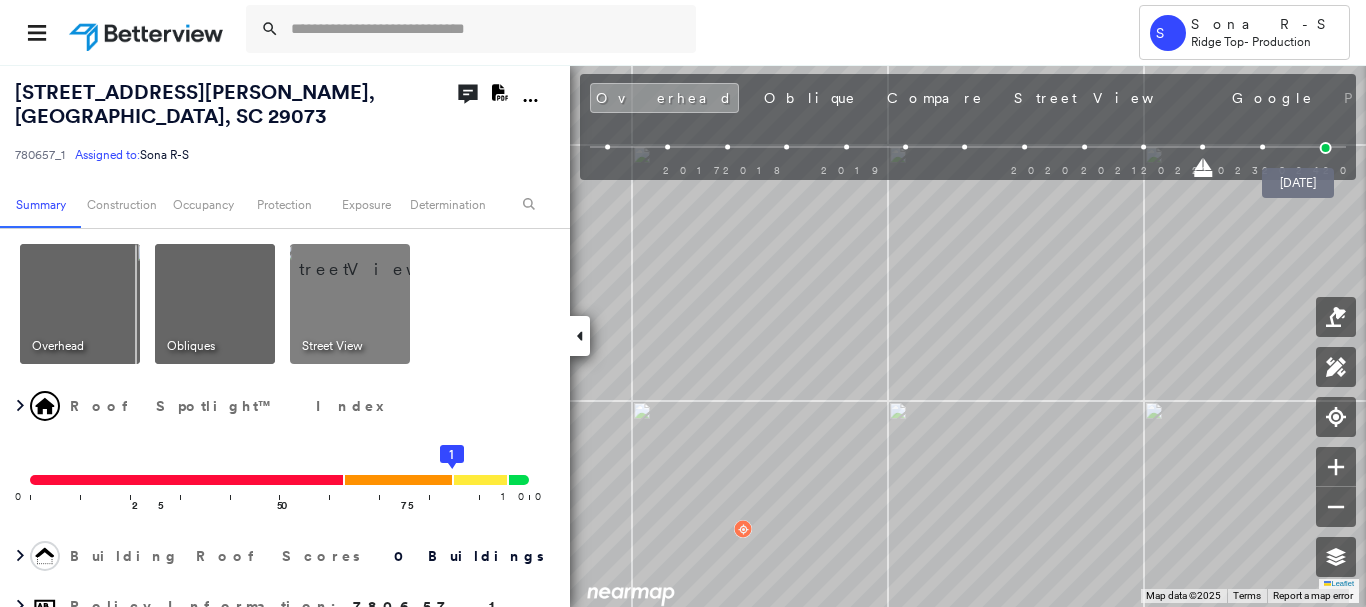 click at bounding box center [1326, 148] 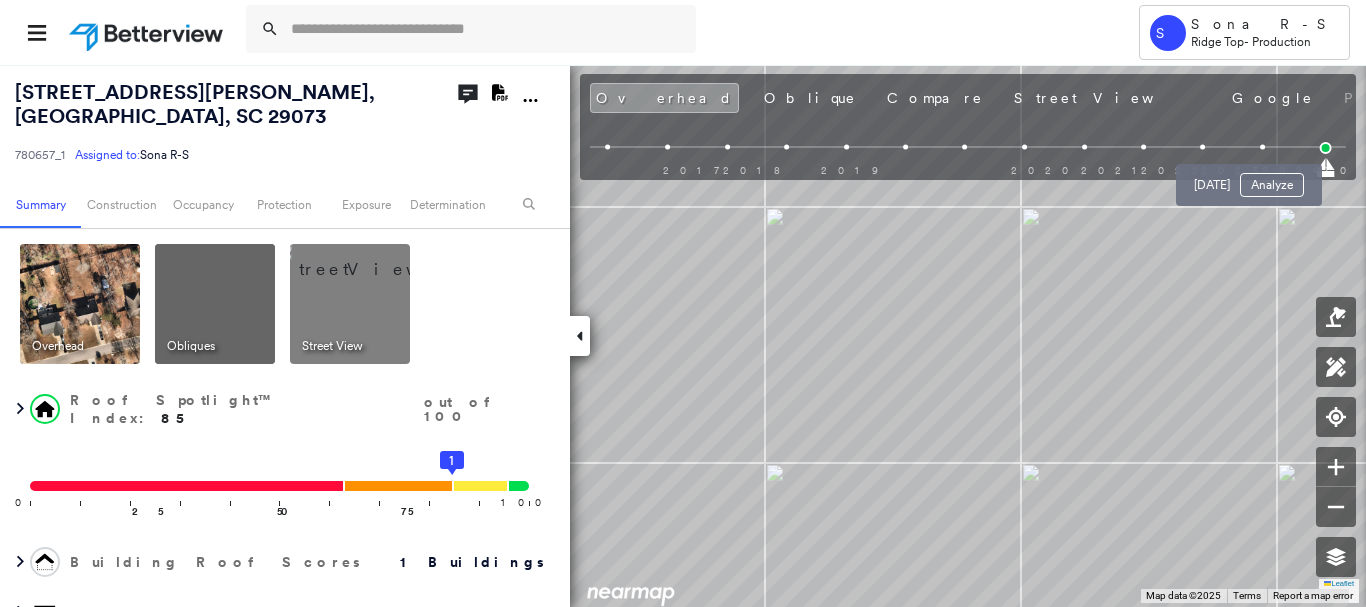 click at bounding box center (1262, 147) 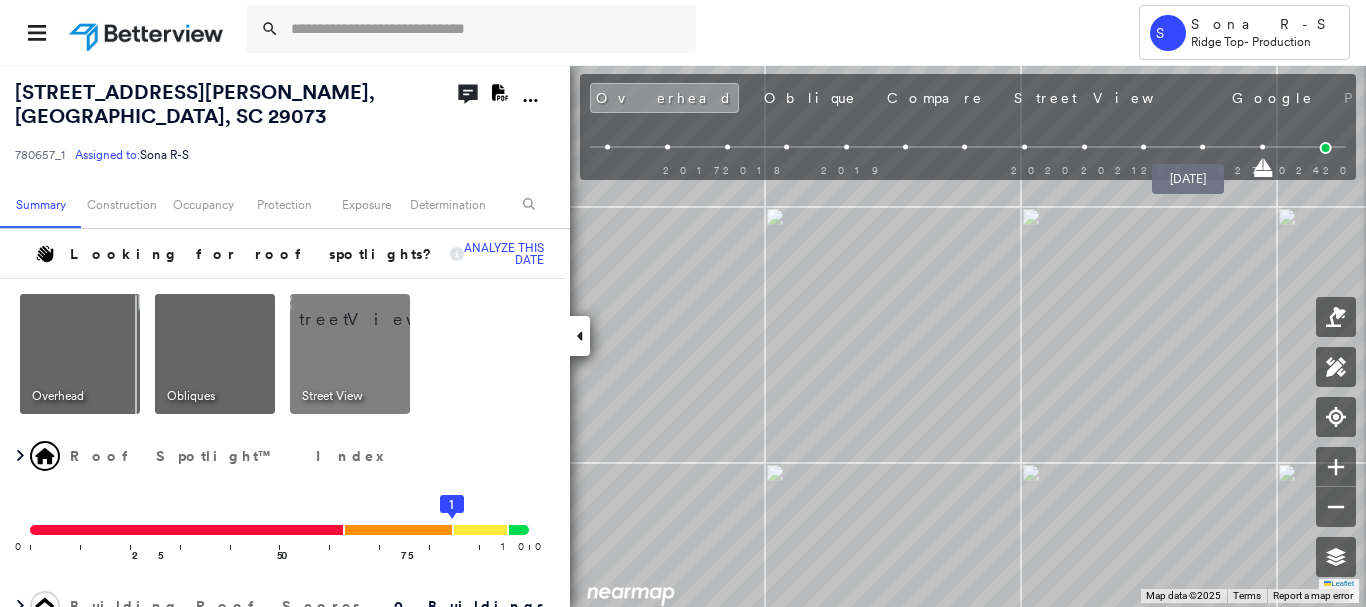 click at bounding box center [1203, 147] 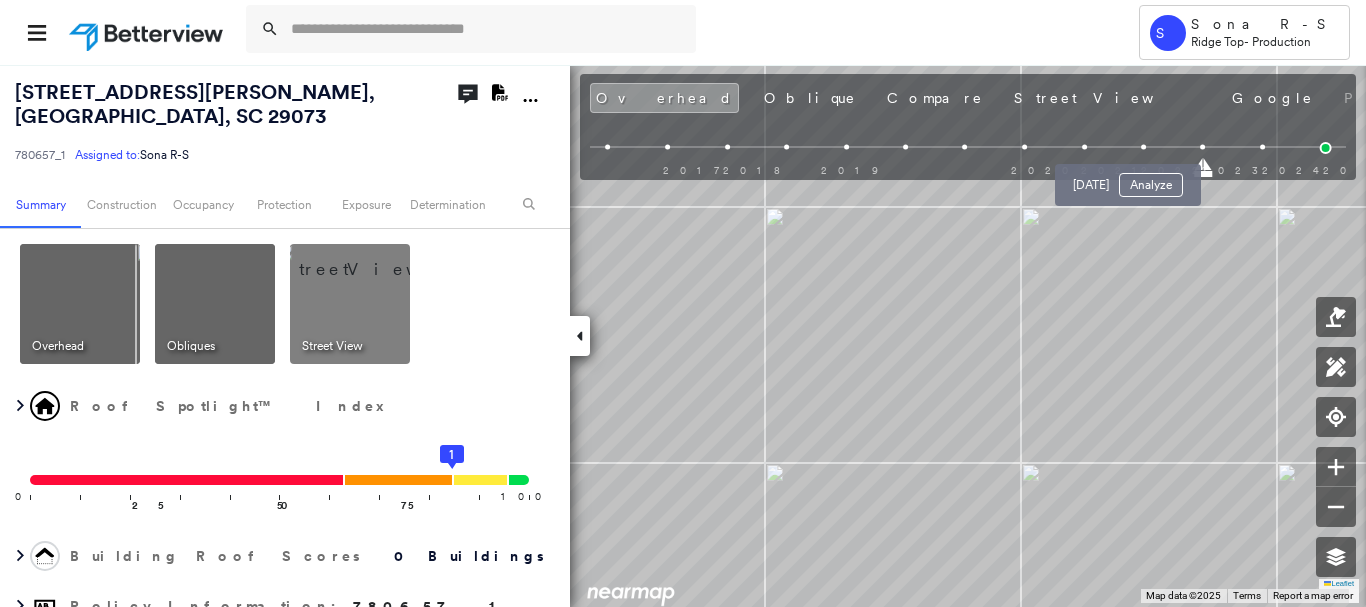 click at bounding box center [1143, 147] 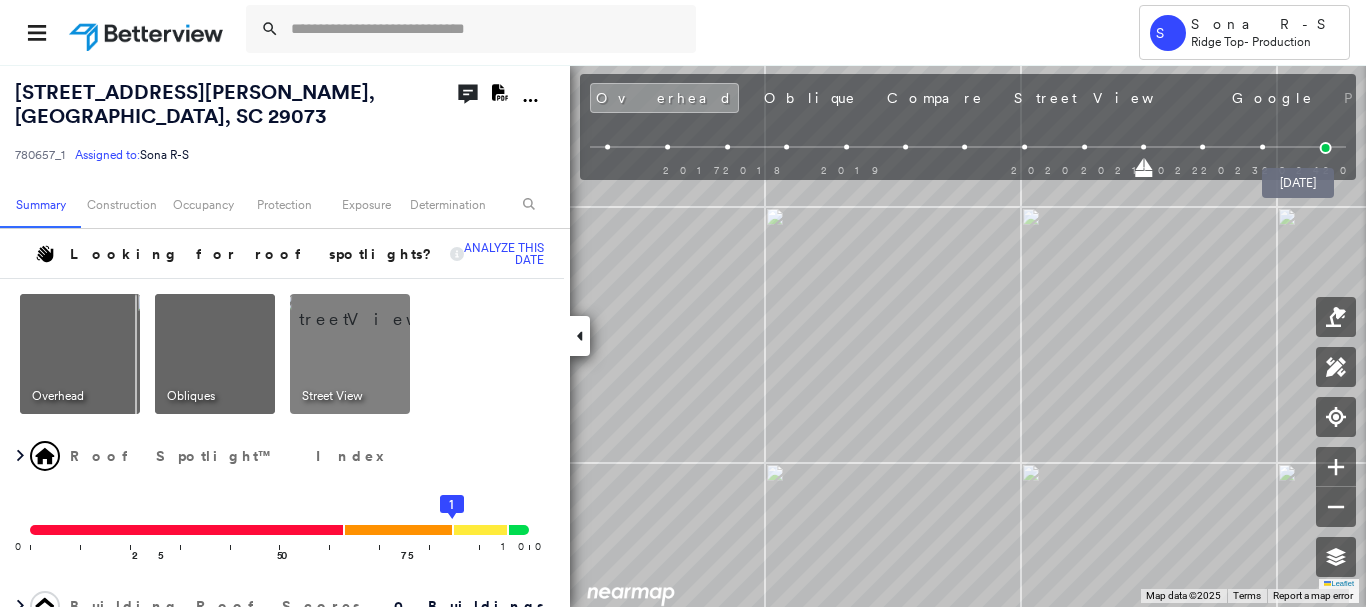 click at bounding box center [1326, 148] 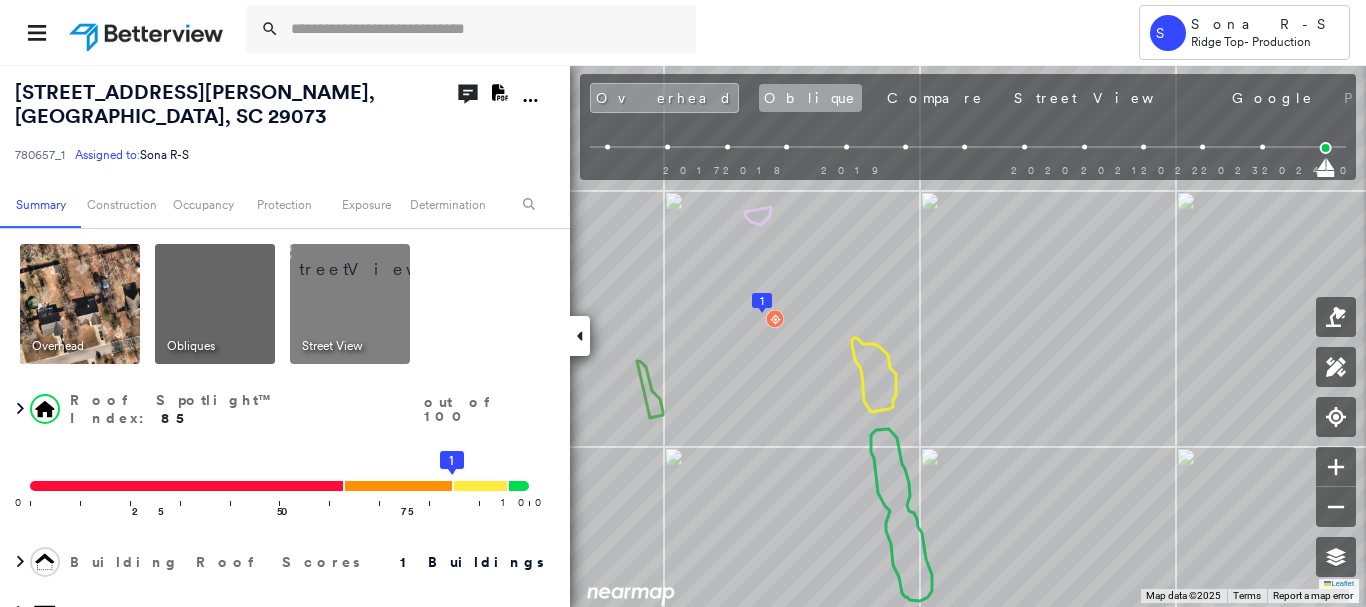 click on "Oblique" at bounding box center (810, 98) 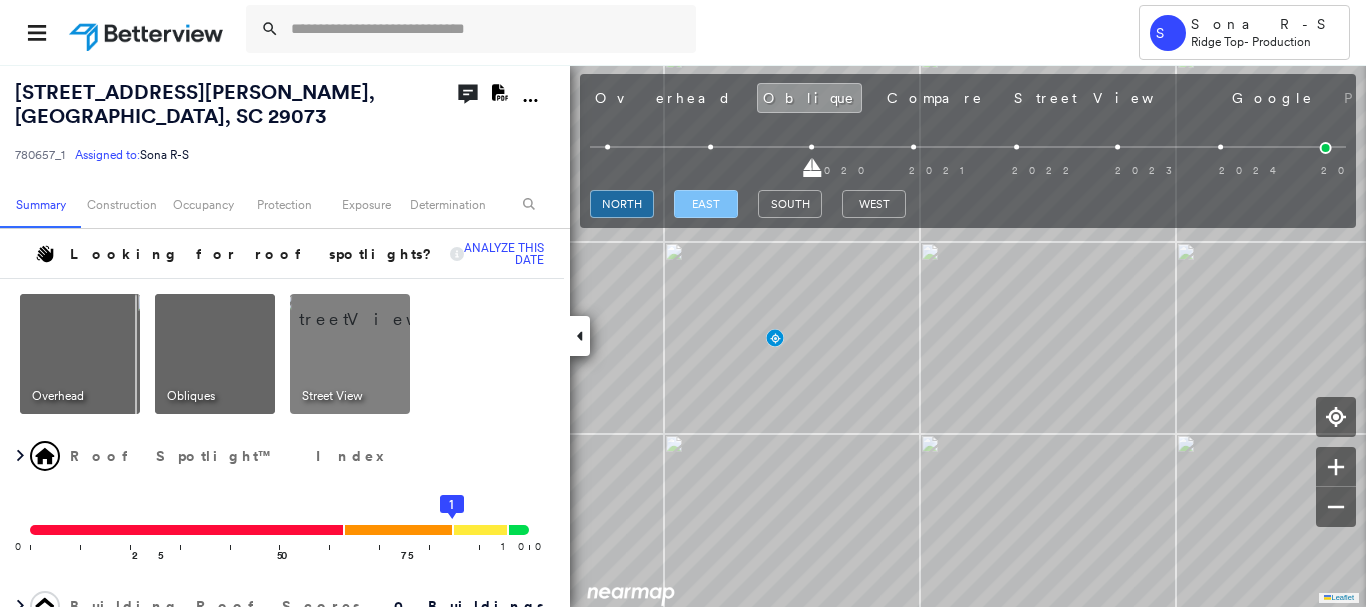 click on "east" at bounding box center [706, 204] 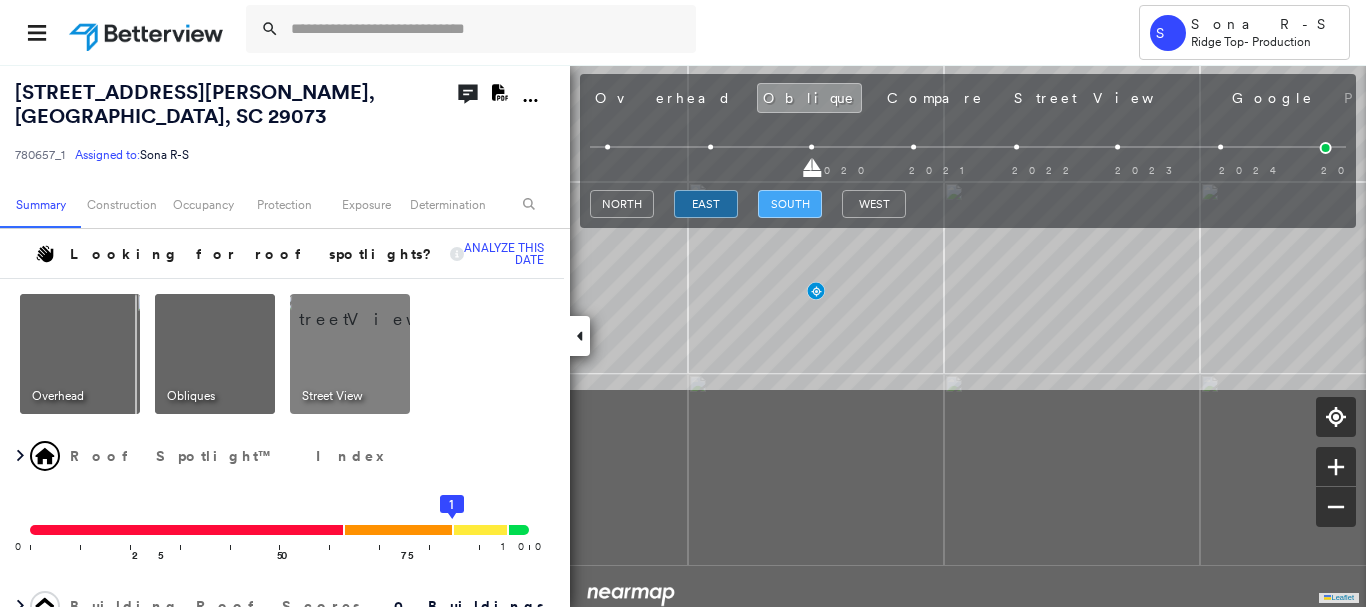 click on "[STREET_ADDRESS][PERSON_NAME] 780657_1 Assigned to:  Sona R-S Assigned to:  Sona R-S 780657_1 Assigned to:  Sona R-S Open Comments Download PDF Report Summary Construction Occupancy Protection Exposure Determination Looking for roof spotlights? Analyze this date Overhead Obliques Street View Roof Spotlight™ Index 0 100 25 50 75 1 Building Roof Scores 0 Buildings Policy Information :  780657_1 Flags :  1 (0 cleared, 1 uncleared) Construction Occupancy Protection Exposure Determination Flags :  1 (0 cleared, 1 uncleared) Uncleared Flags (1) Cleared Flags  (0) Betterview Property Flagged [DATE] Clear Action Taken New Entry History Quote/New Business Terms & Conditions Added ACV Endorsement Added Cosmetic Endorsement Inspection/Loss Control Report Information Added to Inspection Survey Onsite Inspection Ordered Determined No Inspection Needed General Used Report to Further Agent/Insured Discussion Reject/Decline - New Business Allowed to Proceed / Policy Bound Added/Updated Building Information Save Save" at bounding box center [683, 335] 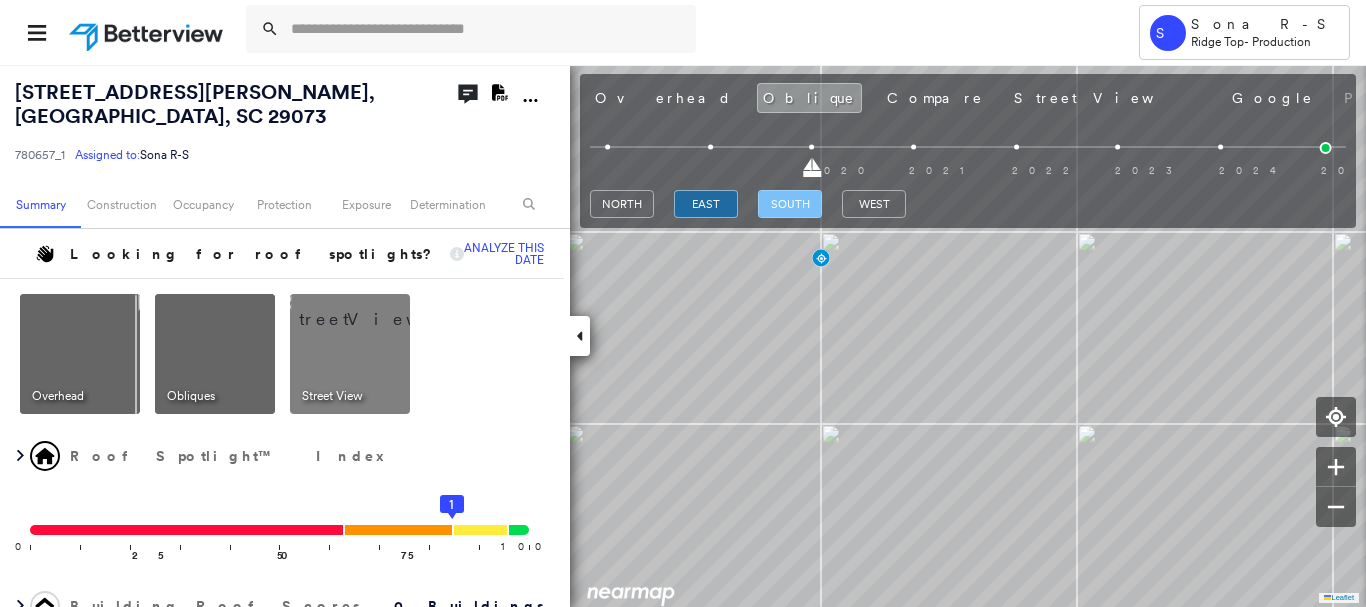 click on "south" at bounding box center [790, 204] 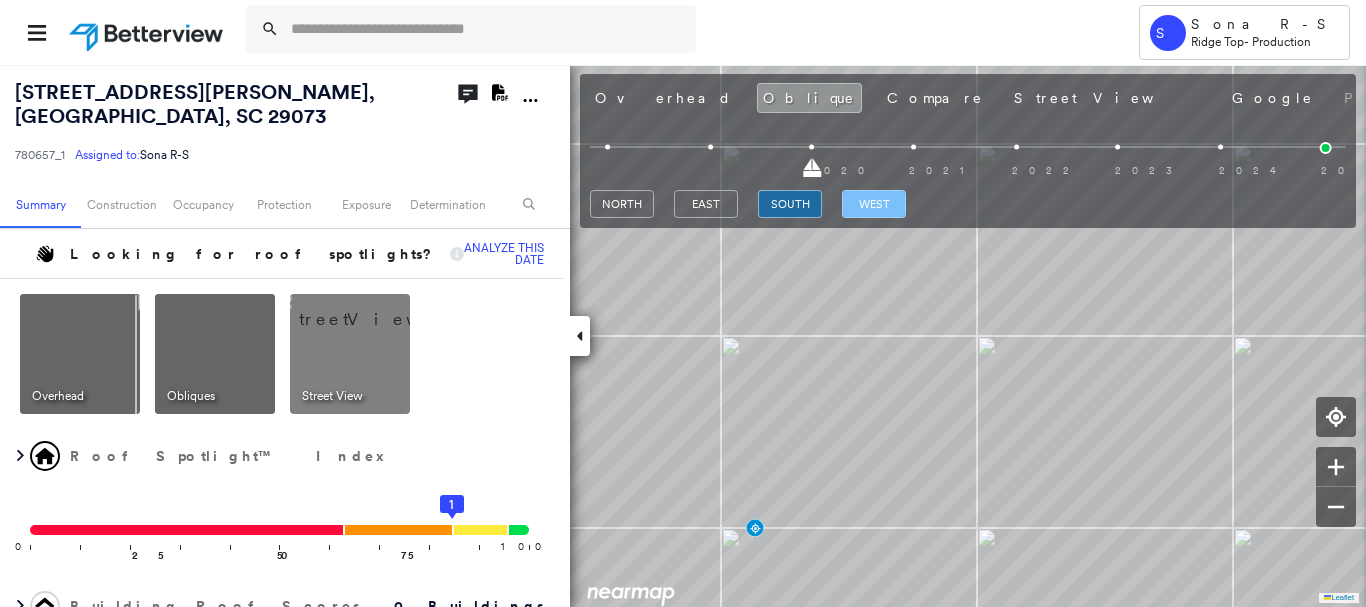 drag, startPoint x: 869, startPoint y: 193, endPoint x: 857, endPoint y: 196, distance: 12.369317 